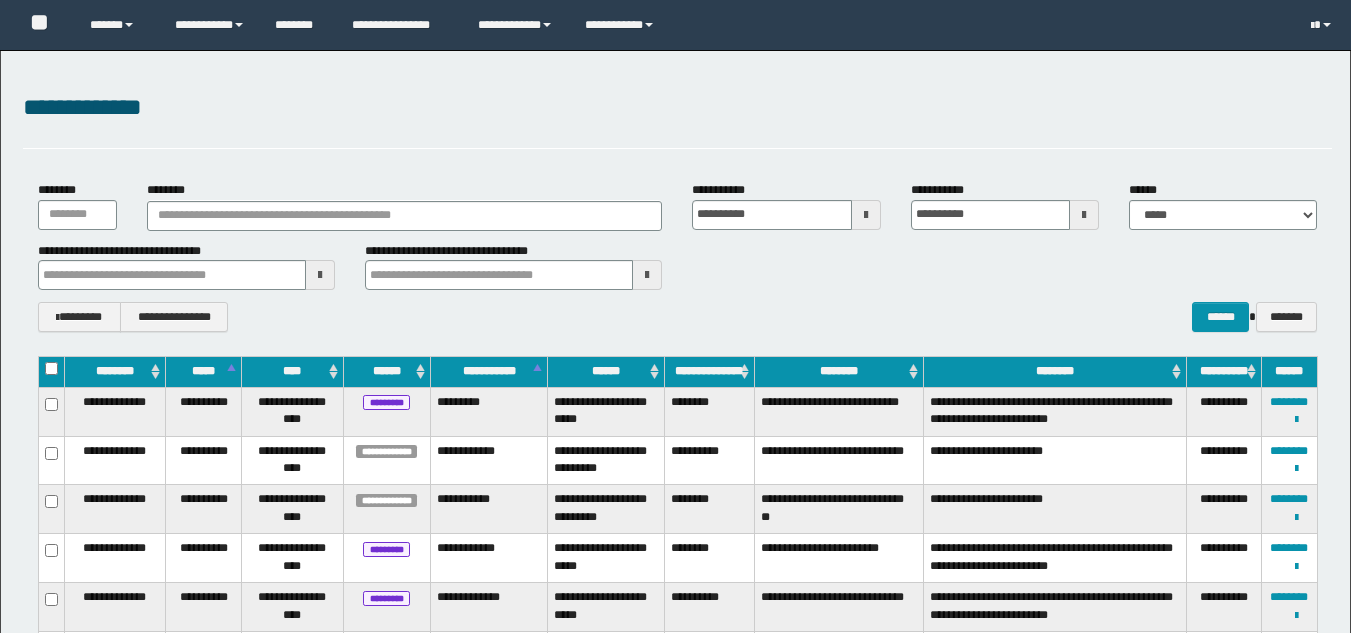 scroll, scrollTop: 0, scrollLeft: 0, axis: both 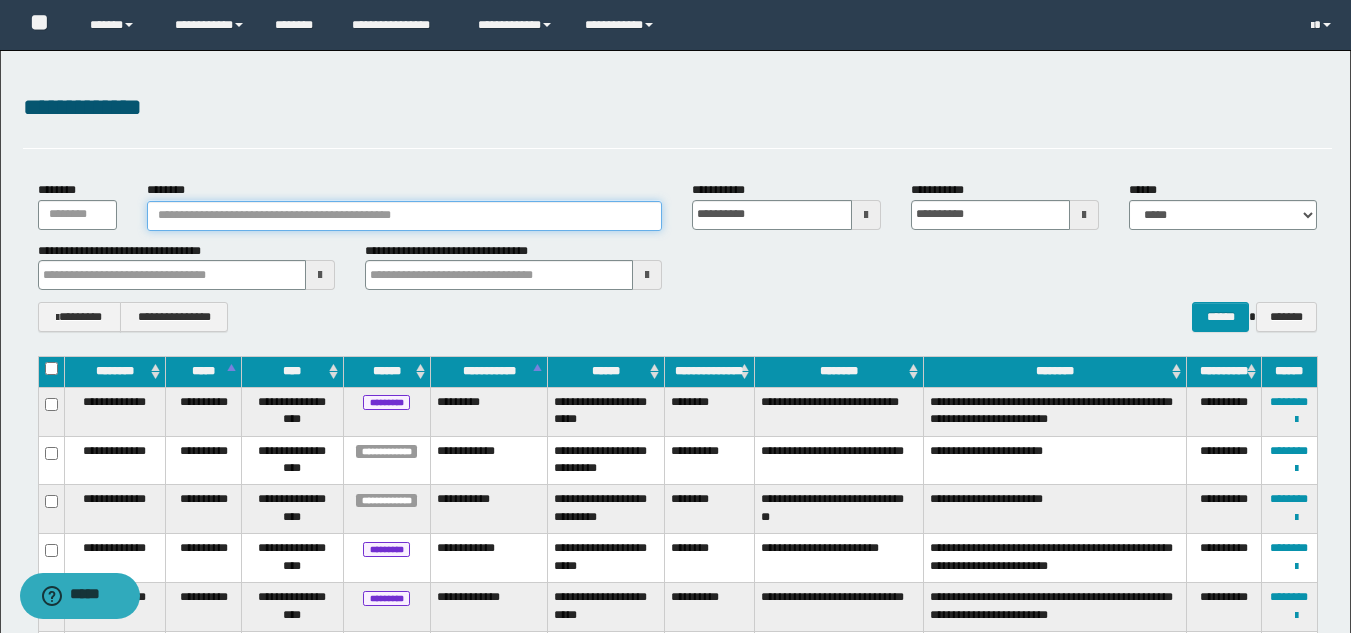 click on "********" at bounding box center (405, 216) 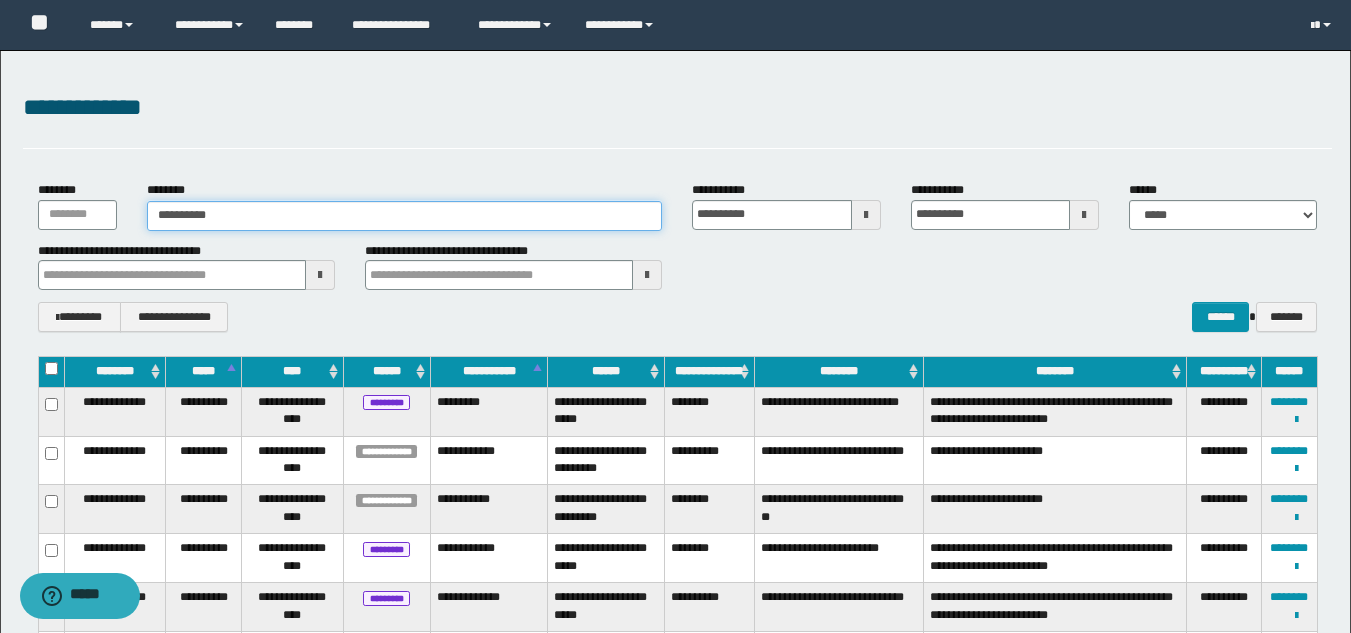 type on "**********" 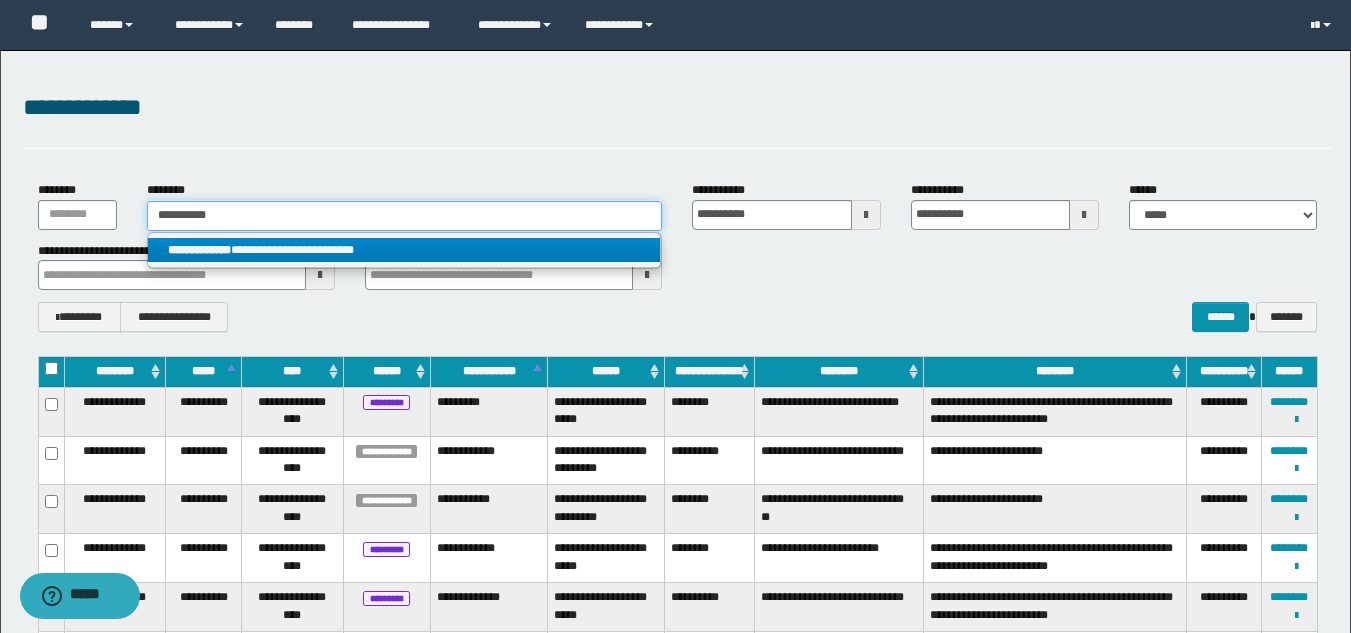 type on "**********" 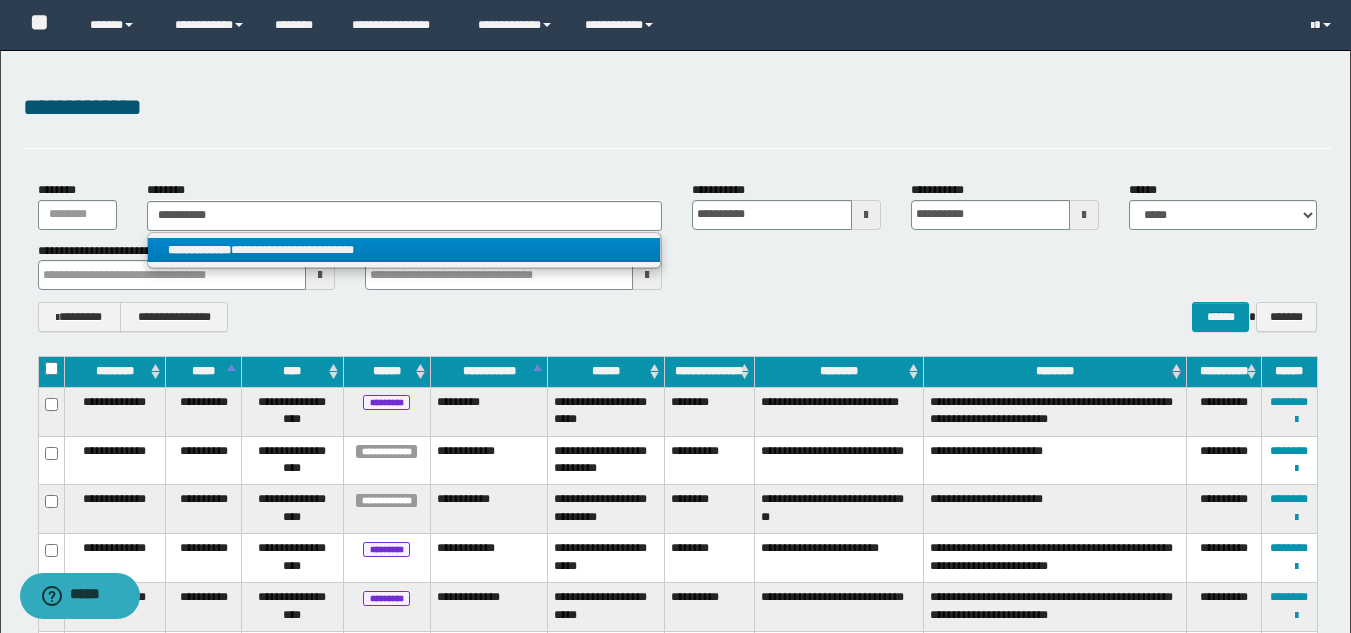 click on "**********" at bounding box center [404, 250] 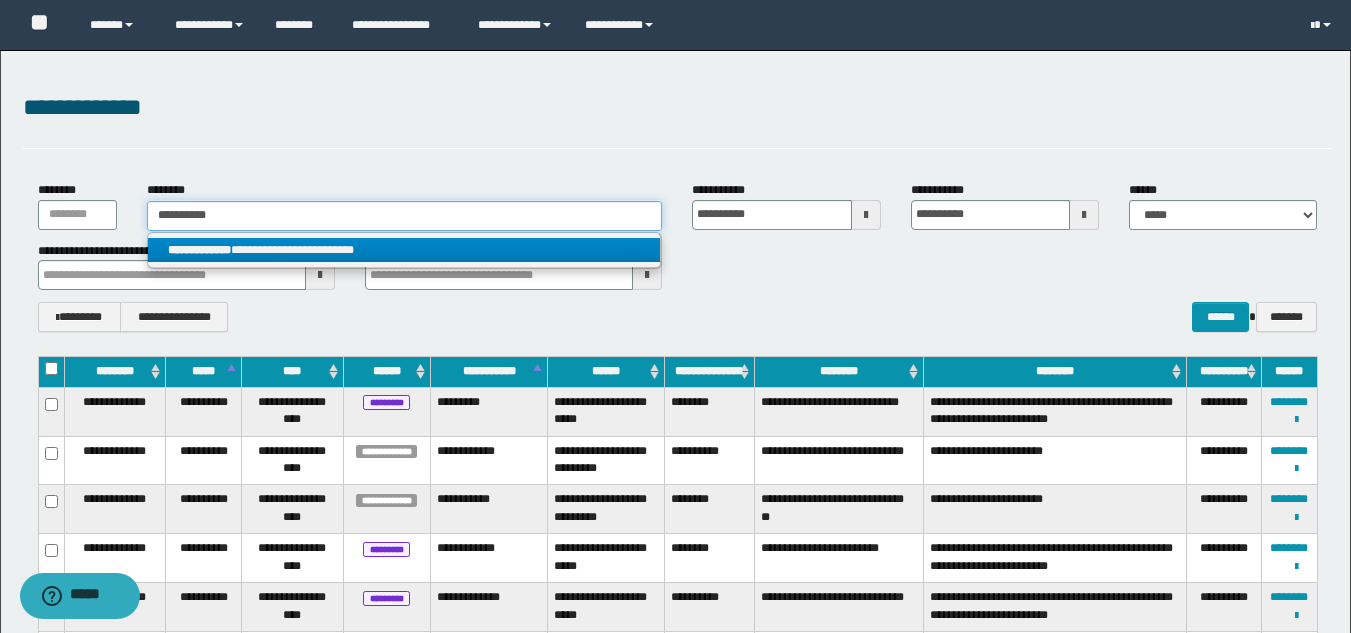 type 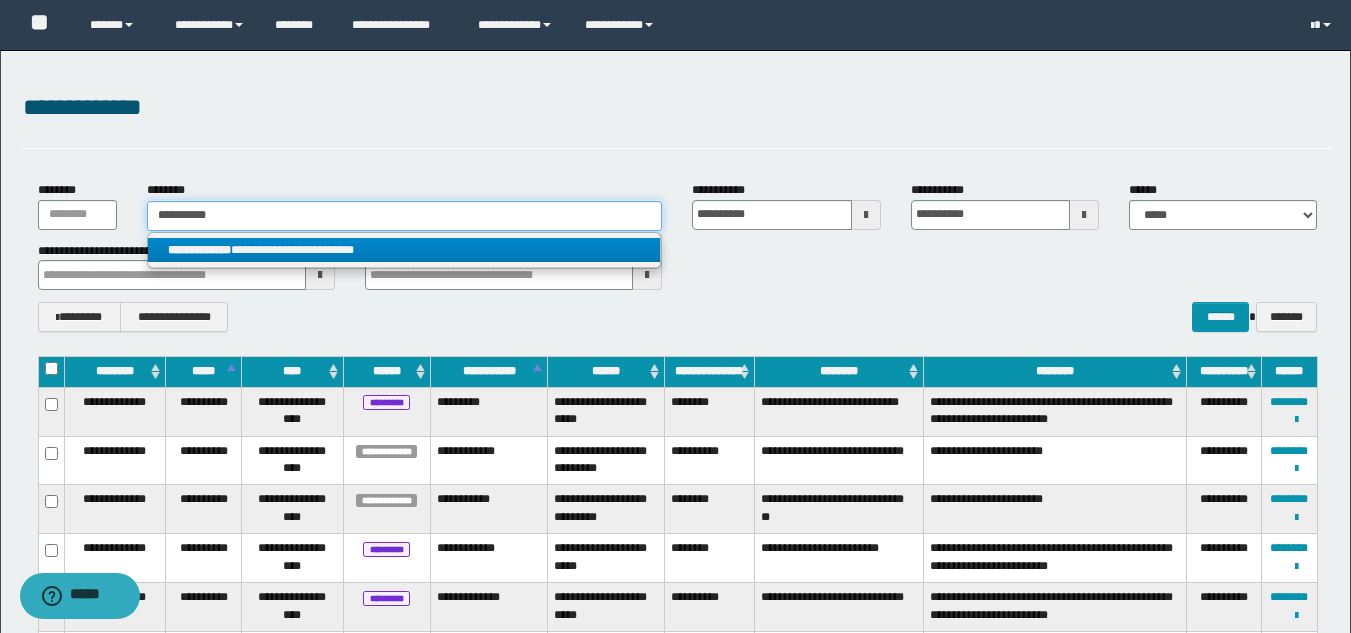 type on "**********" 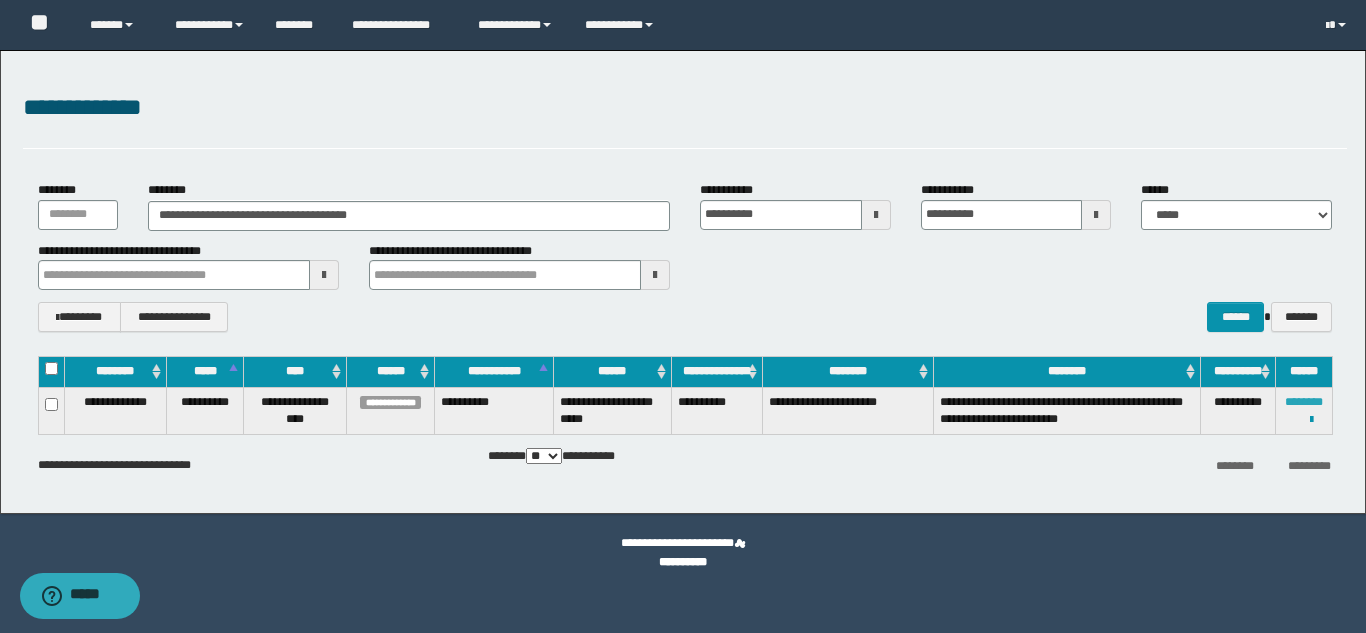 click on "********" at bounding box center (1304, 402) 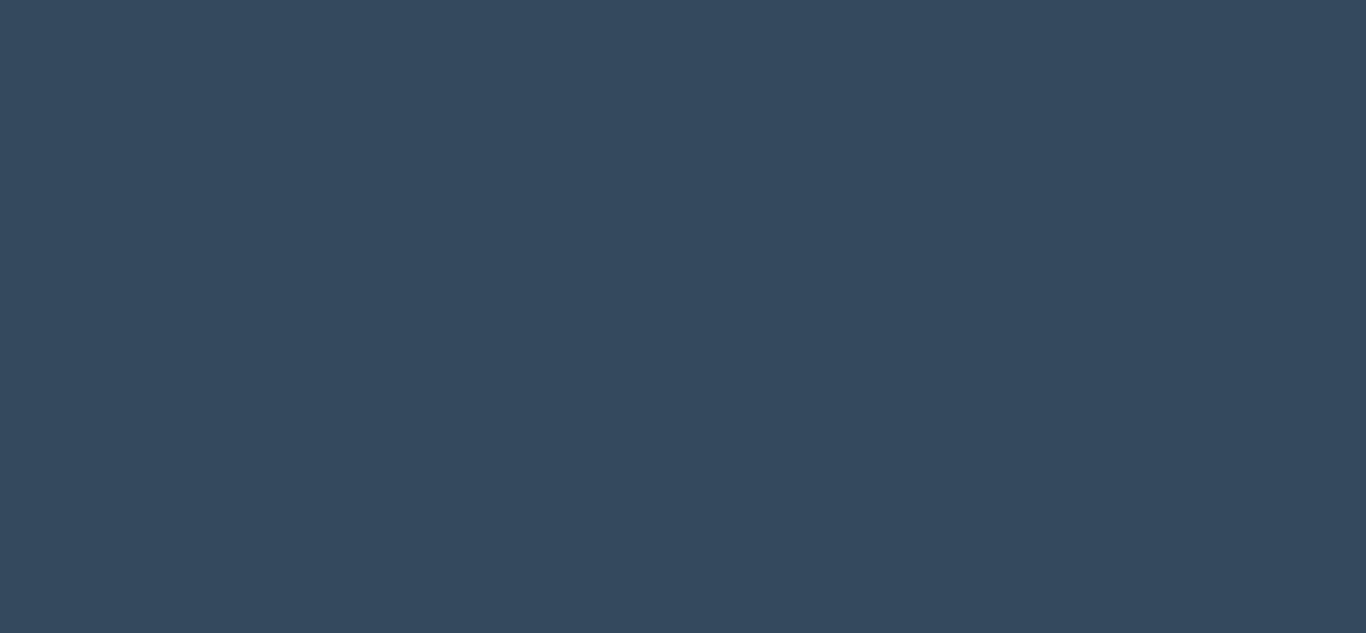 scroll, scrollTop: 0, scrollLeft: 0, axis: both 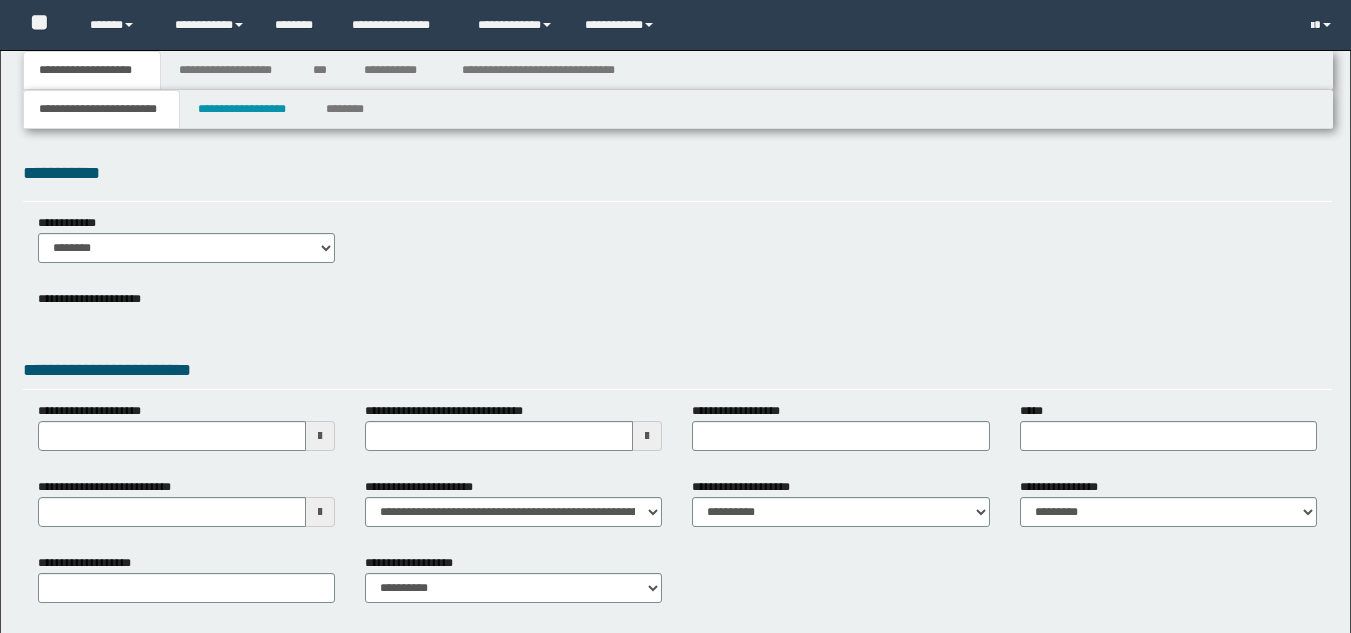 type 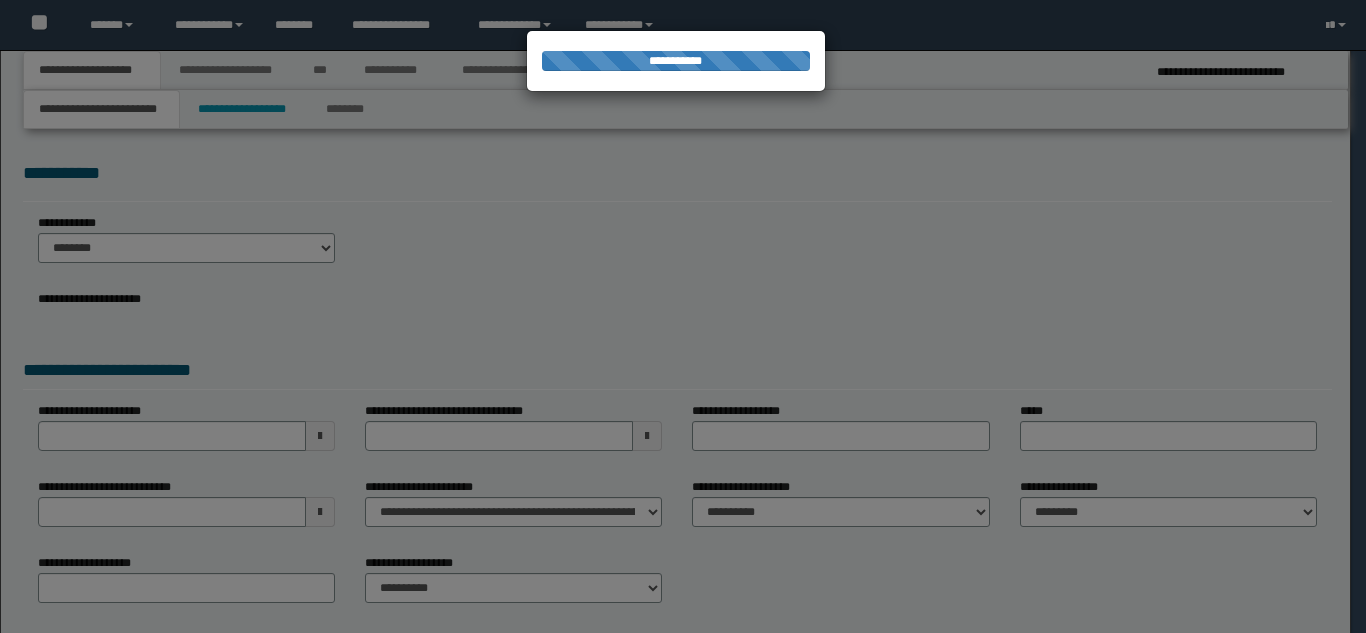 scroll, scrollTop: 0, scrollLeft: 0, axis: both 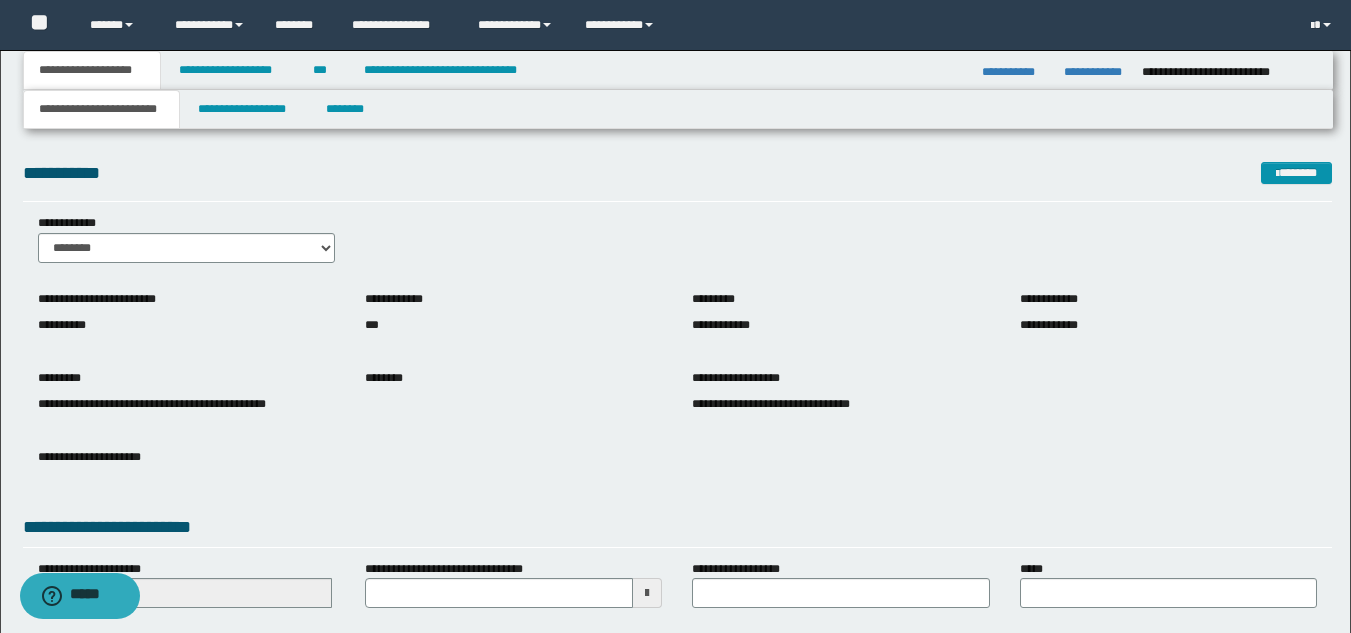 type 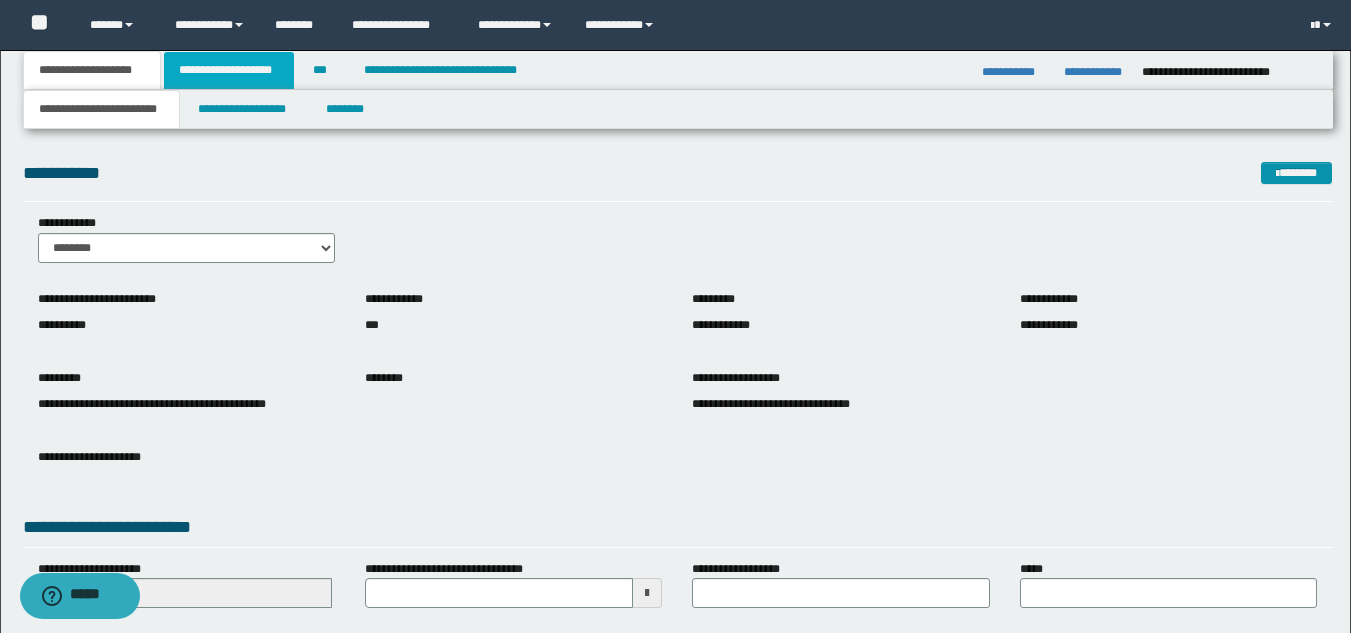 click on "**********" at bounding box center (229, 70) 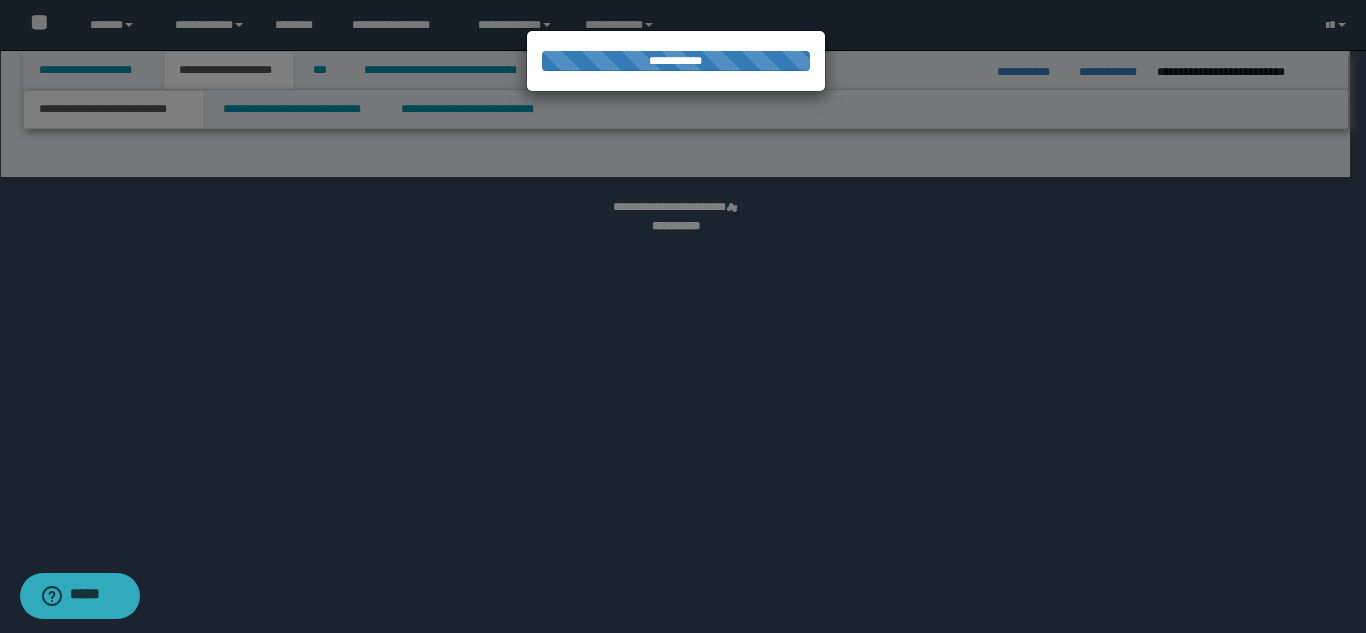 click at bounding box center (683, 316) 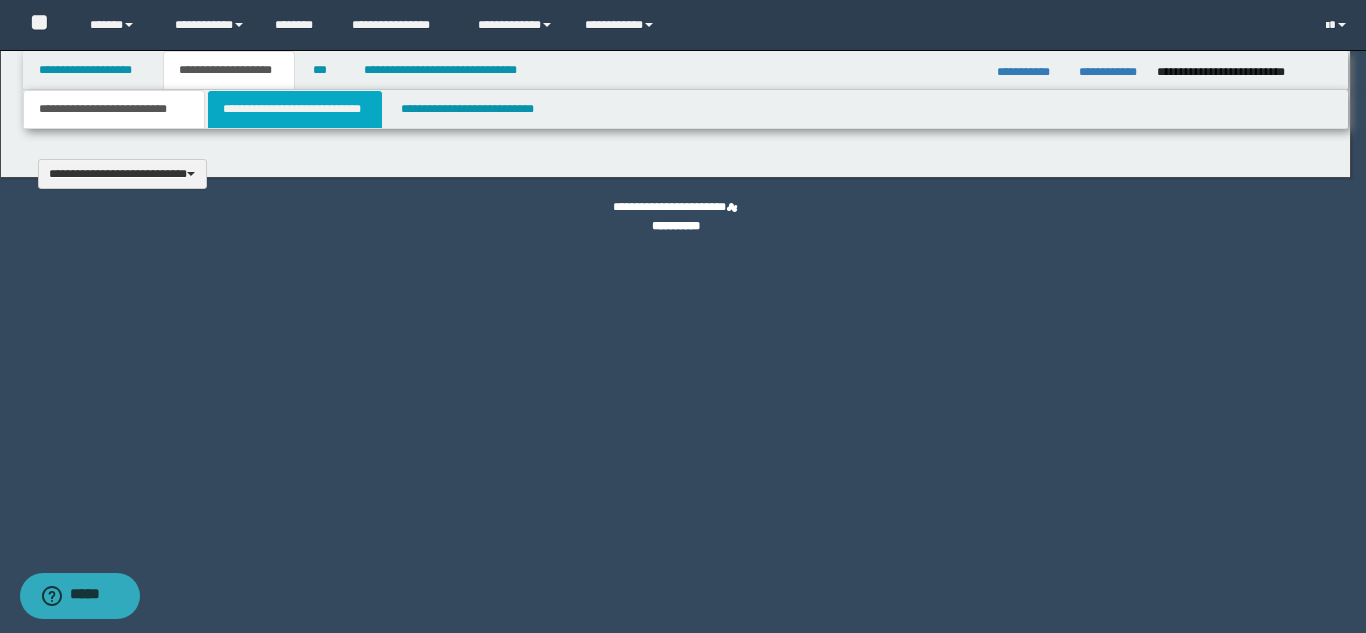 type 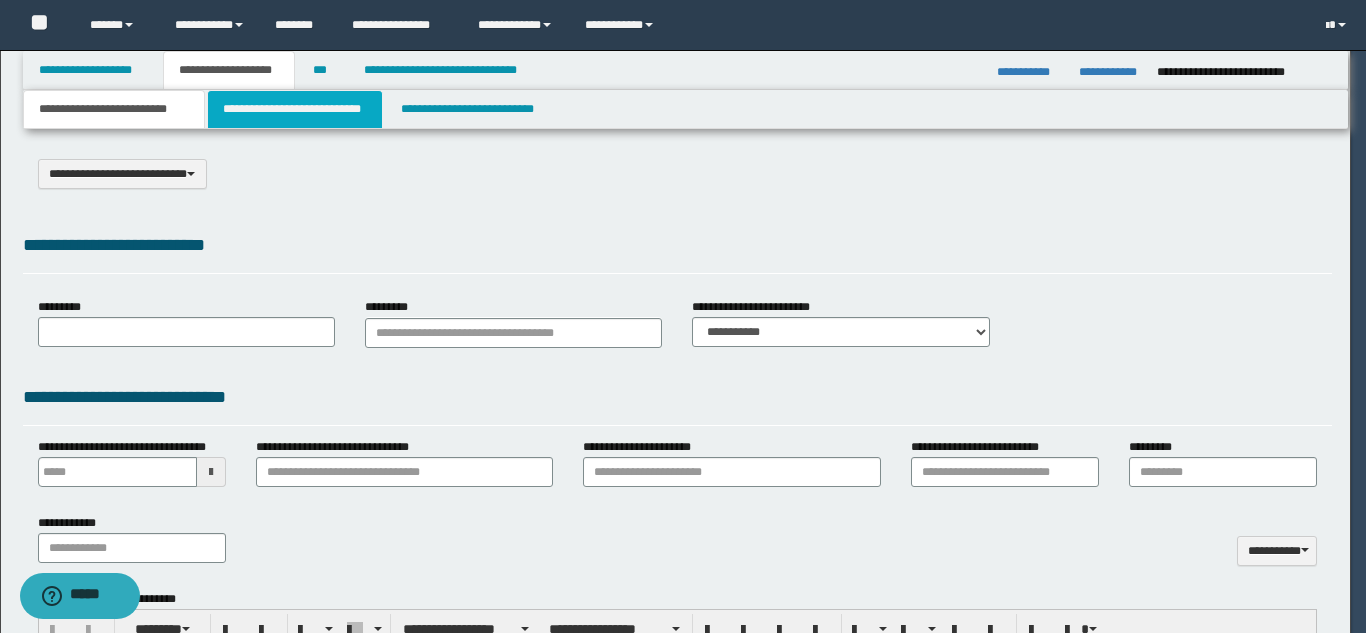 scroll, scrollTop: 0, scrollLeft: 0, axis: both 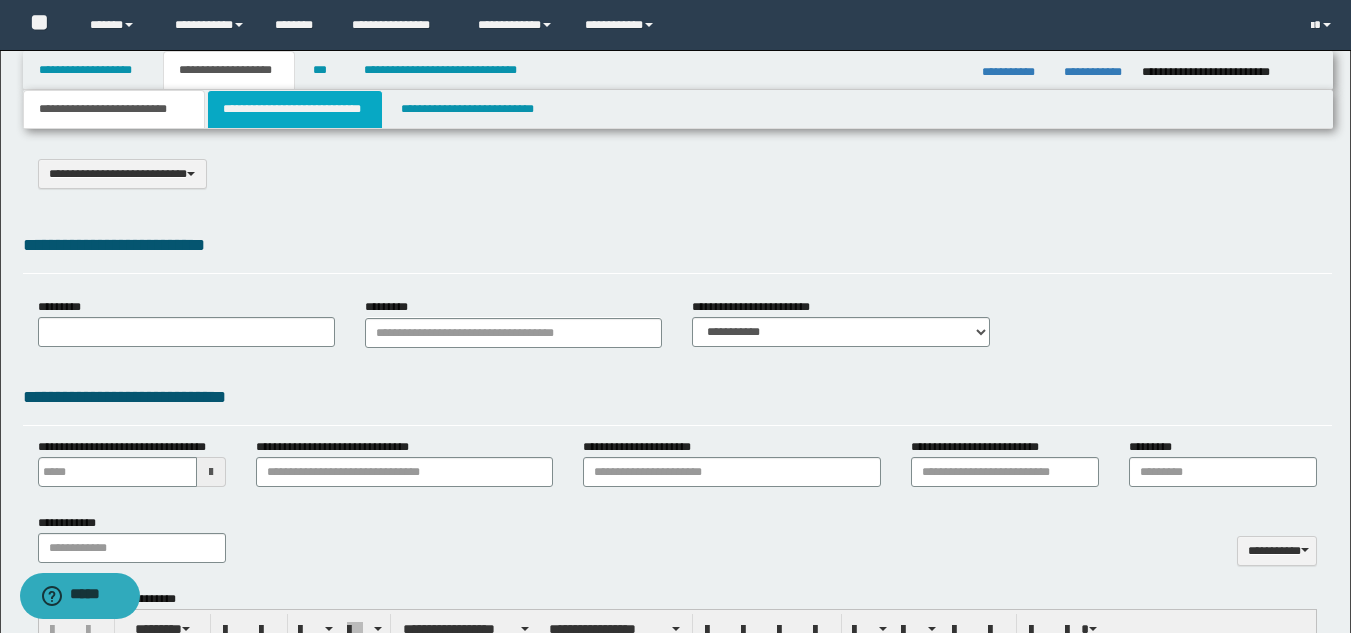 click on "**********" at bounding box center [295, 109] 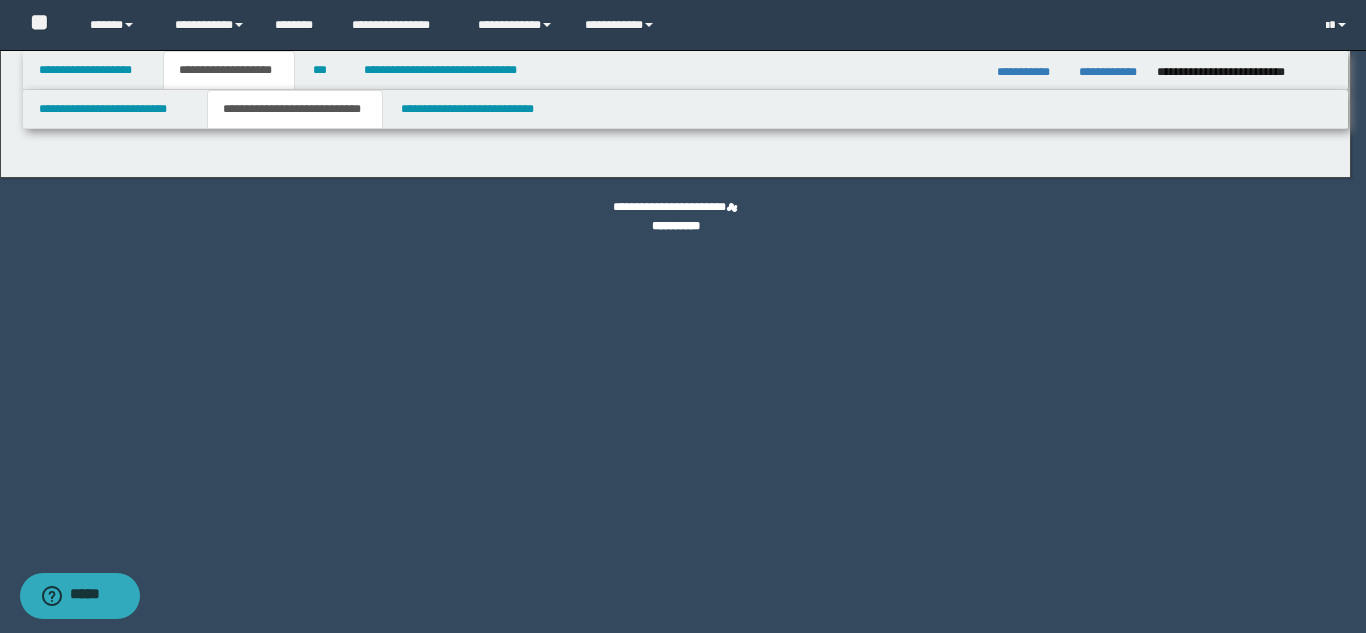 select on "*" 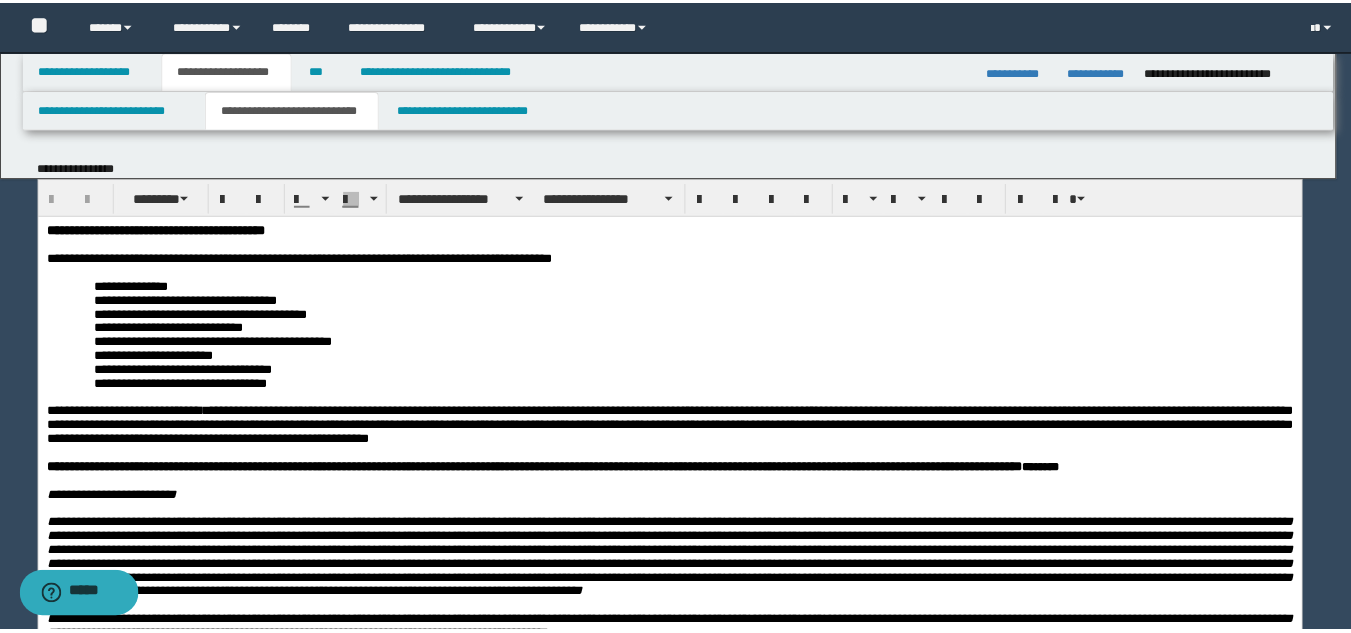 scroll, scrollTop: 0, scrollLeft: 0, axis: both 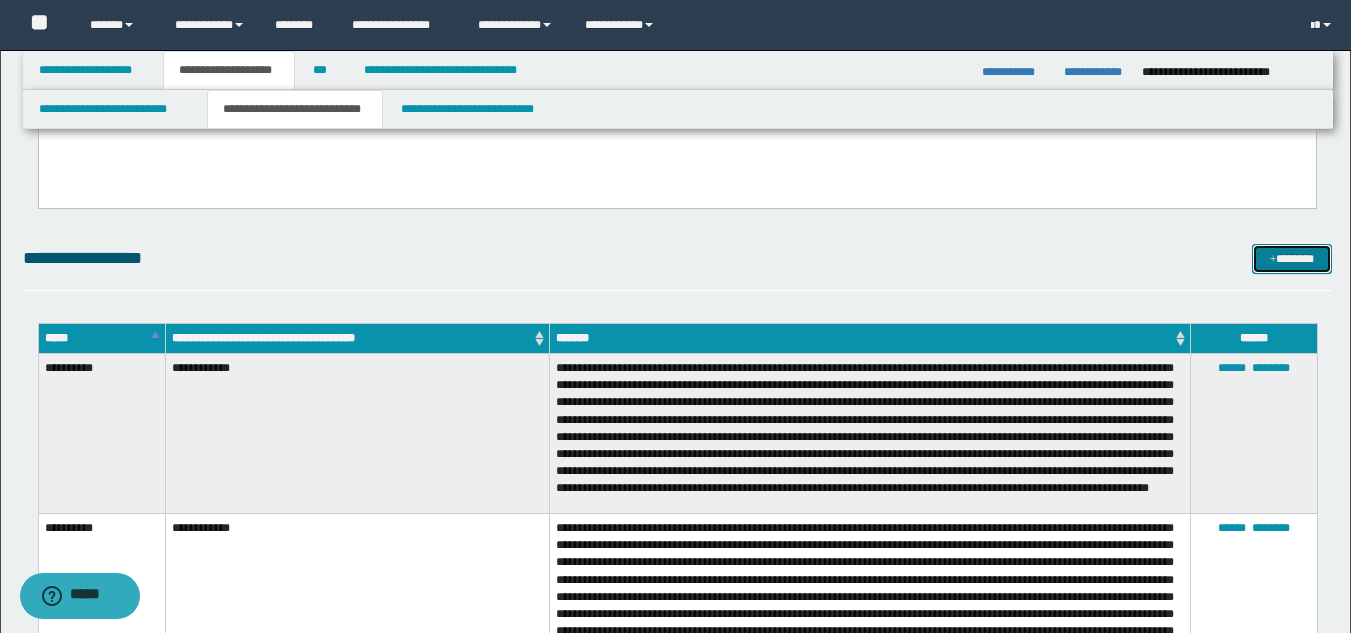 click on "*******" at bounding box center (1292, 259) 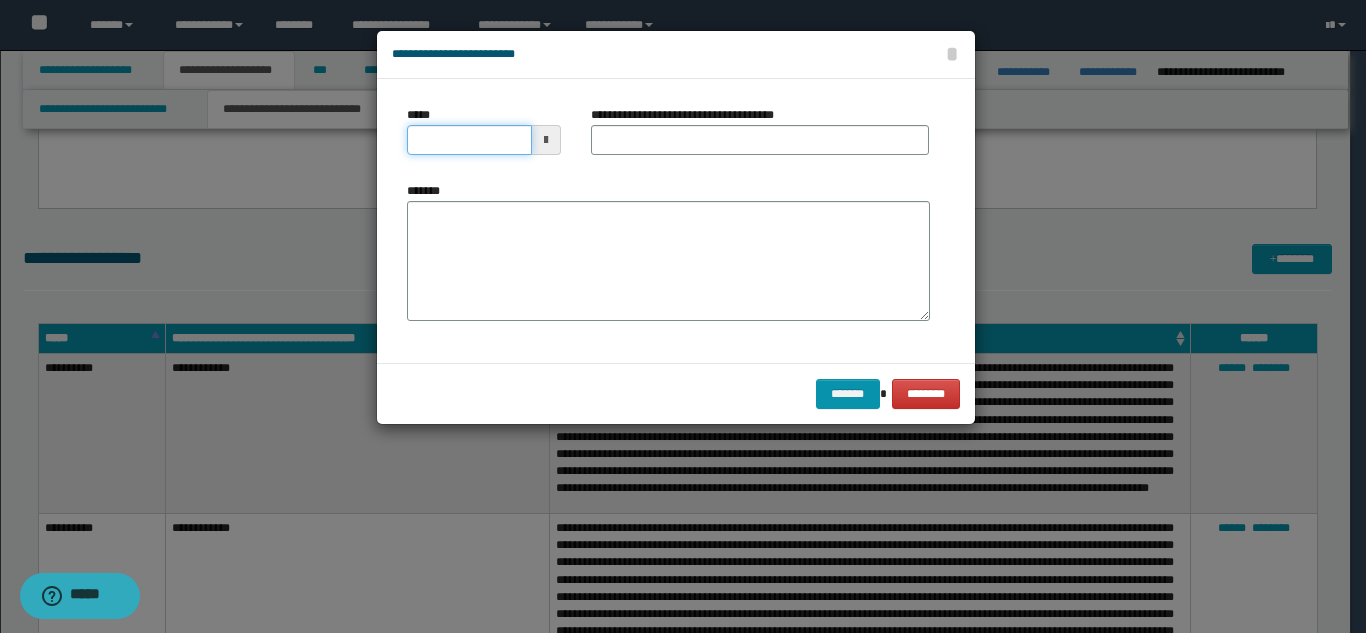 click on "*****" at bounding box center [469, 140] 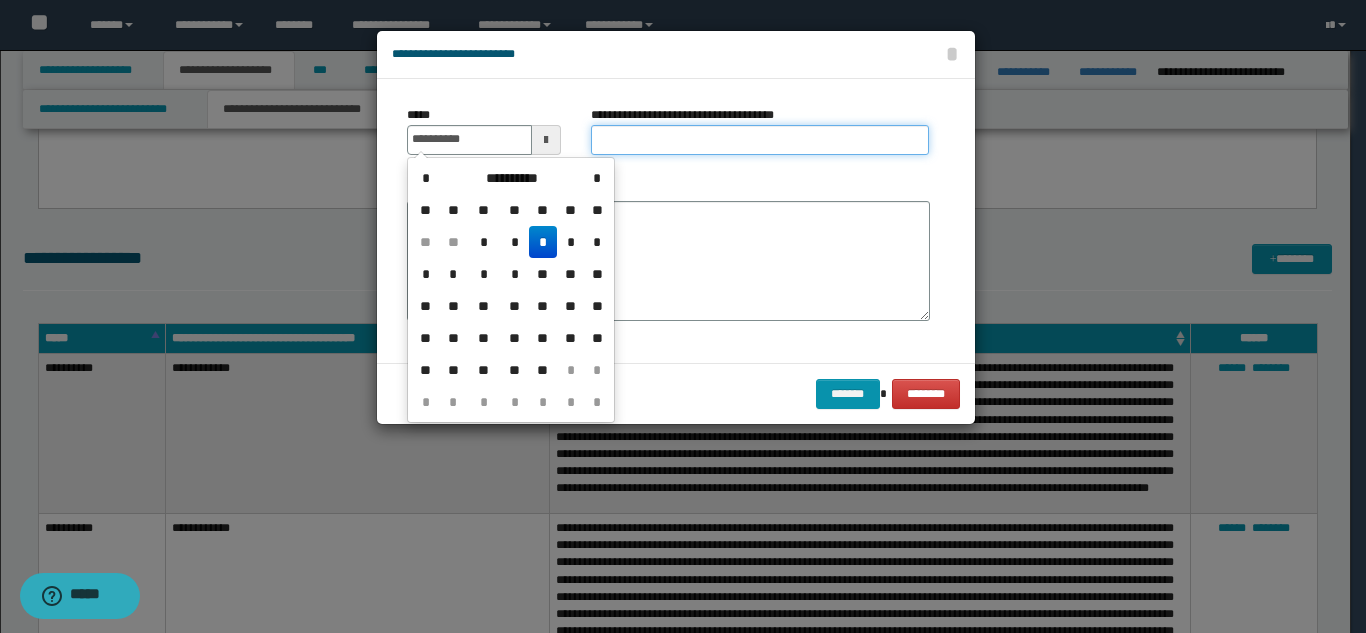 type on "**********" 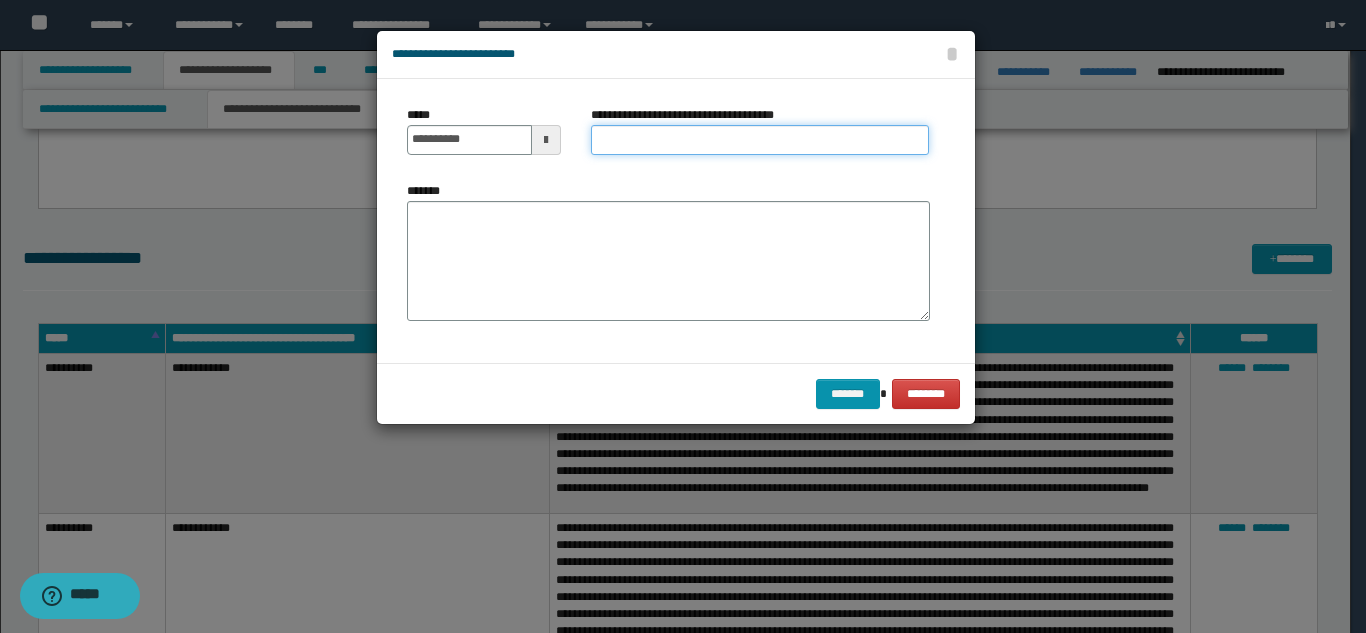 paste on "*********" 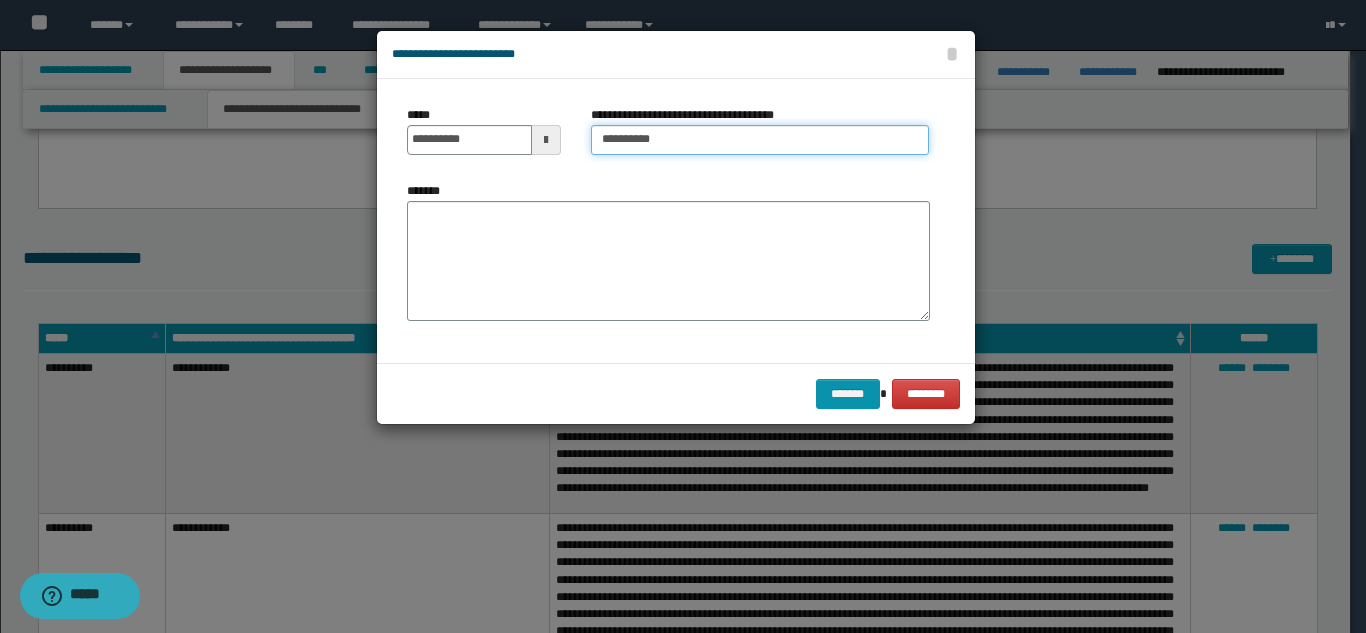 type on "*********" 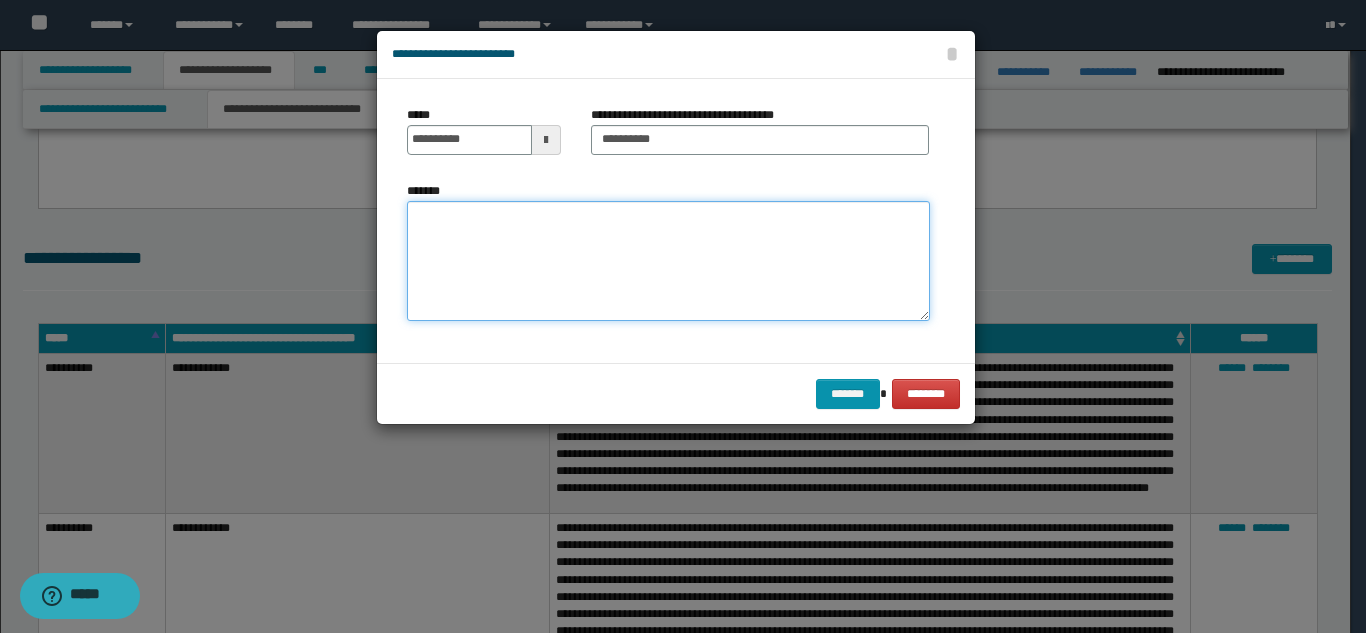 paste on "**********" 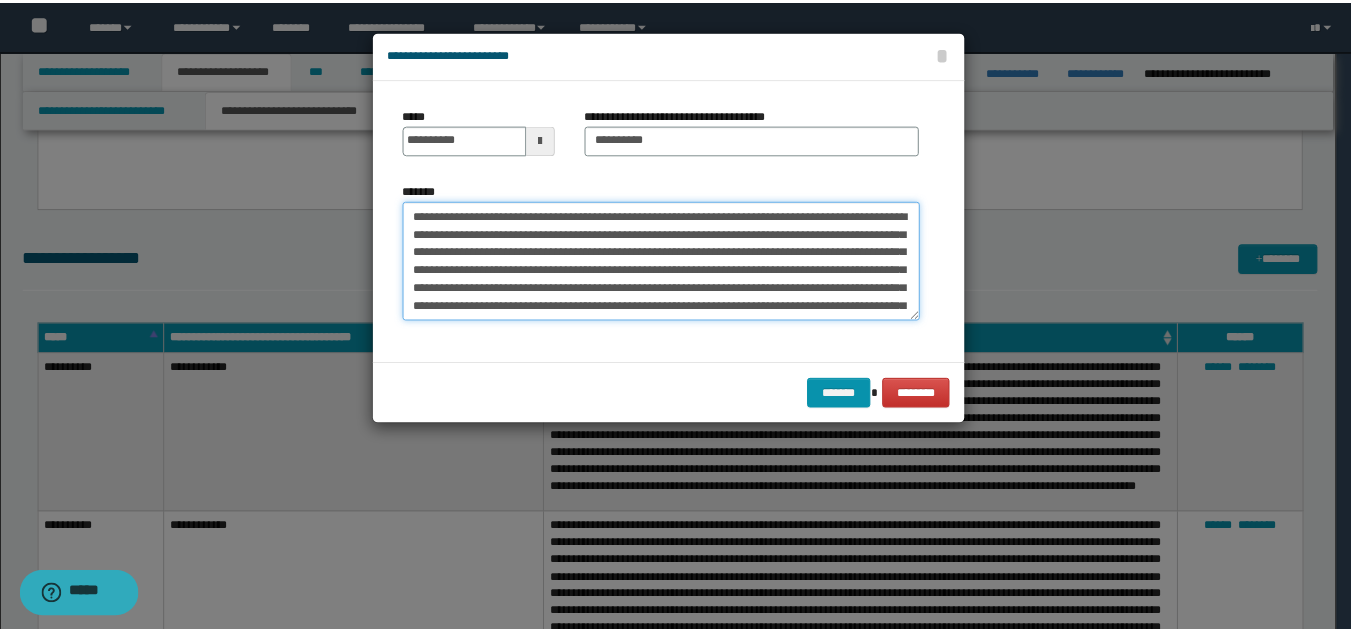 scroll, scrollTop: 426, scrollLeft: 0, axis: vertical 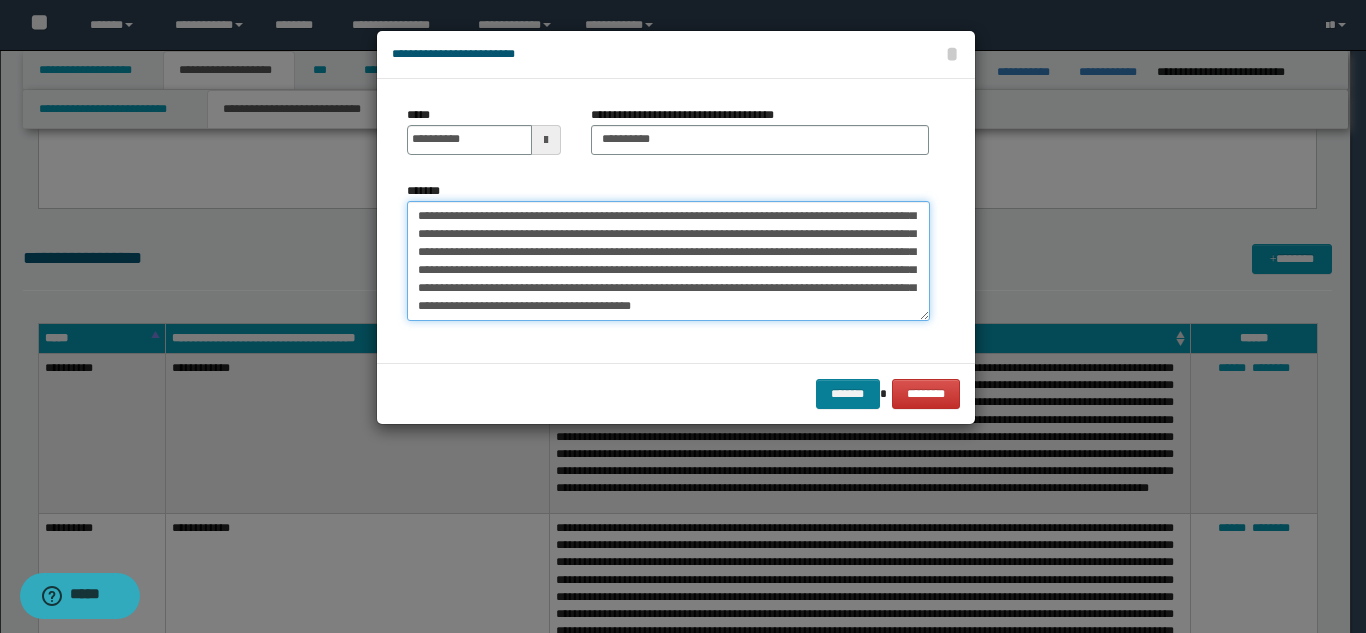 type on "**********" 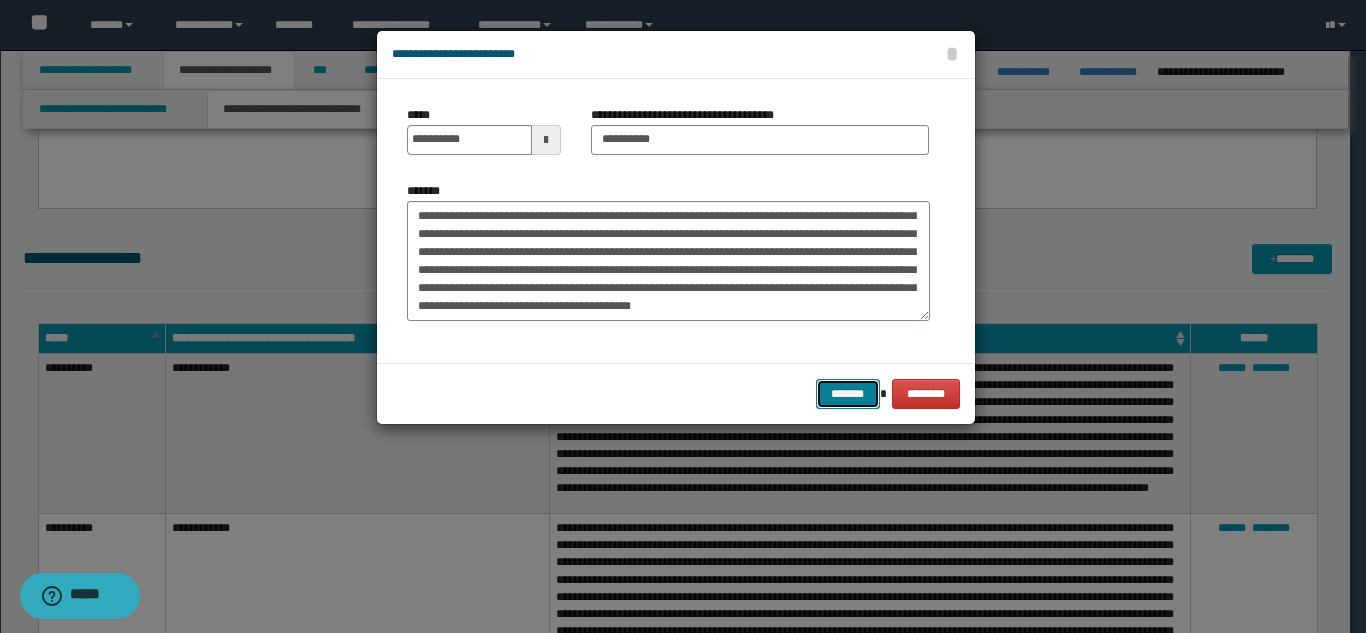click on "*******" at bounding box center (848, 394) 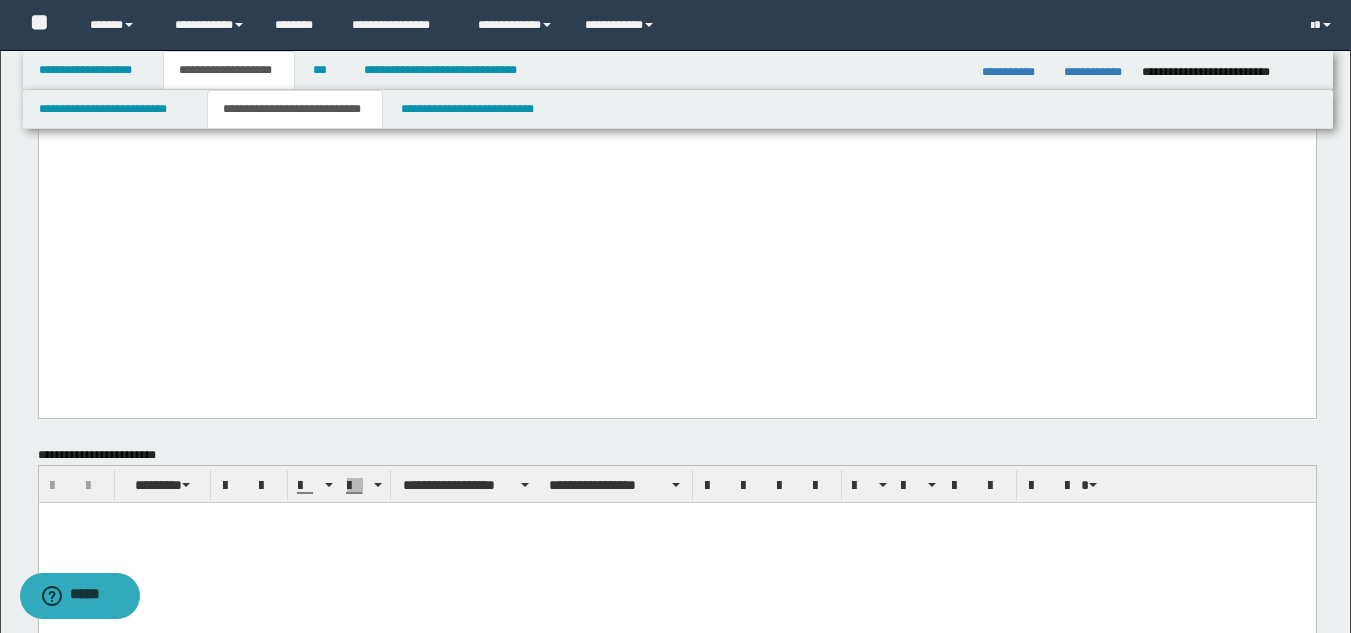 scroll, scrollTop: 2284, scrollLeft: 0, axis: vertical 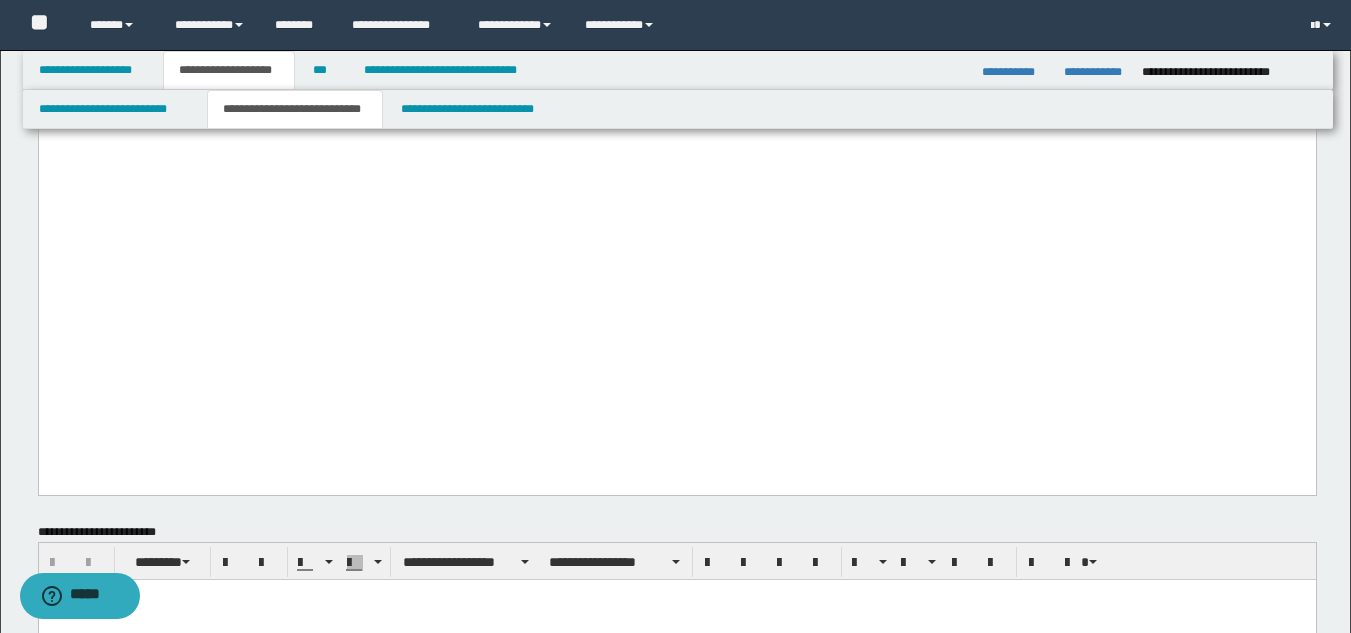 click at bounding box center [676, -16] 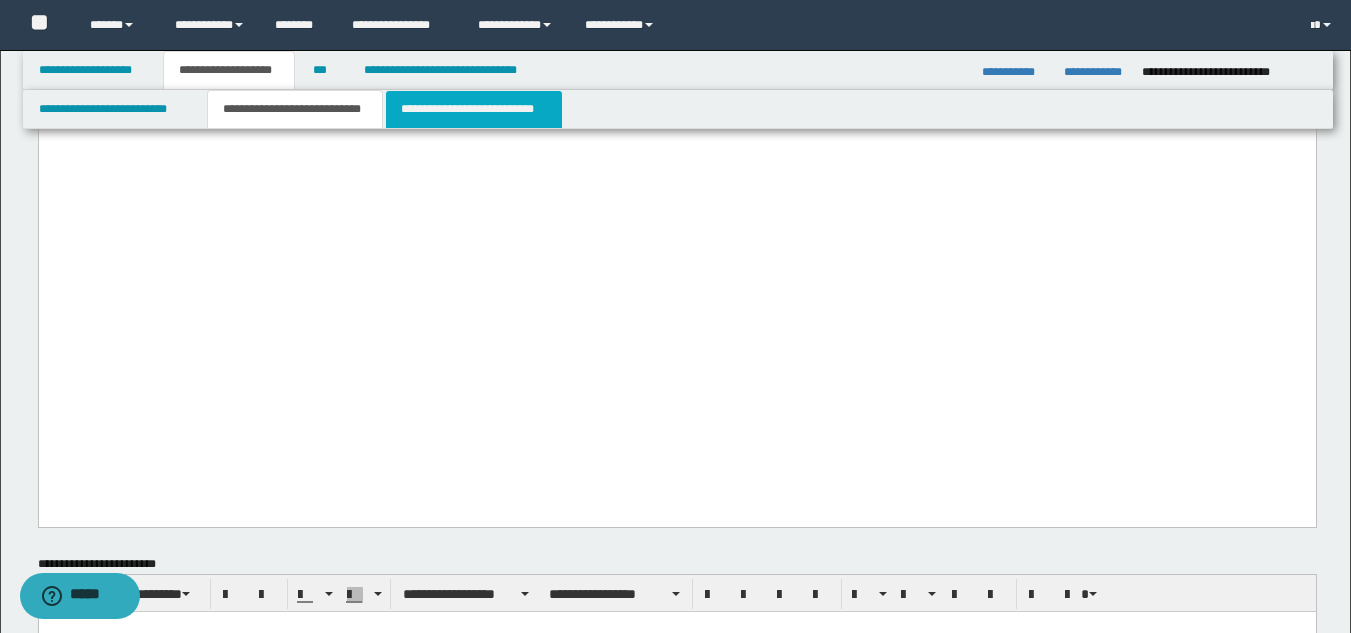 click on "**********" at bounding box center [474, 109] 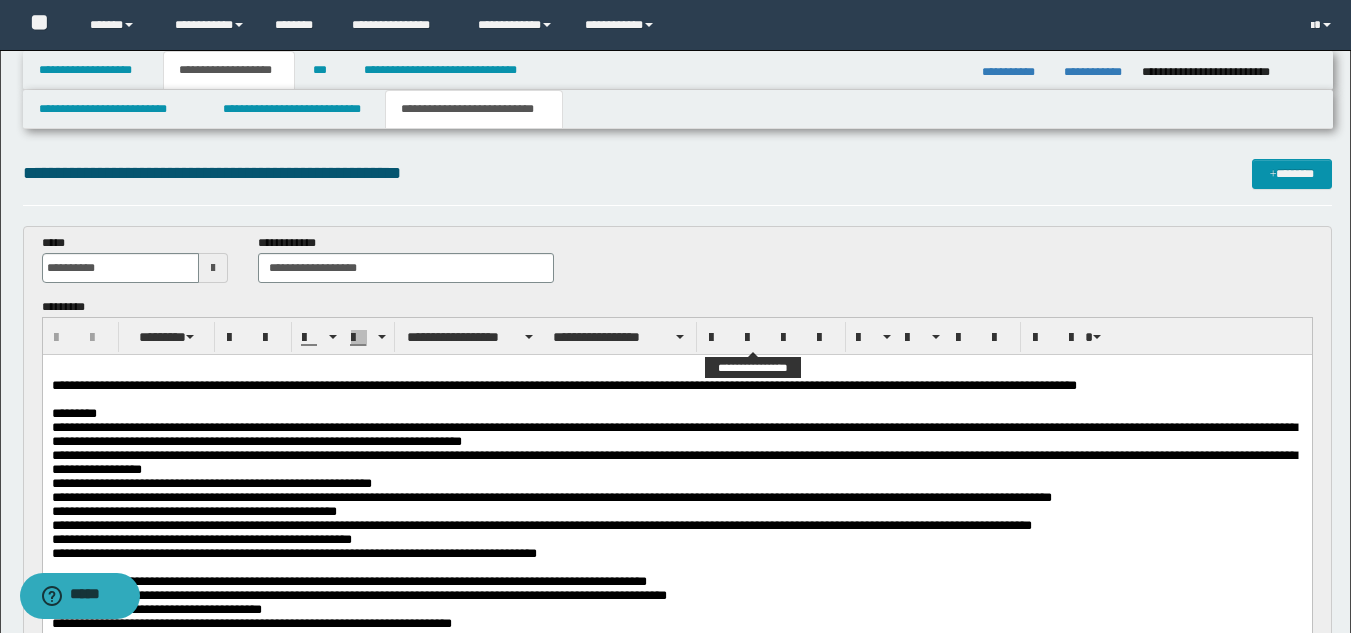 scroll, scrollTop: 0, scrollLeft: 0, axis: both 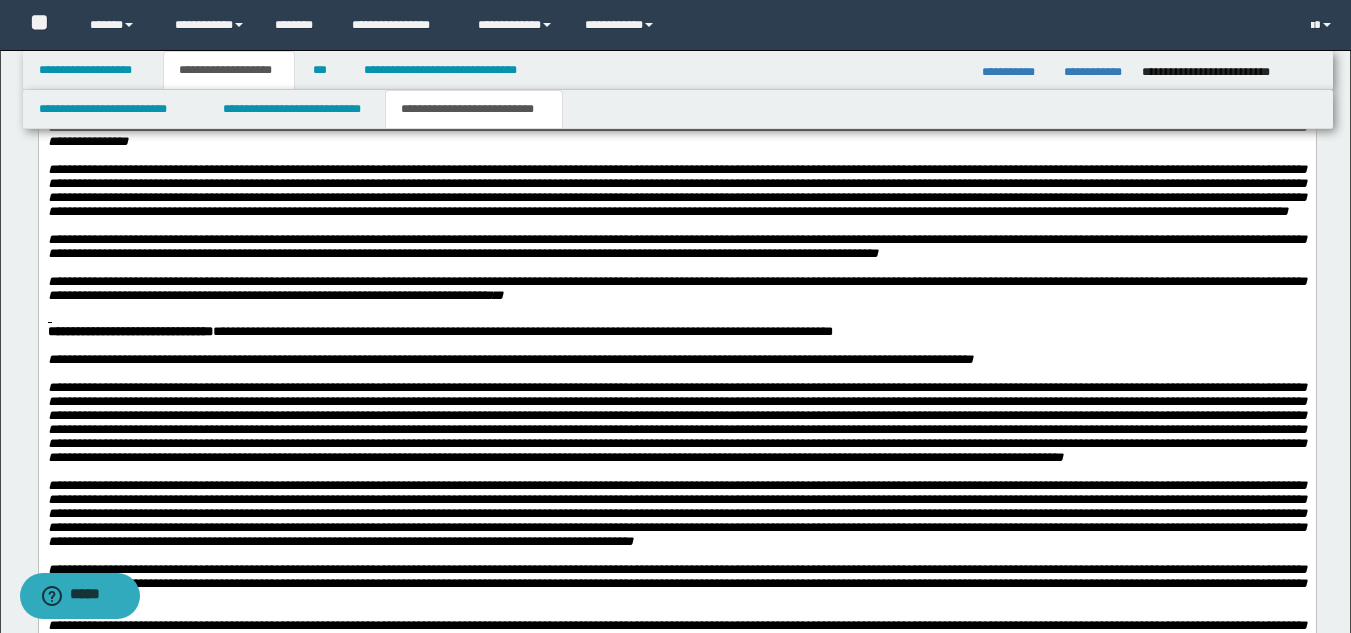 drag, startPoint x: 1365, startPoint y: 335, endPoint x: 891, endPoint y: 2626, distance: 2339.5208 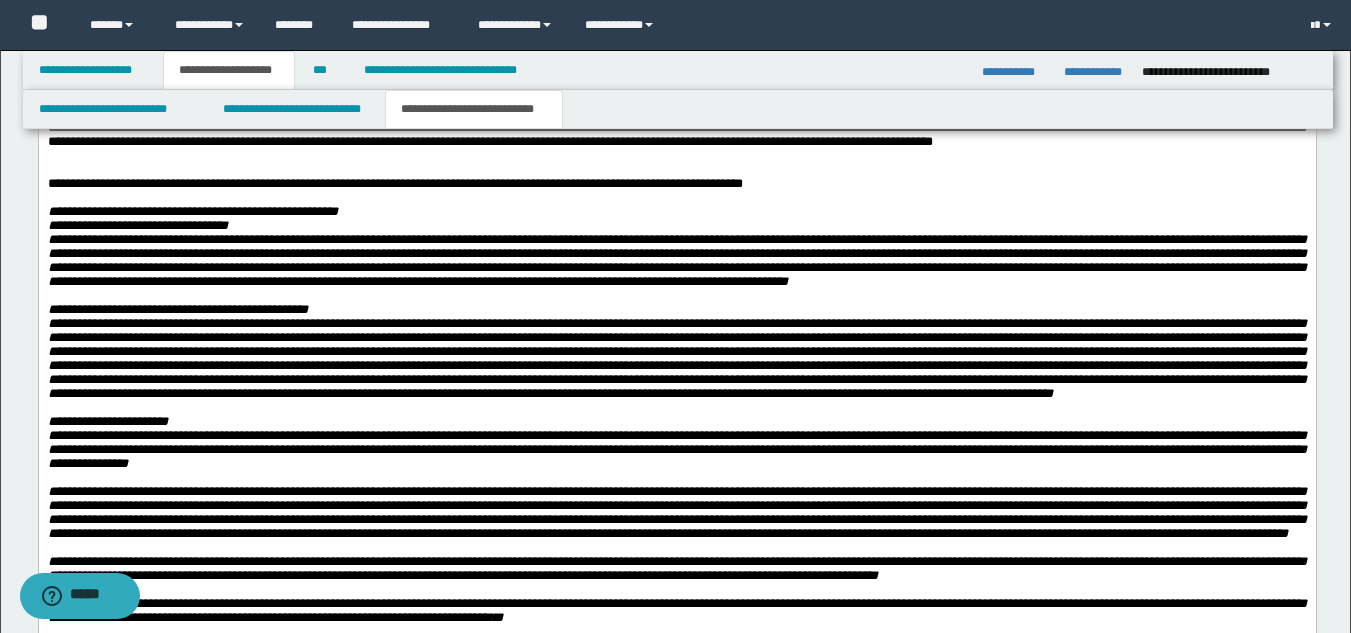 scroll, scrollTop: 3918, scrollLeft: 0, axis: vertical 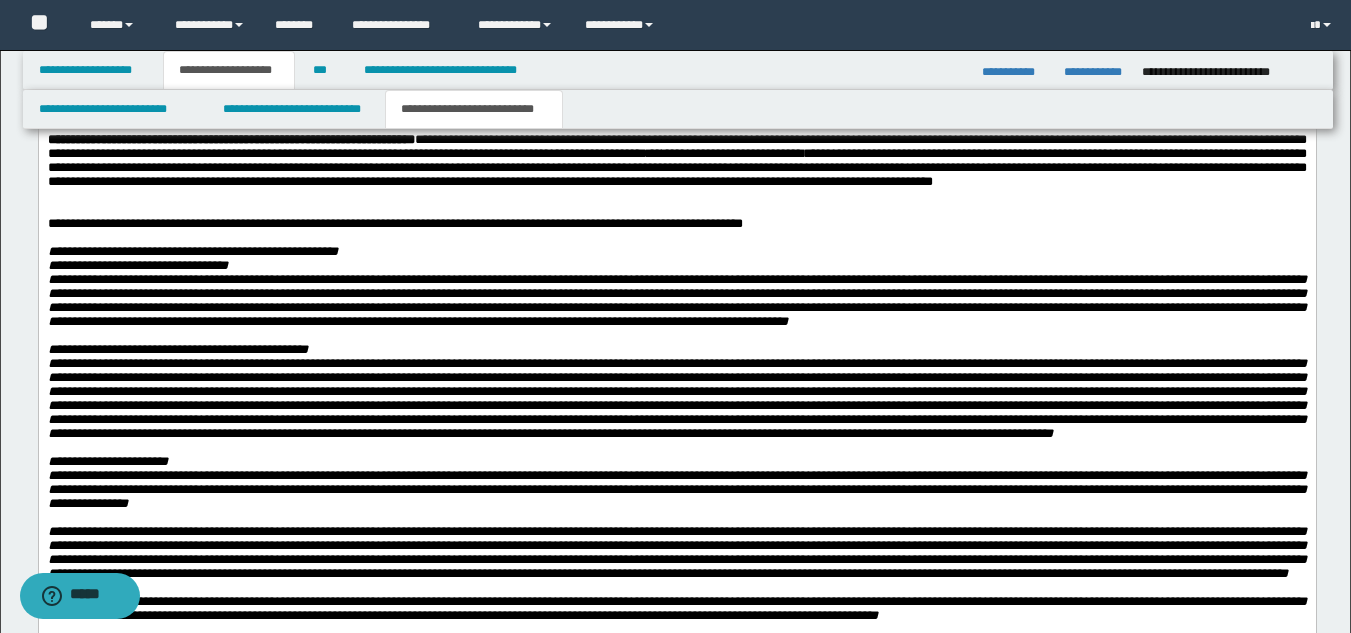 click on "**********" at bounding box center [676, -184] 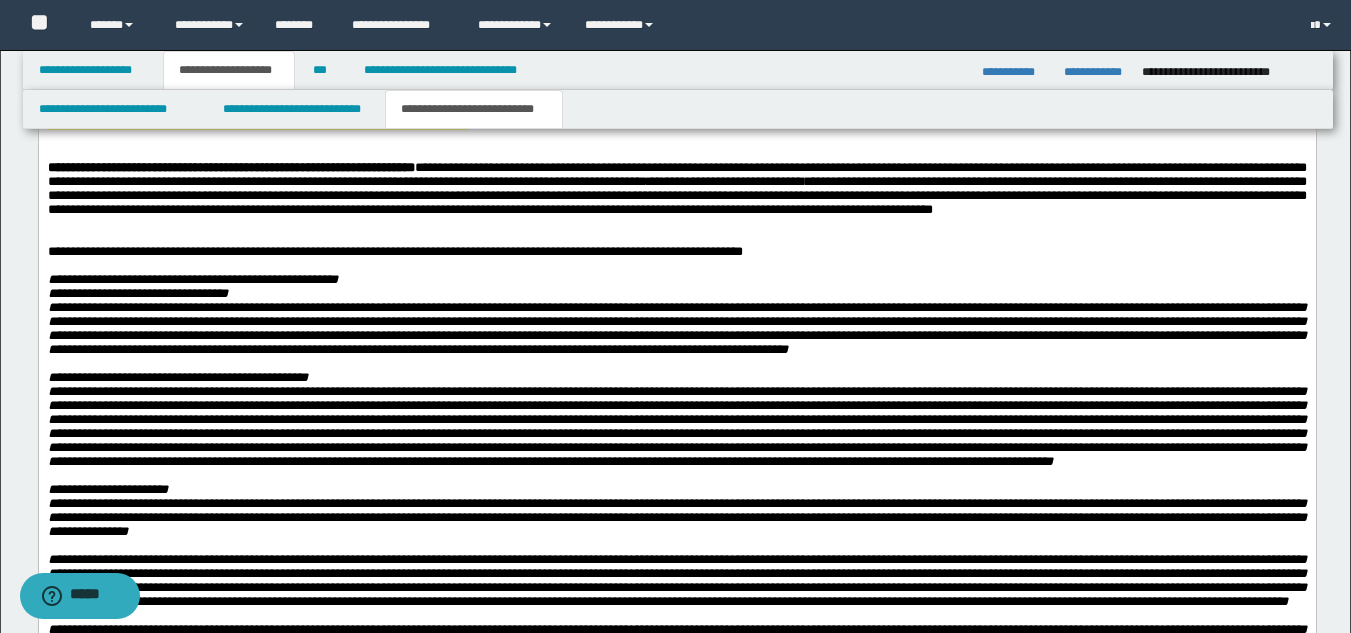 type 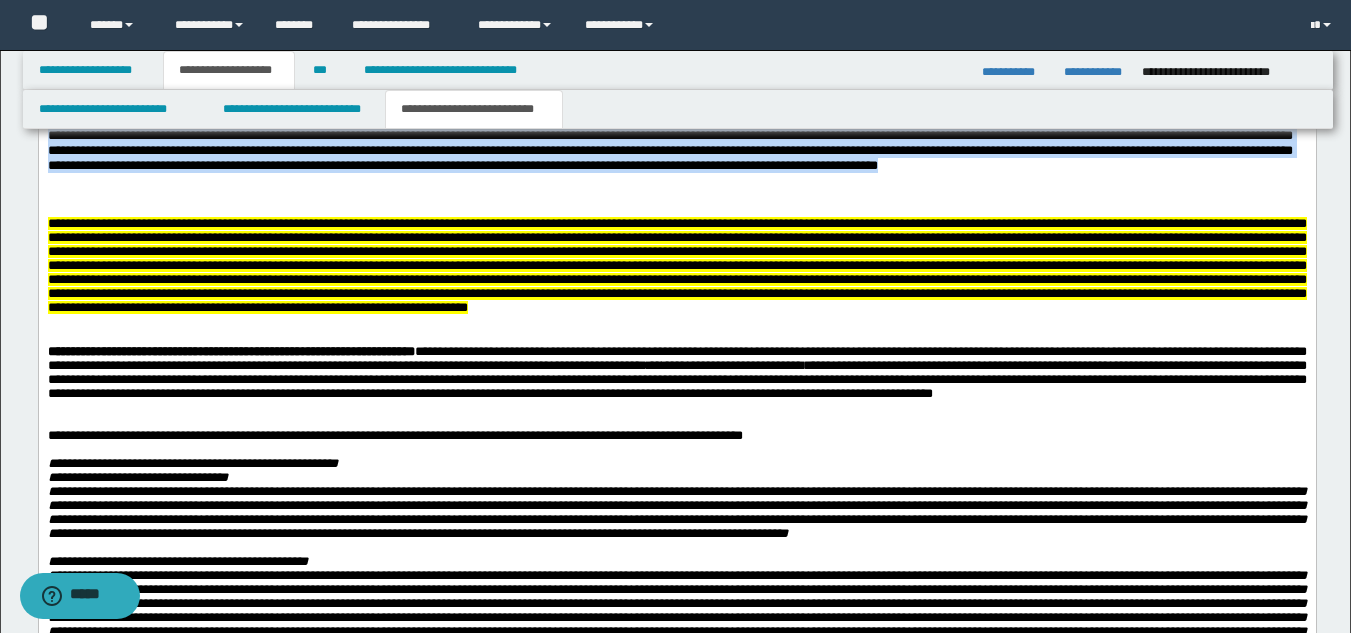 drag, startPoint x: 647, startPoint y: 561, endPoint x: 51, endPoint y: 403, distance: 616.5874 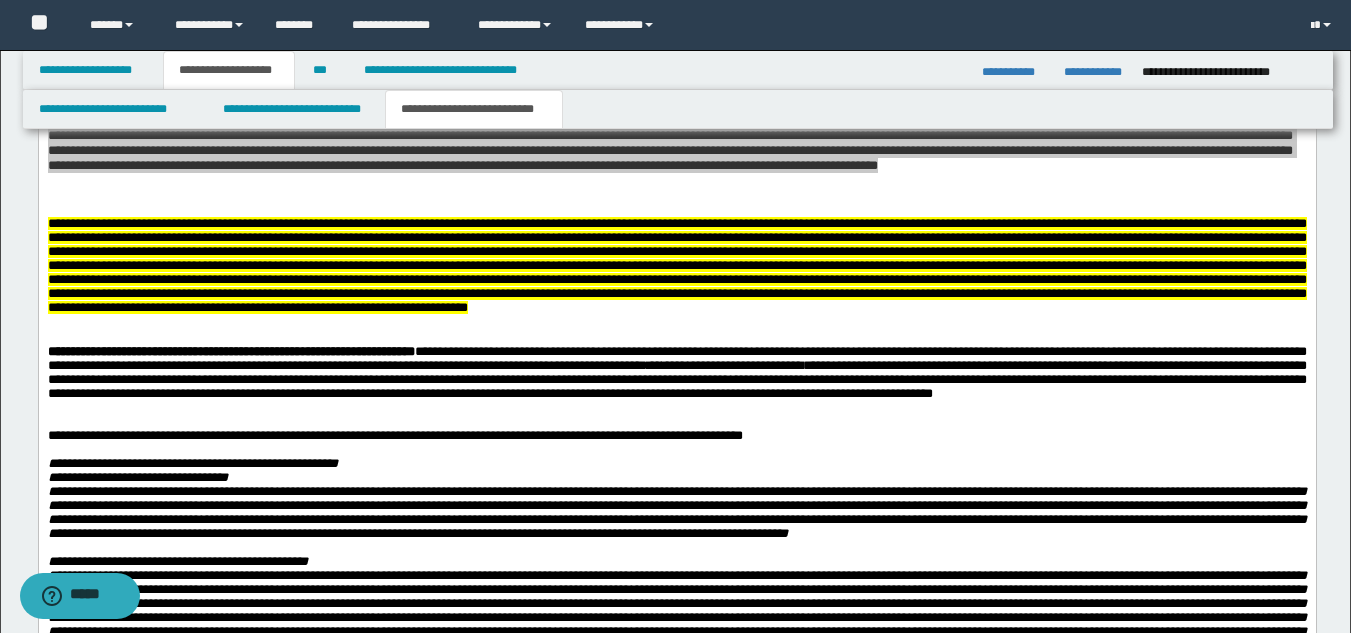 click on "**********" at bounding box center (675, 195) 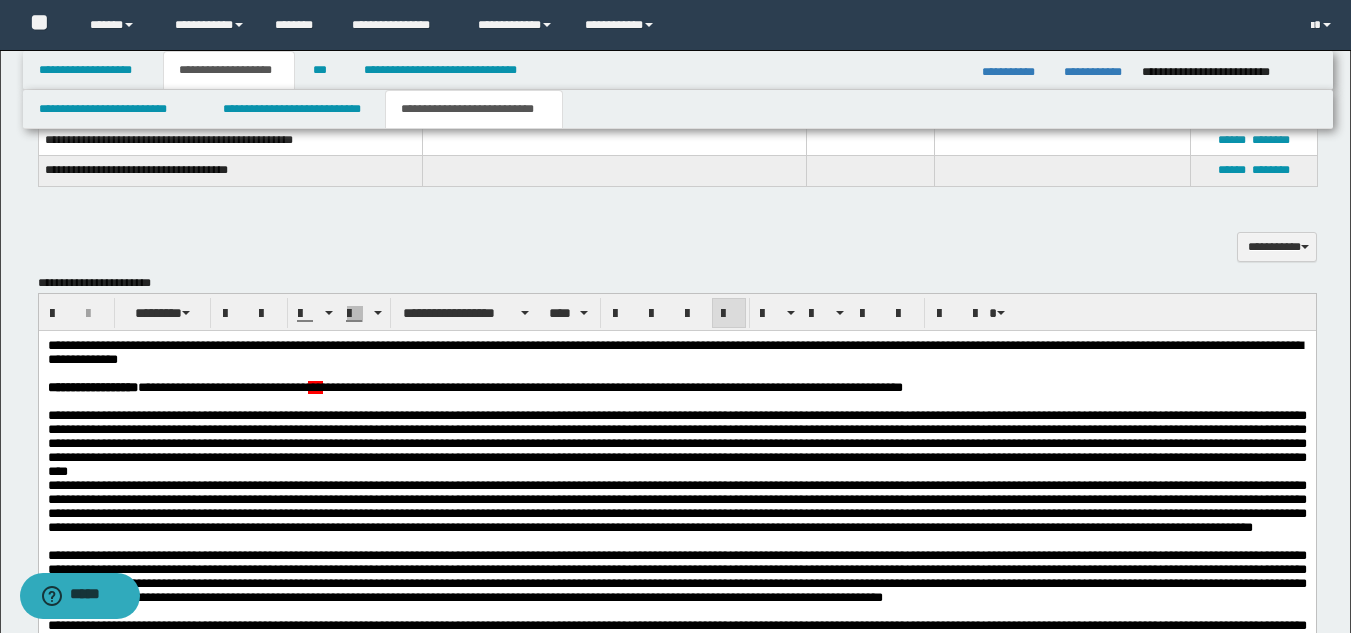 scroll, scrollTop: 1581, scrollLeft: 0, axis: vertical 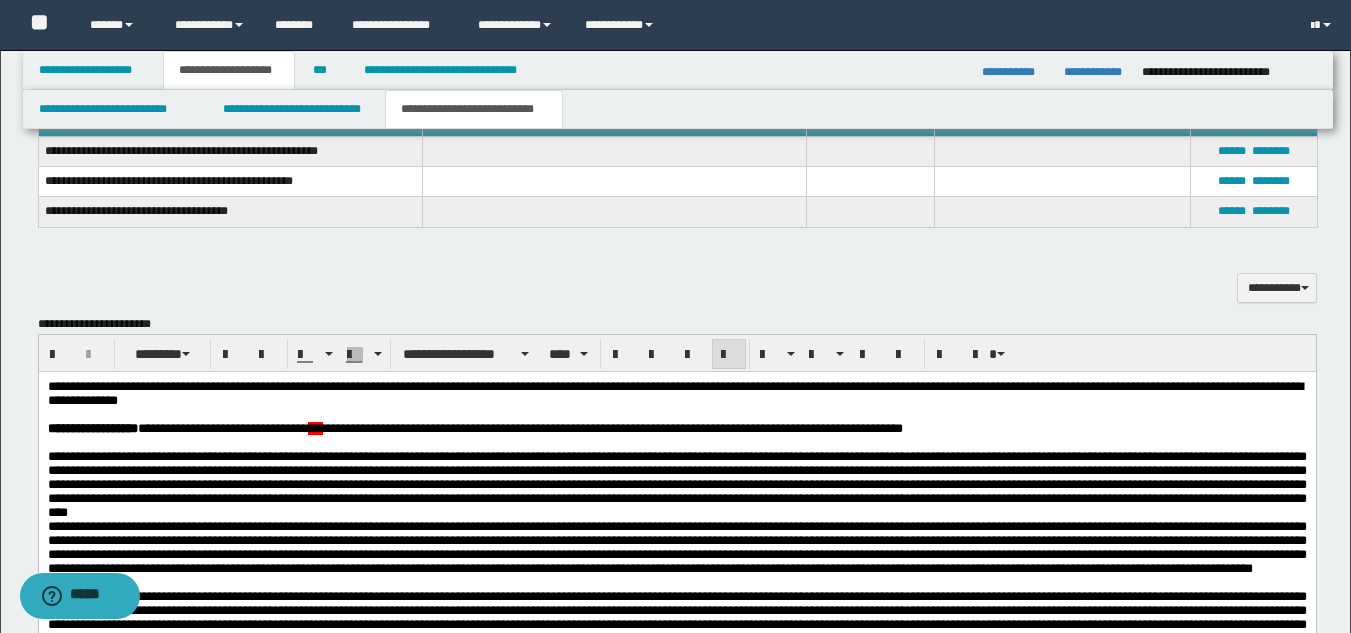 click at bounding box center [729, 355] 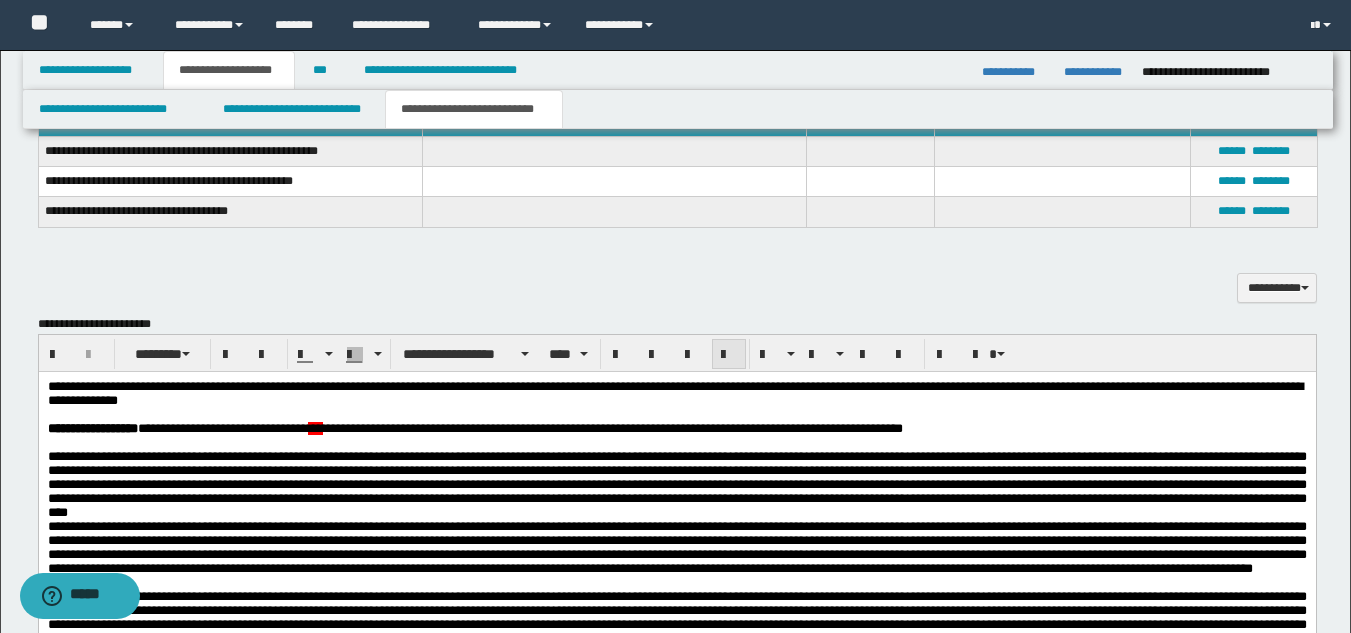 scroll, scrollTop: 4101, scrollLeft: 0, axis: vertical 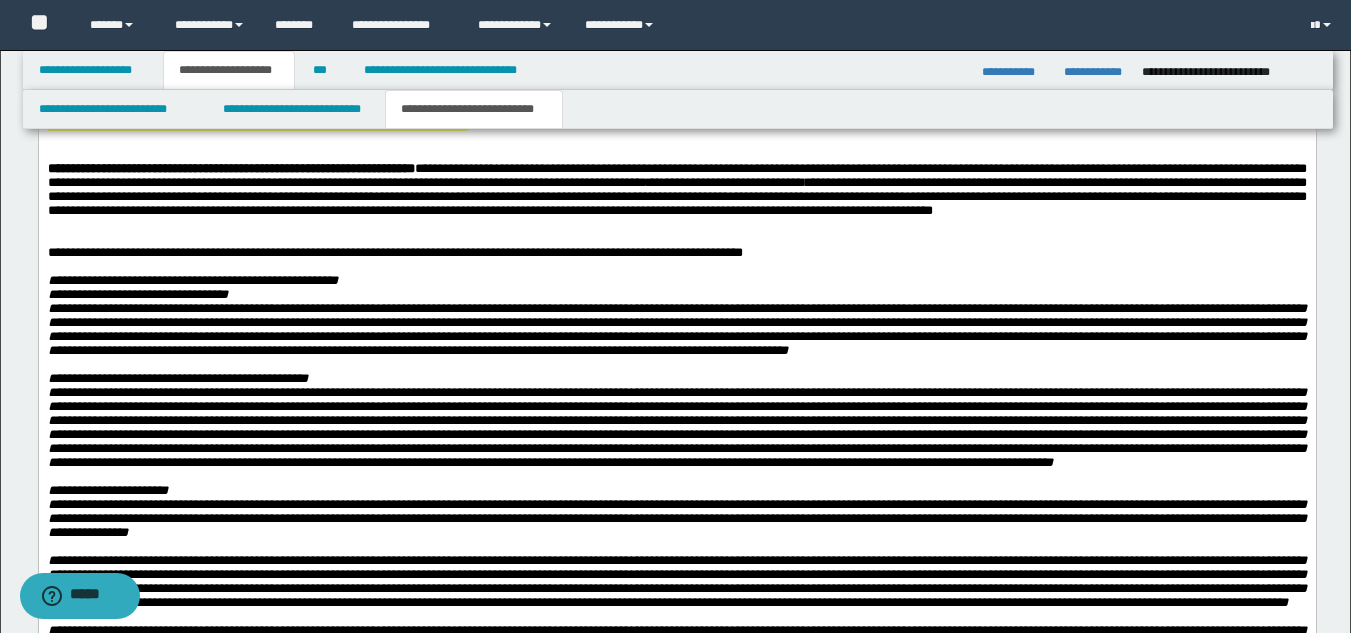 click at bounding box center [669, -94] 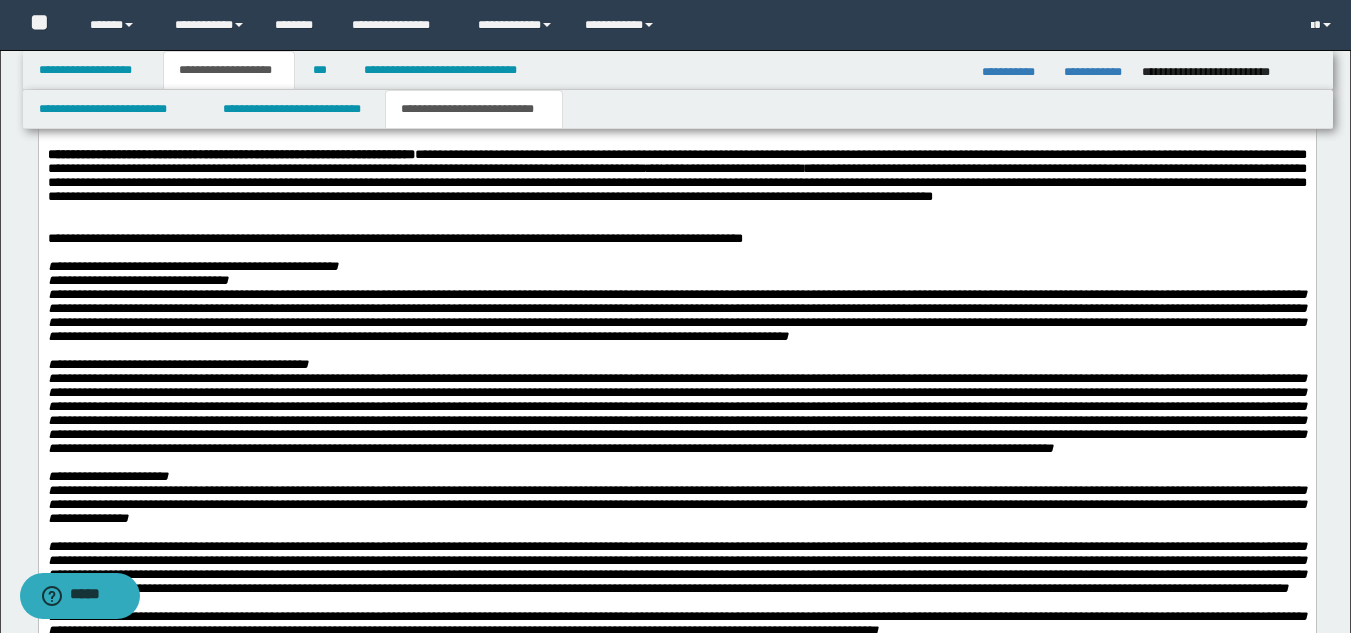 click at bounding box center (669, -94) 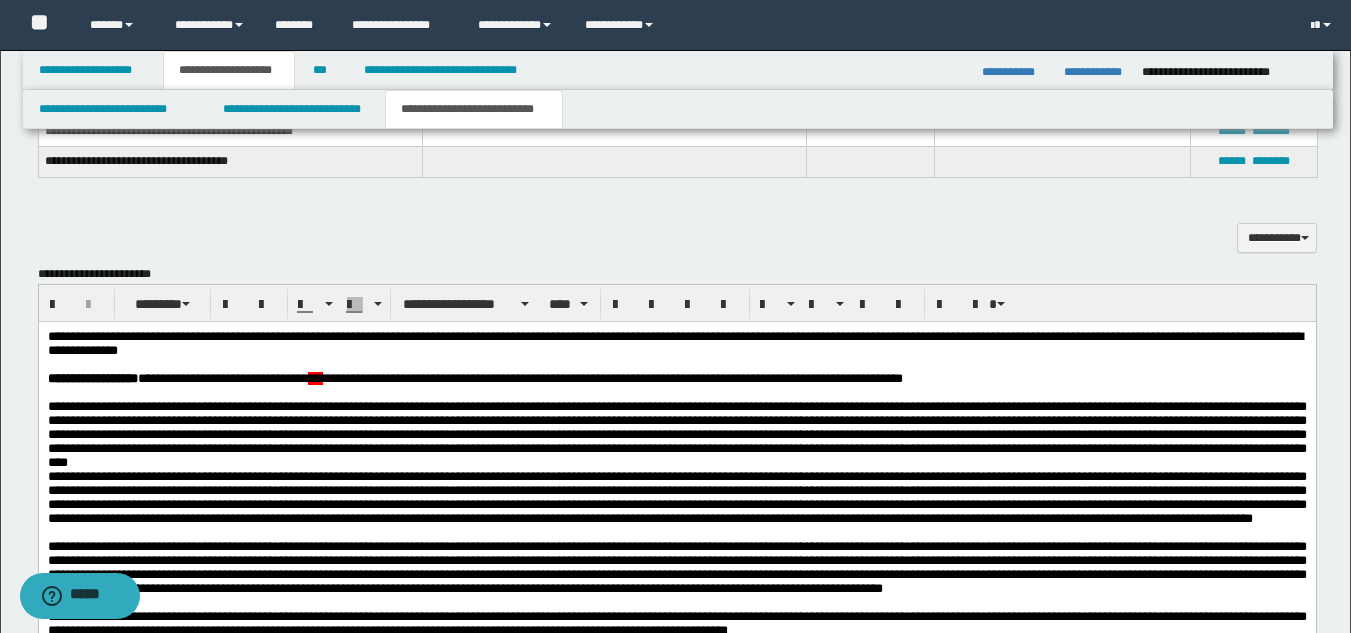 scroll, scrollTop: 1603, scrollLeft: 0, axis: vertical 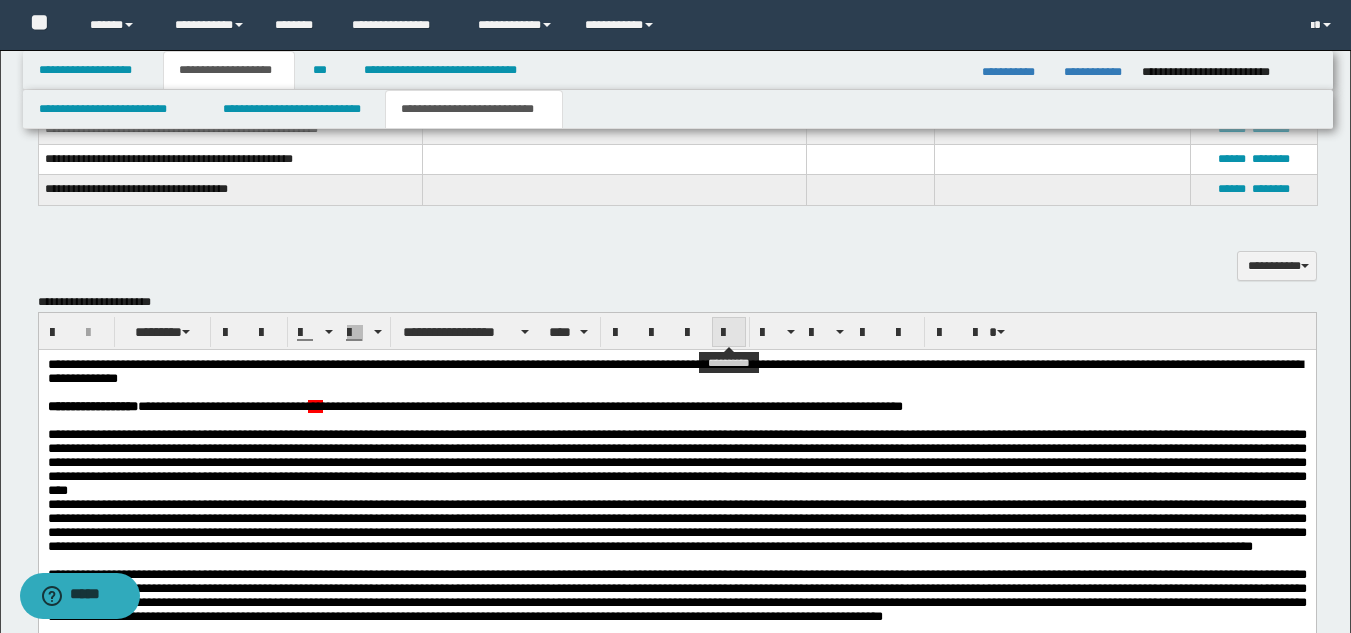 click at bounding box center (729, 333) 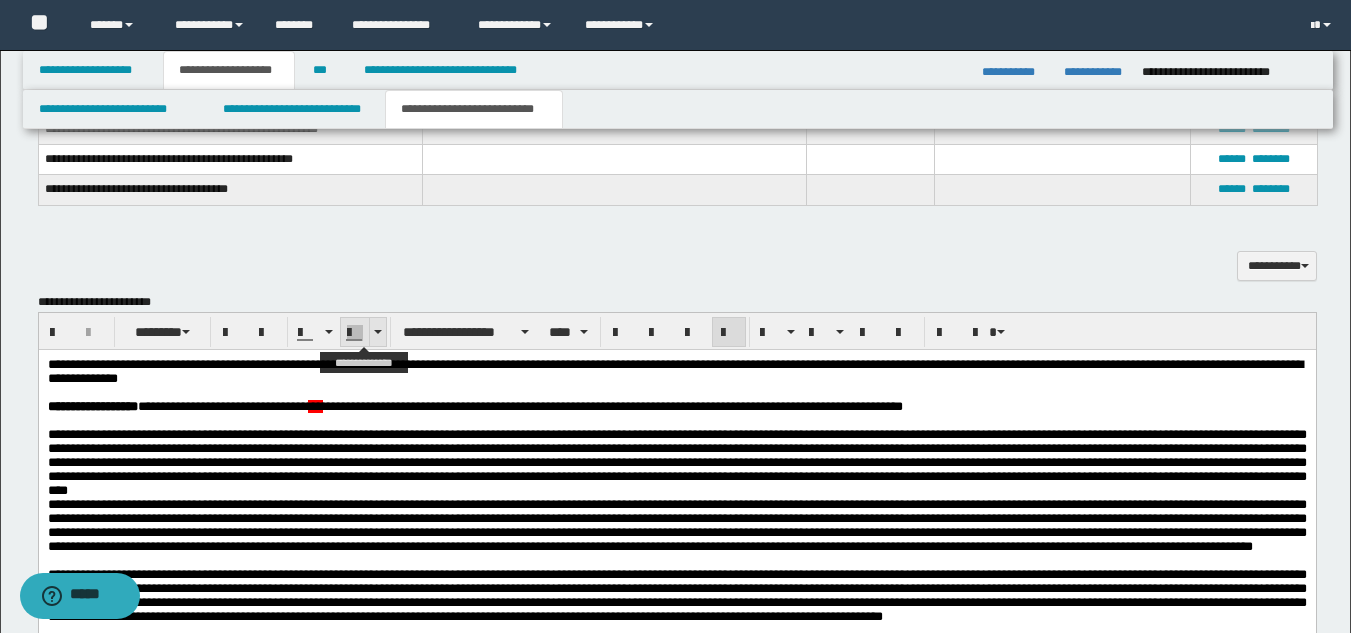 click at bounding box center [377, 332] 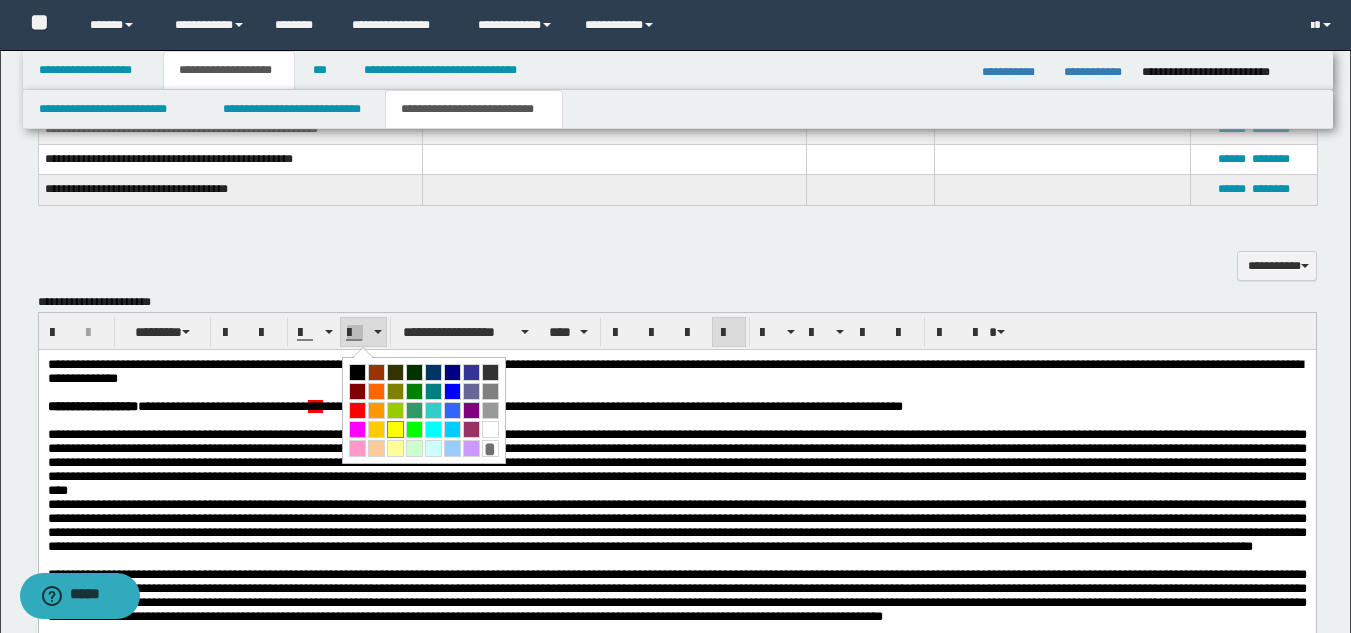 click at bounding box center [395, 429] 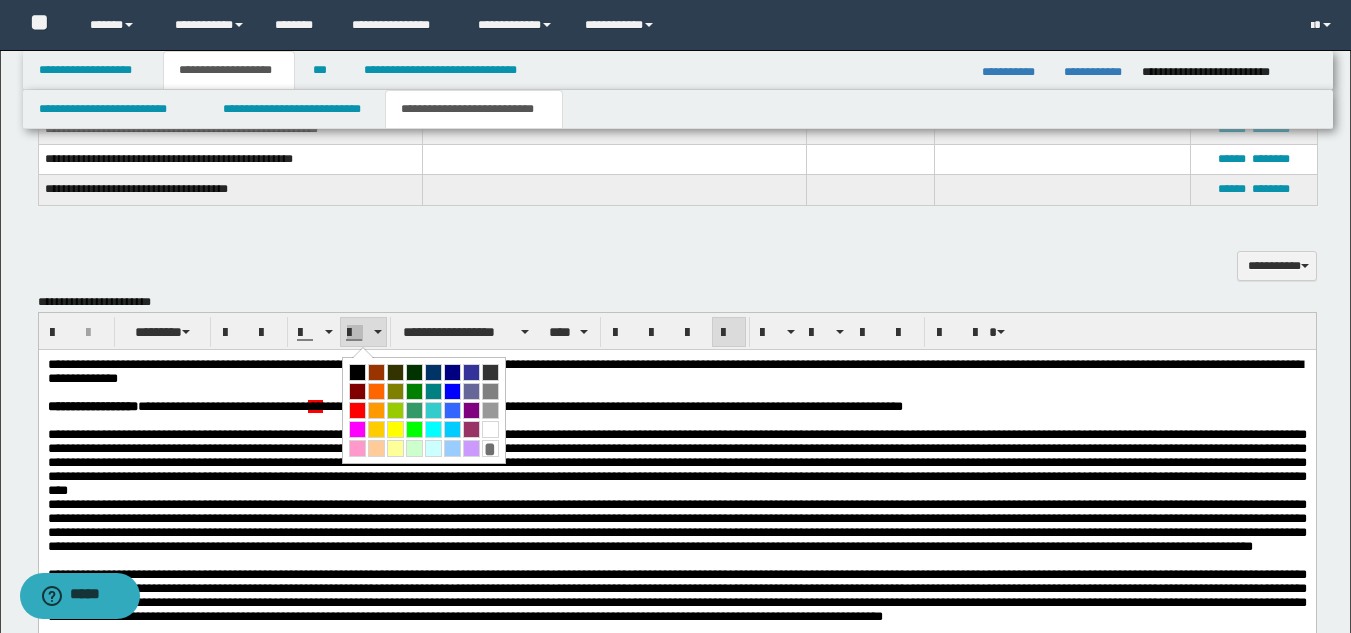 scroll, scrollTop: 4109, scrollLeft: 0, axis: vertical 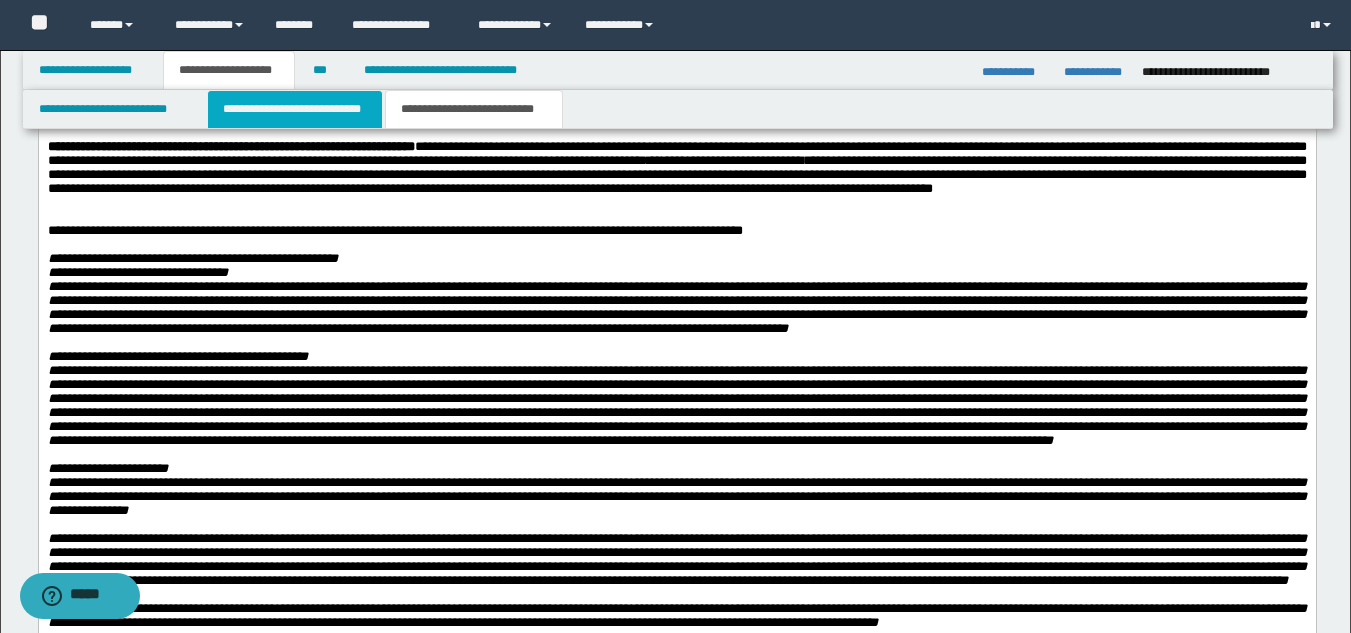 click on "**********" at bounding box center (295, 109) 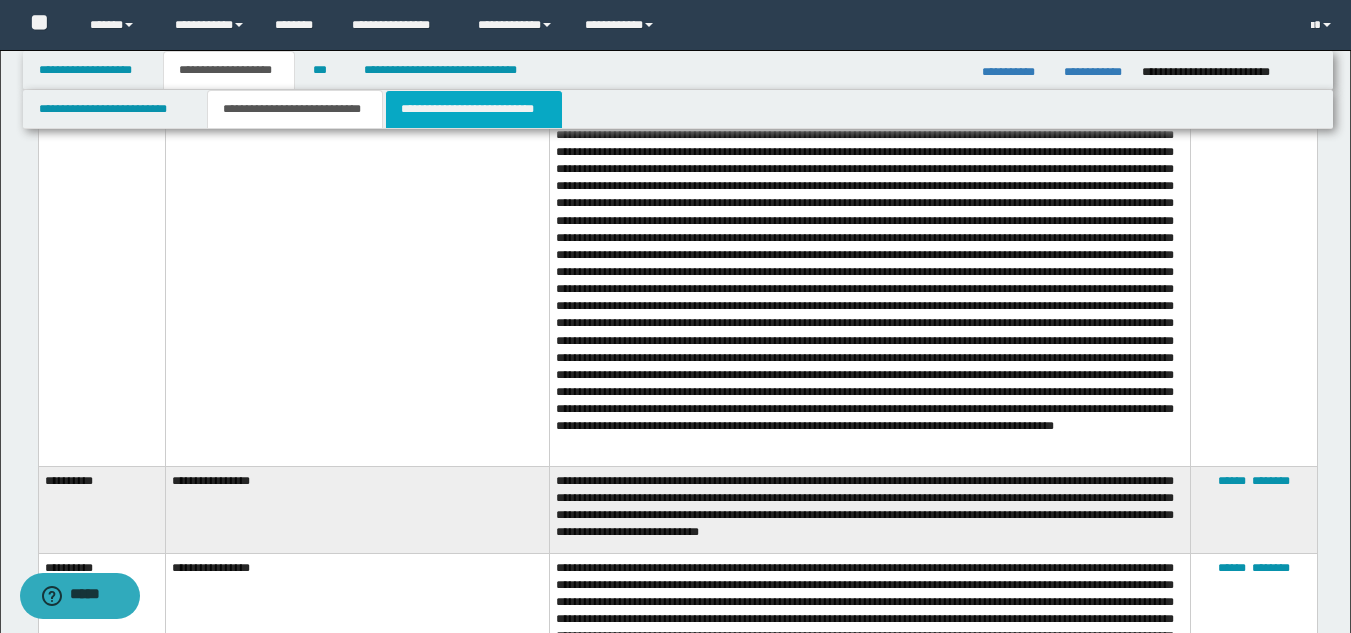 click on "**********" at bounding box center (474, 109) 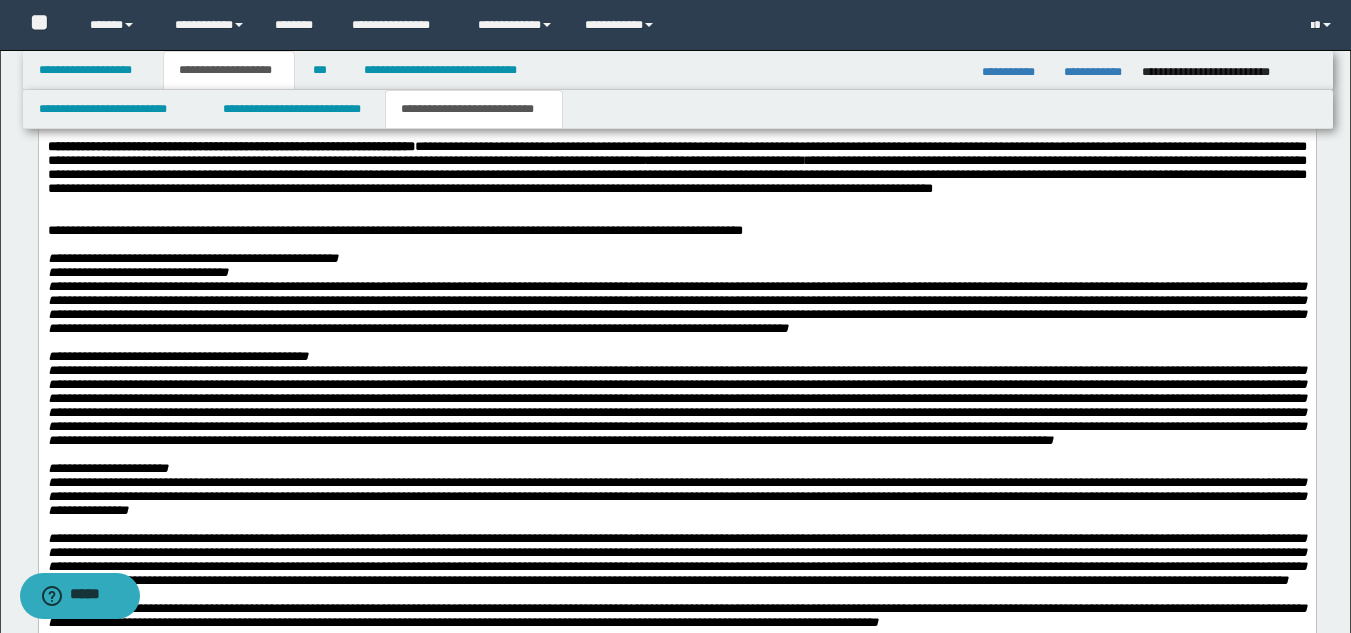 click at bounding box center (676, -102) 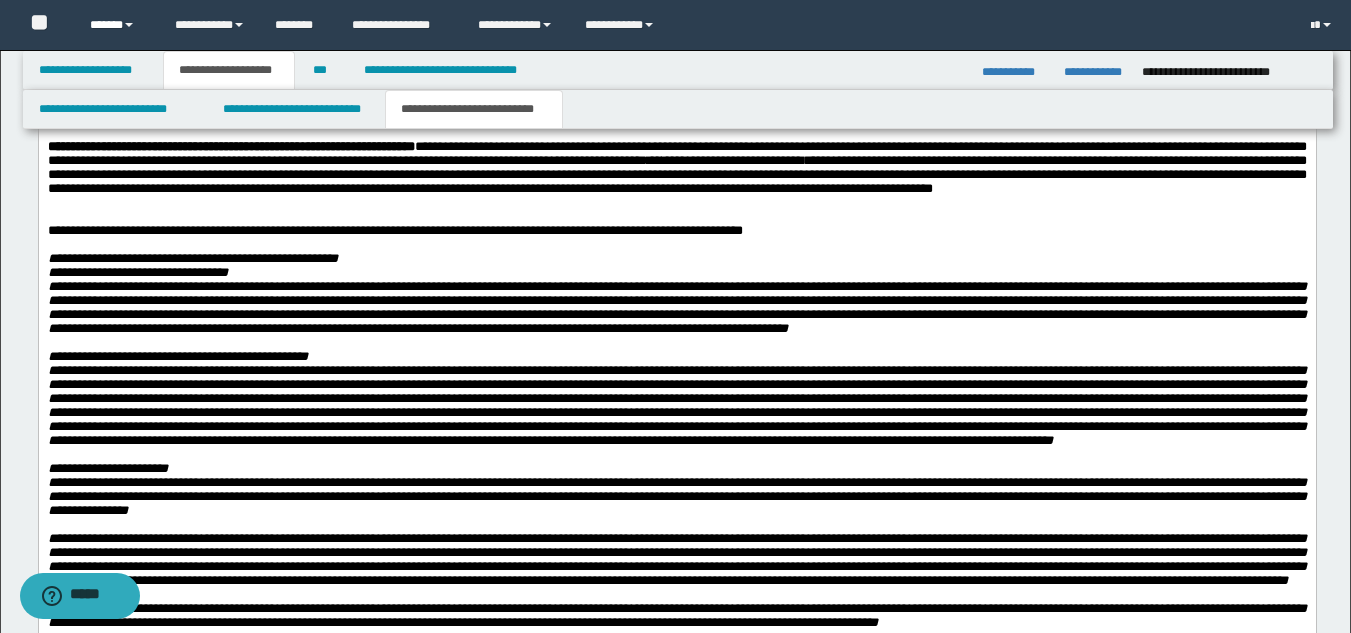 click on "******" at bounding box center (117, 25) 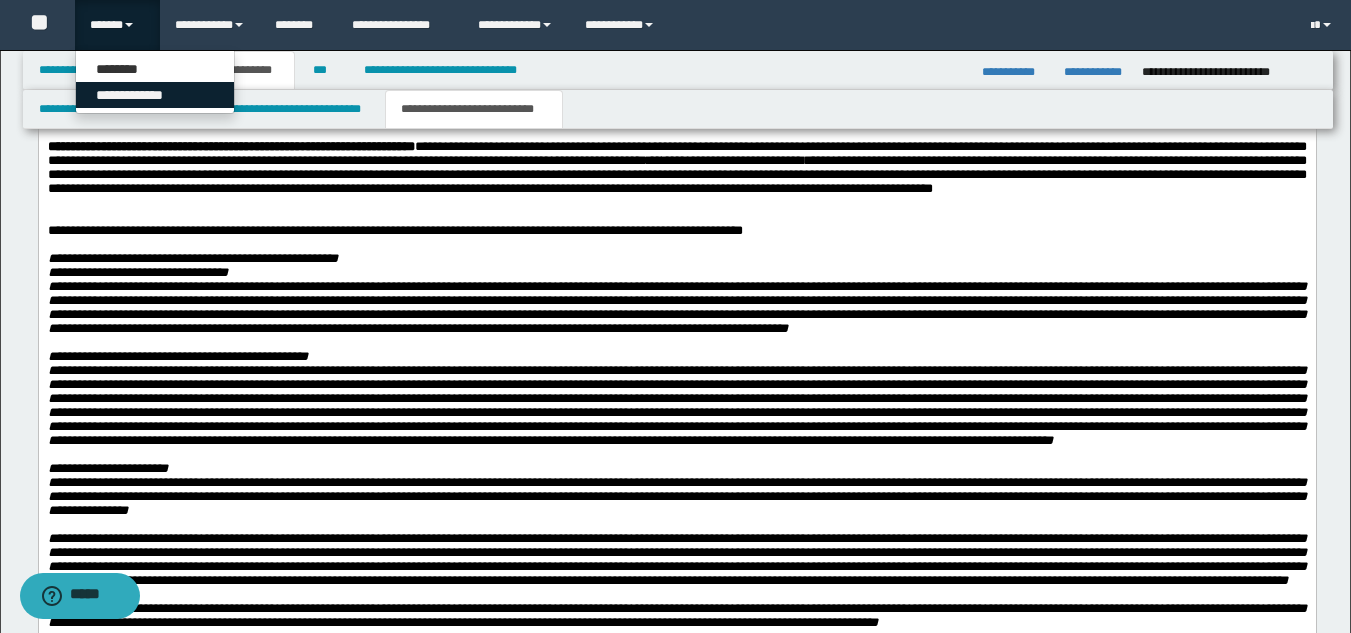 click on "**********" at bounding box center [155, 95] 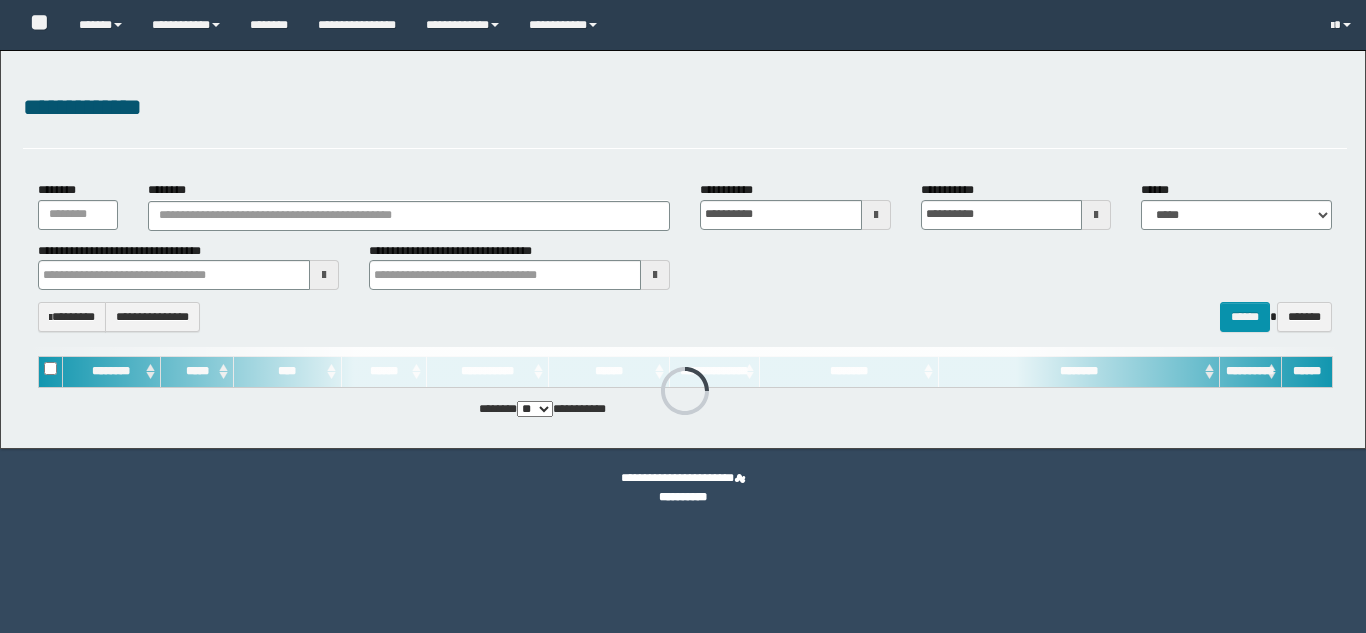 scroll, scrollTop: 0, scrollLeft: 0, axis: both 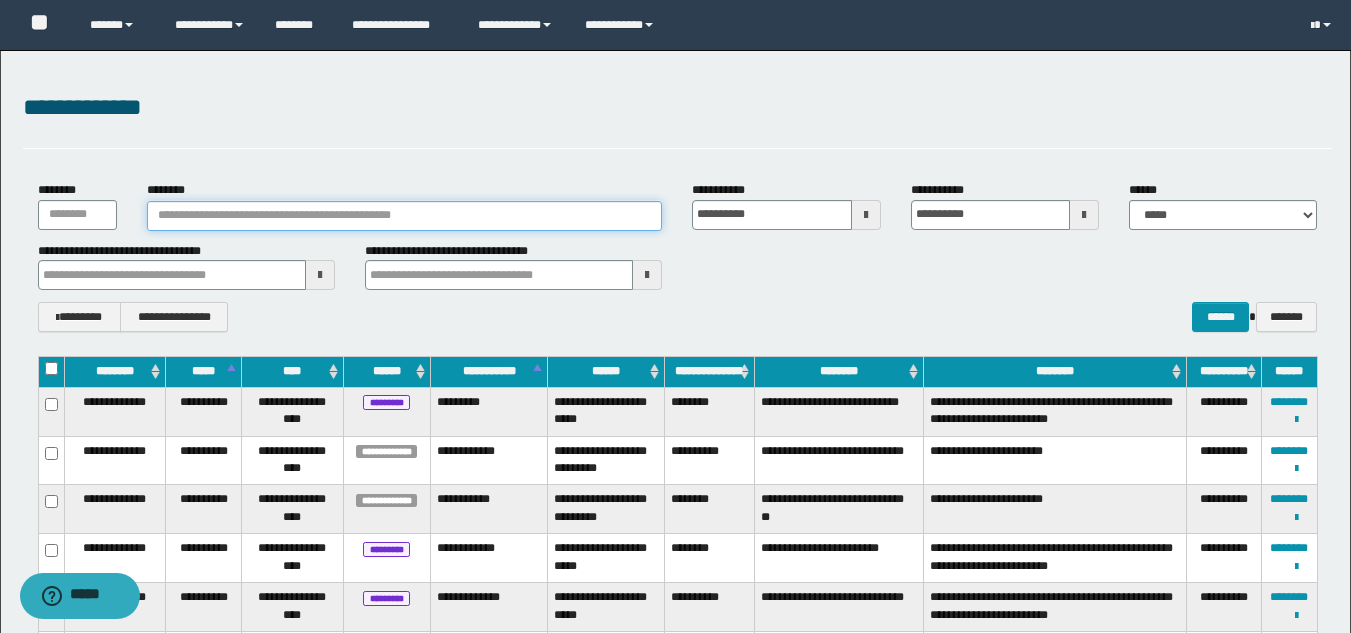 click on "********" at bounding box center (405, 216) 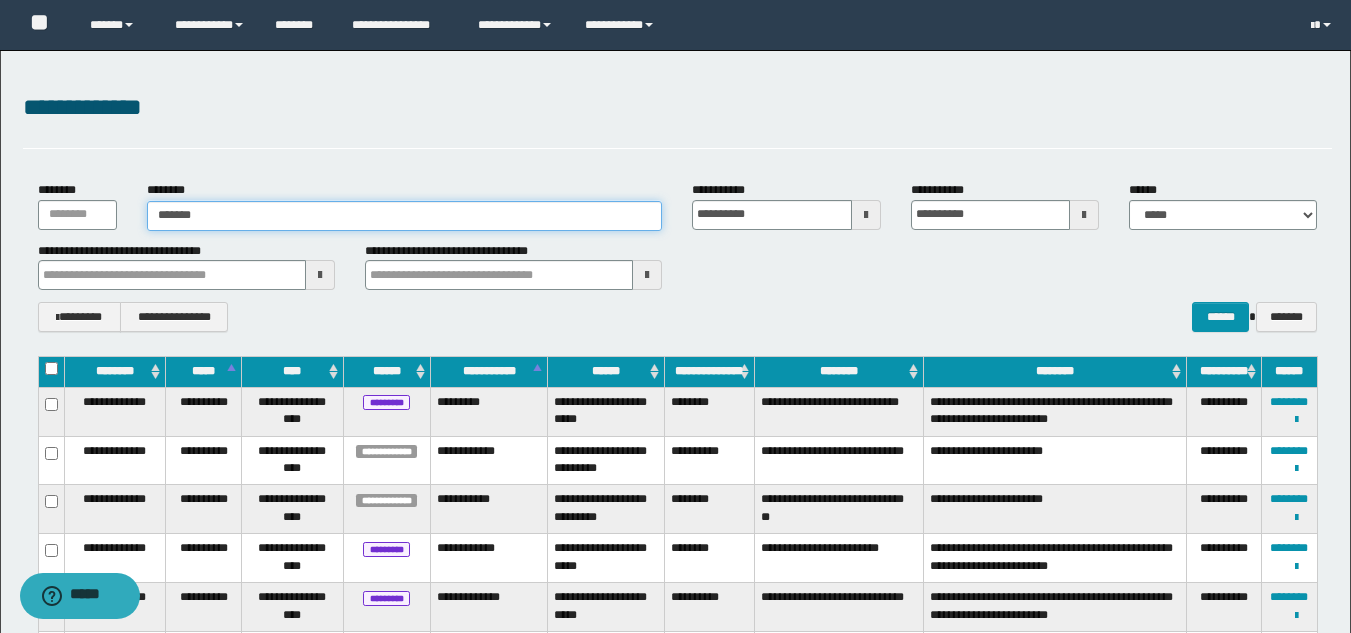 type on "*******" 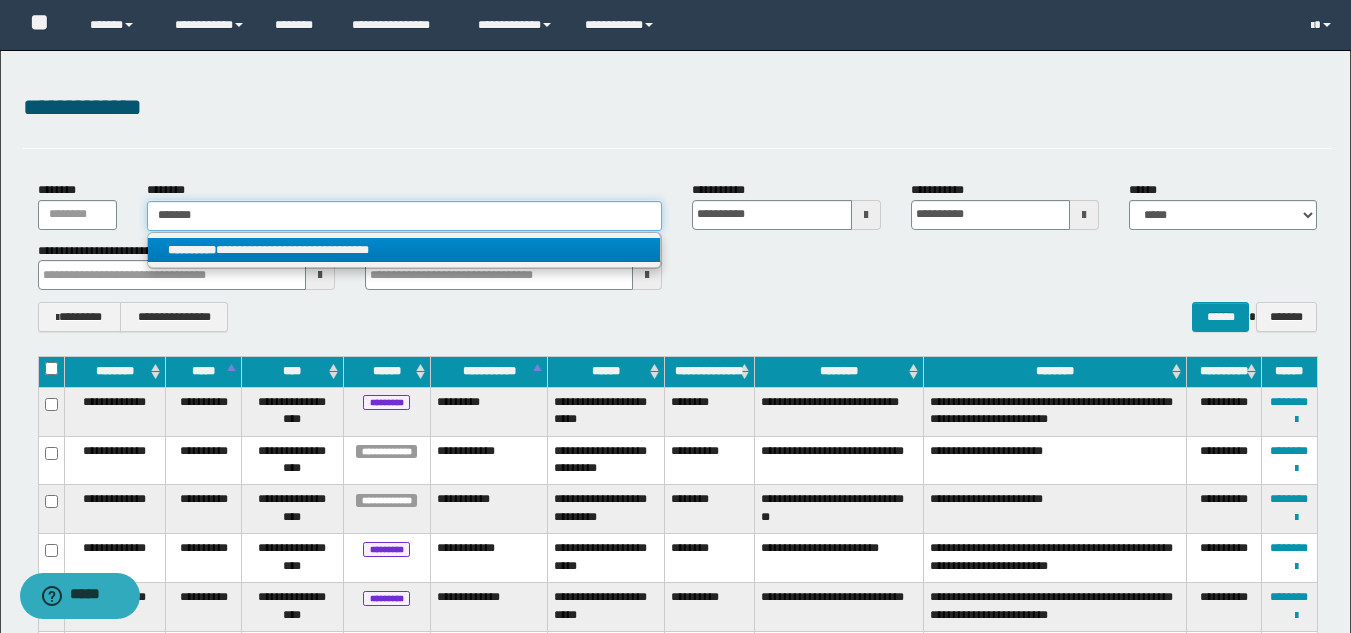 type on "*******" 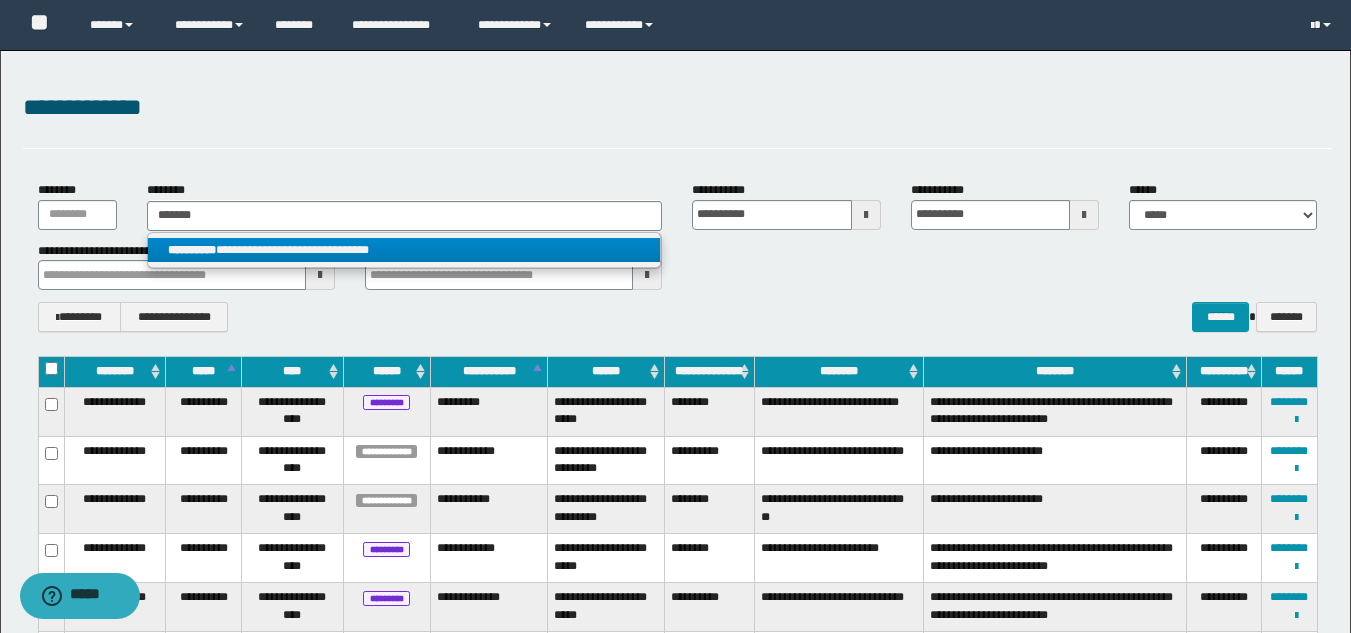click on "**********" at bounding box center (404, 250) 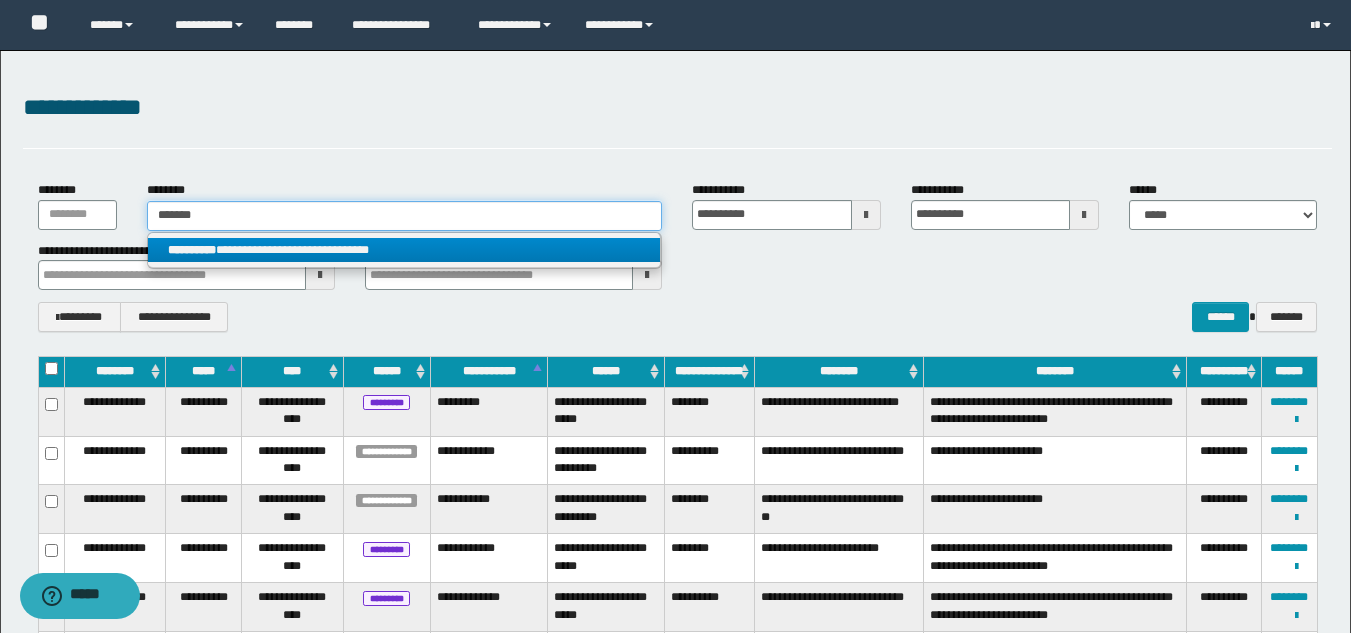 type 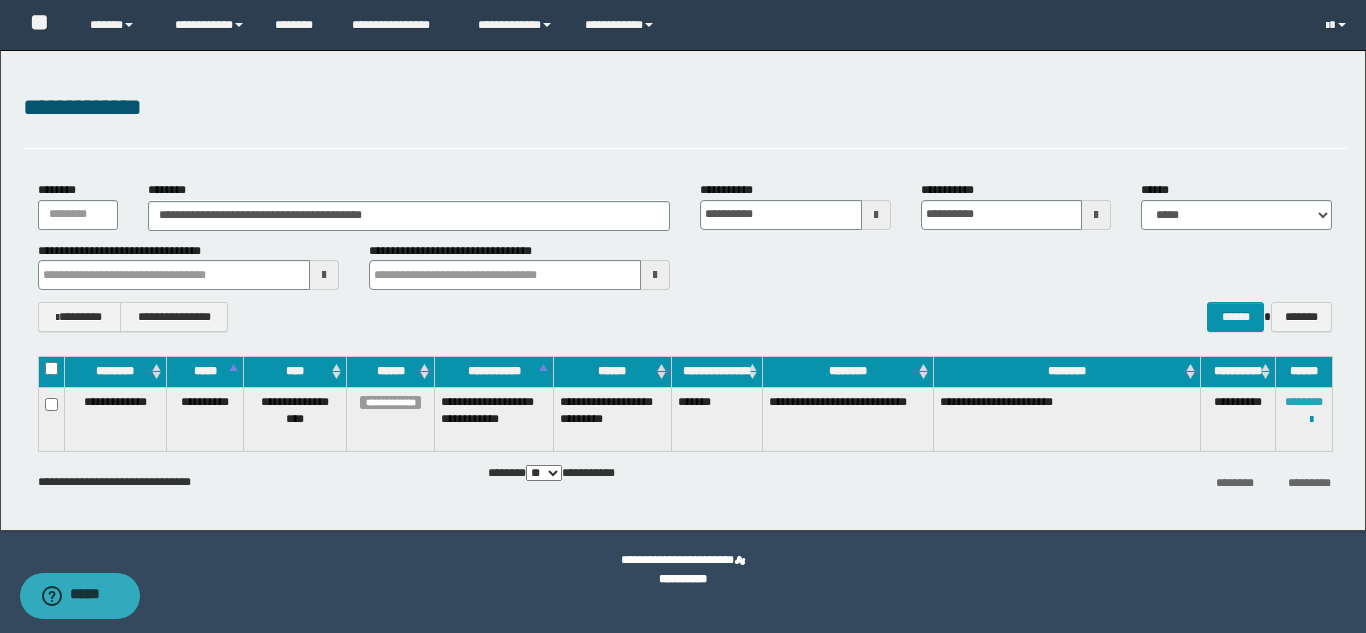 click on "********" at bounding box center (1304, 402) 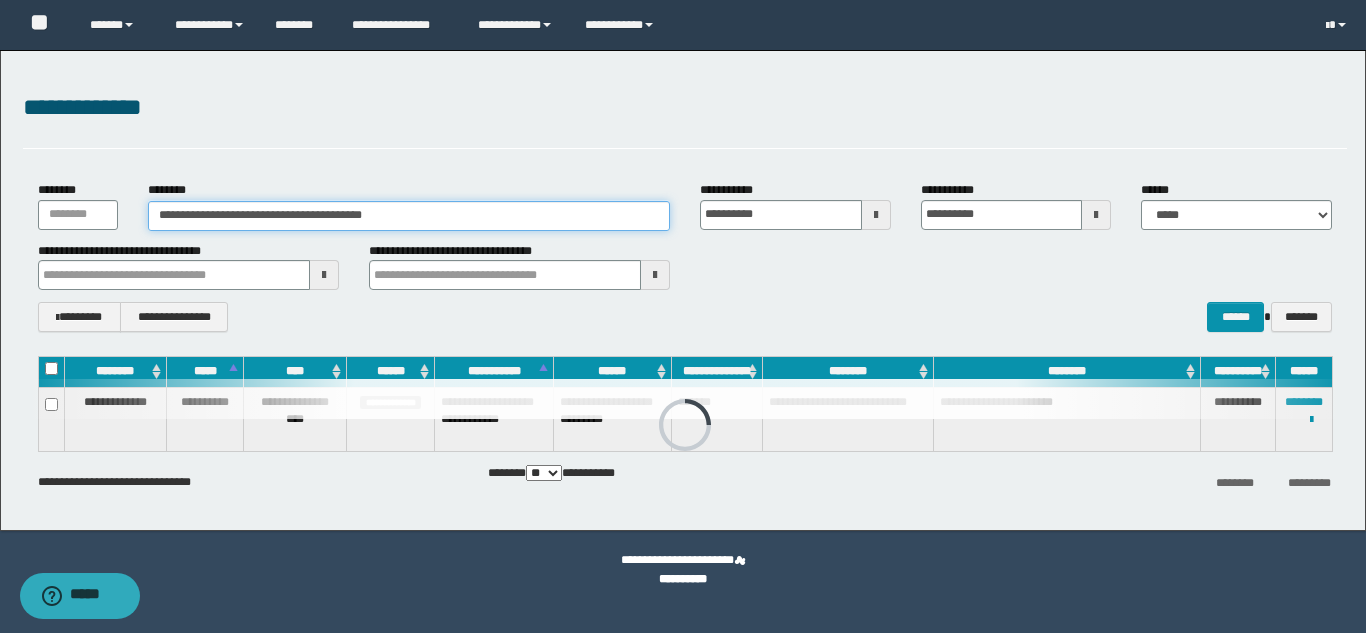 drag, startPoint x: 473, startPoint y: 225, endPoint x: 0, endPoint y: 170, distance: 476.18695 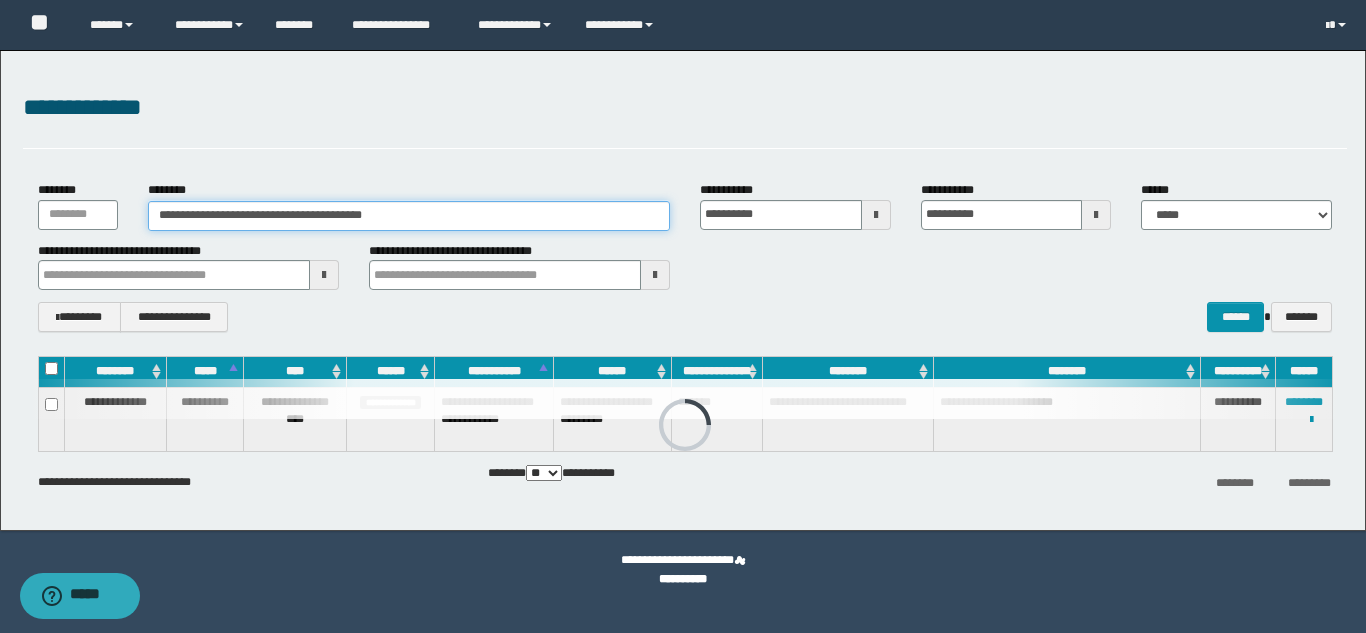 click on "**********" at bounding box center (683, 290) 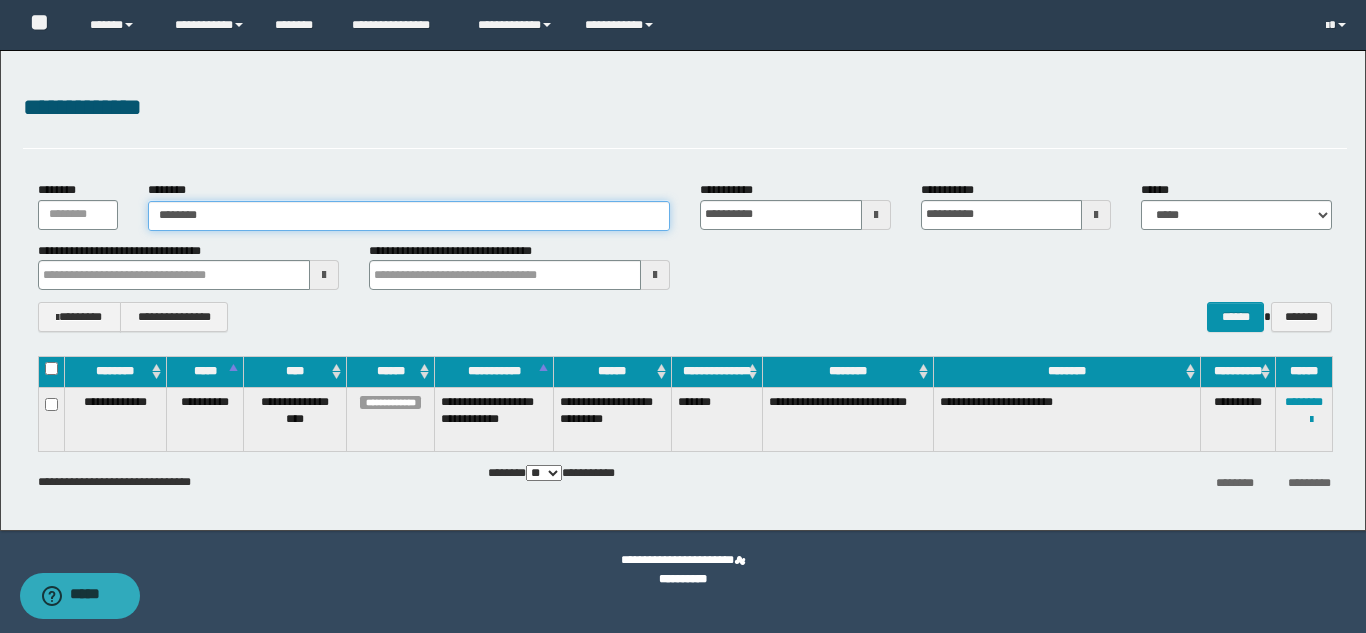 type on "********" 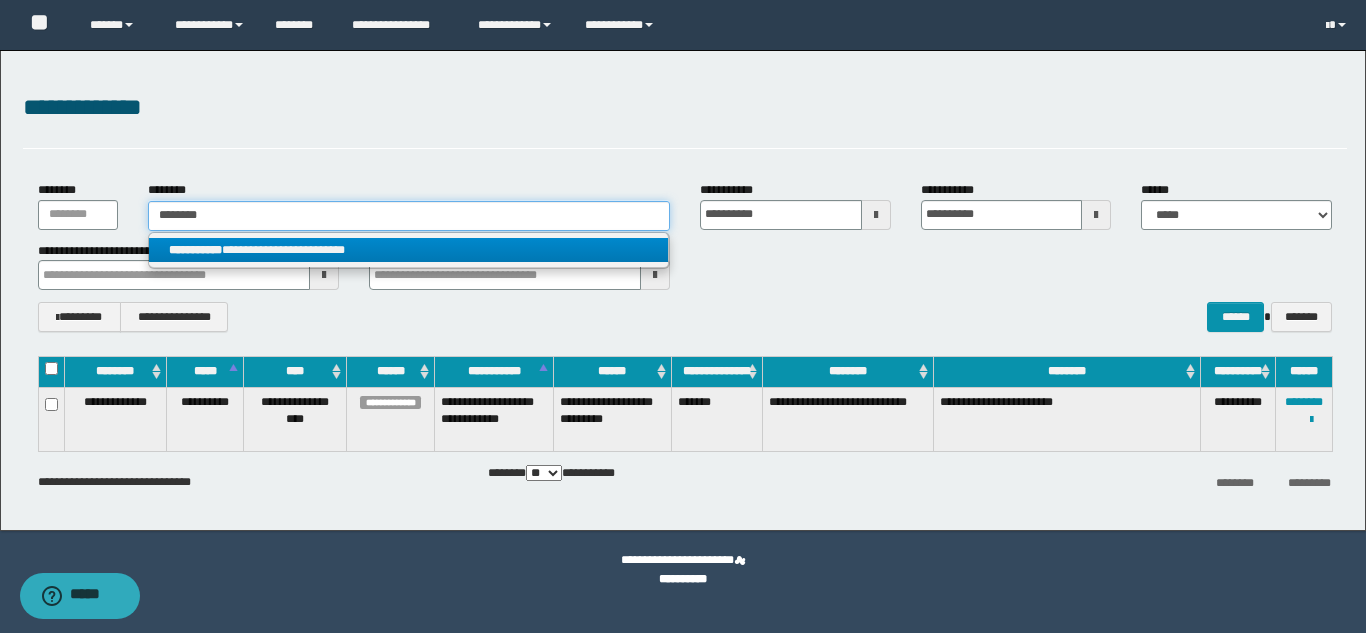 type on "********" 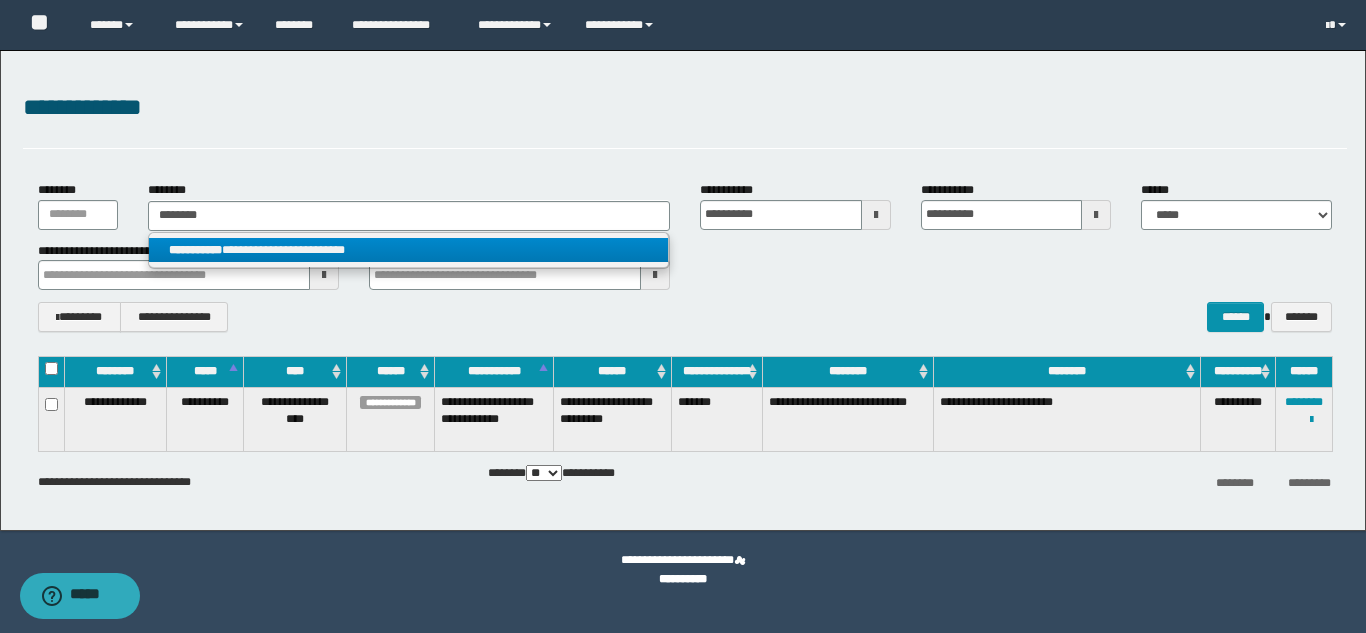 click on "**********" at bounding box center [408, 250] 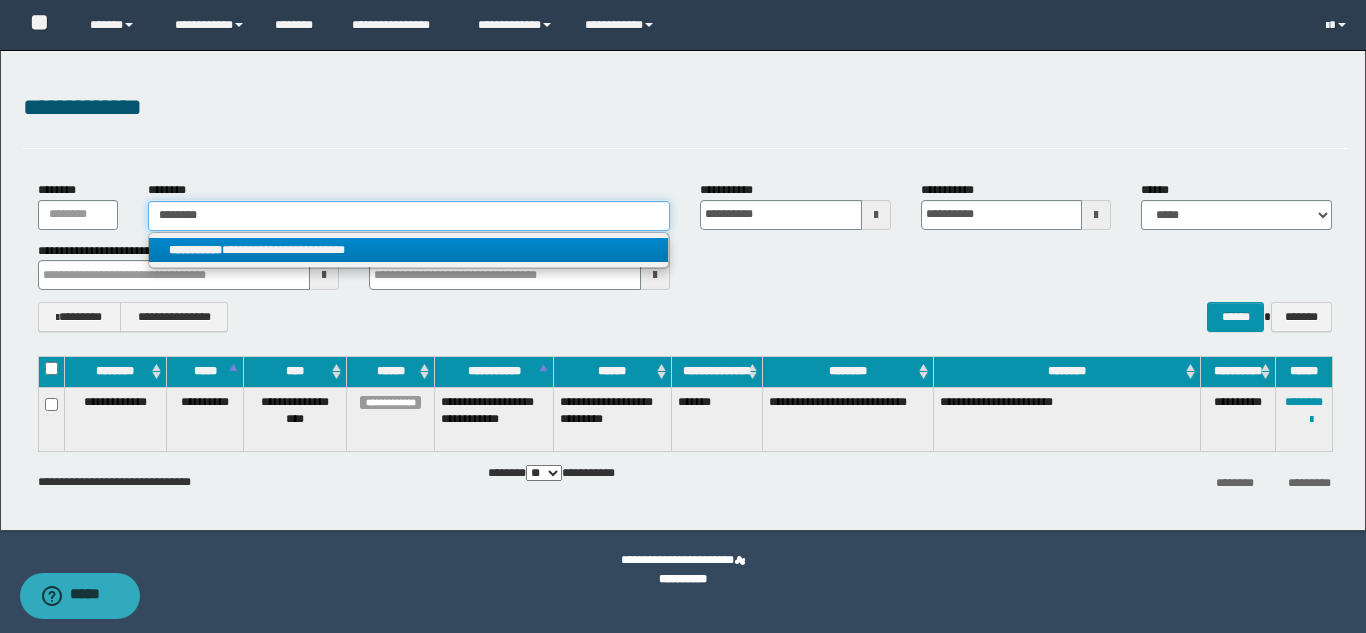 type 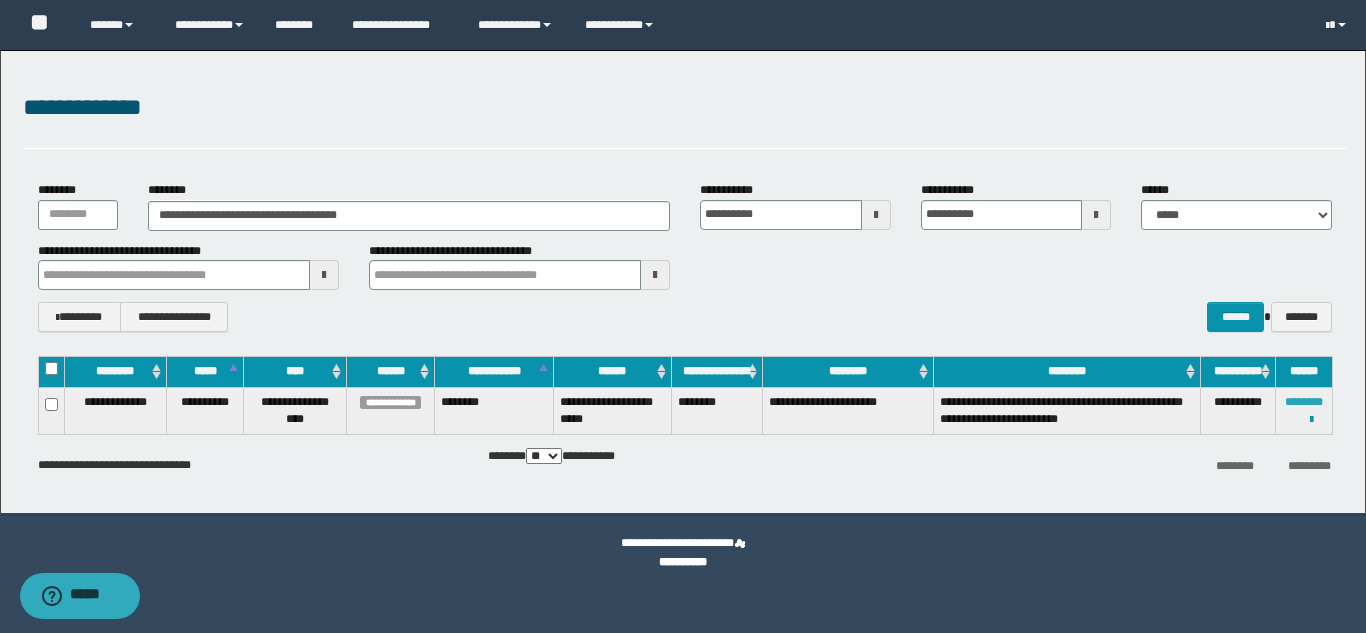 click on "********" at bounding box center [1304, 402] 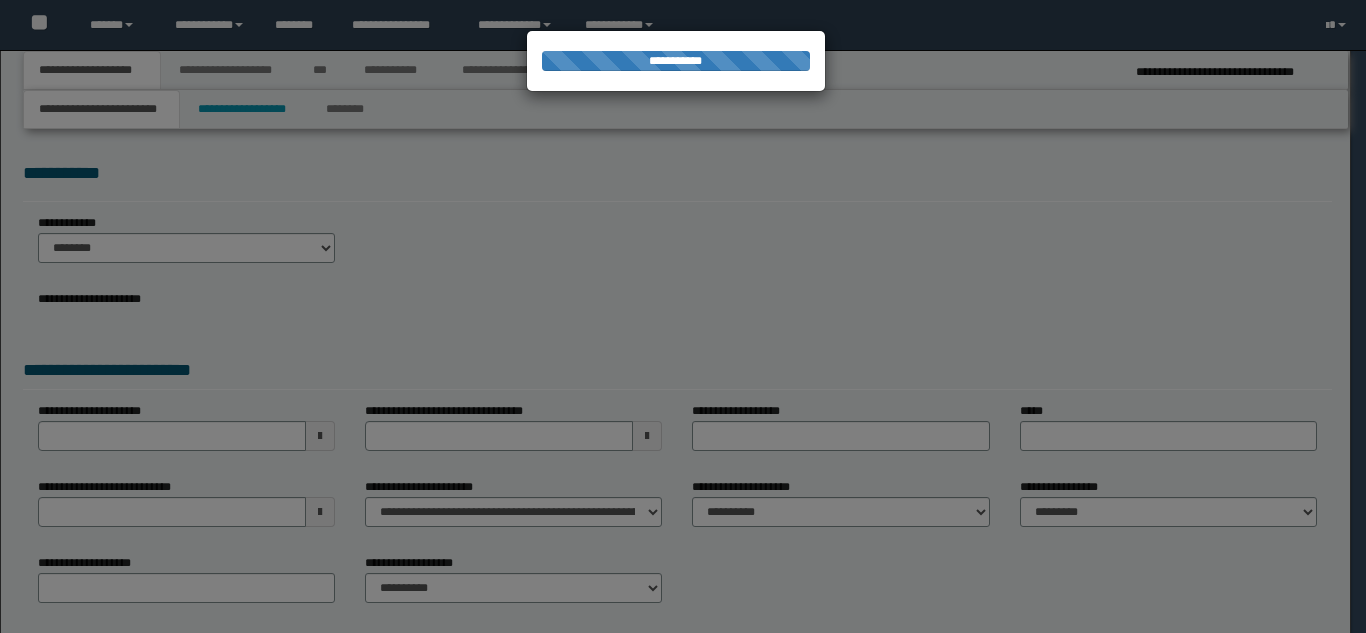 scroll, scrollTop: 0, scrollLeft: 0, axis: both 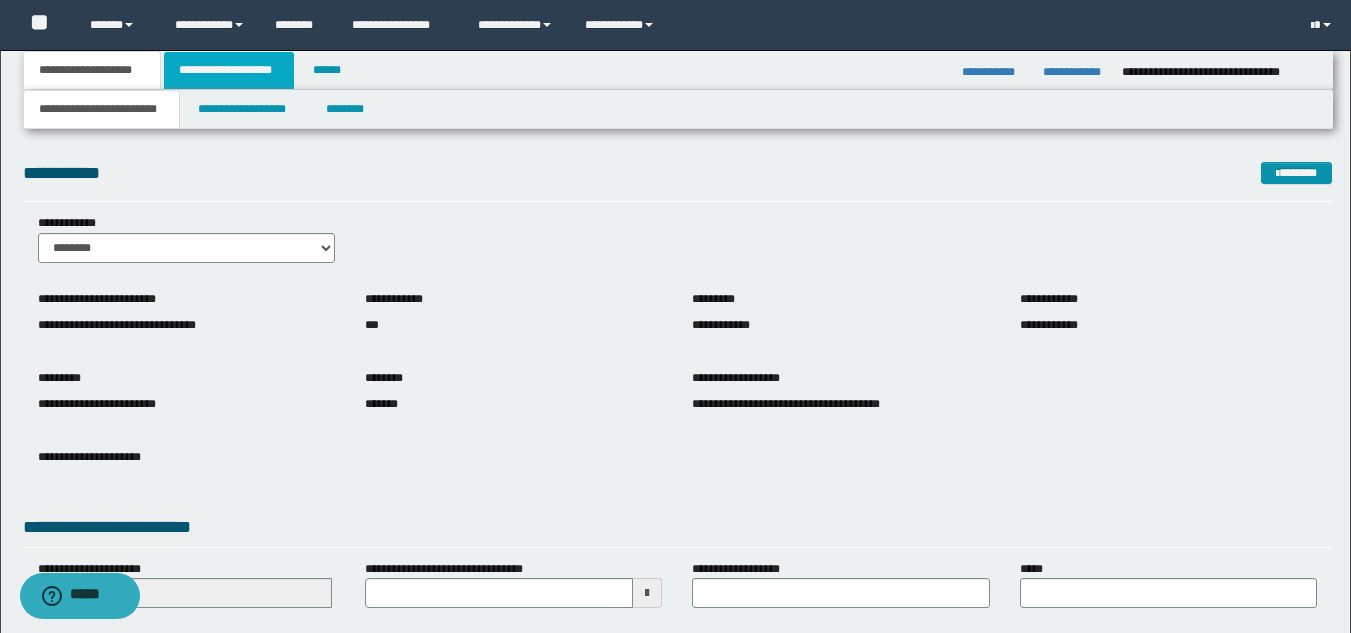 click on "**********" at bounding box center [229, 70] 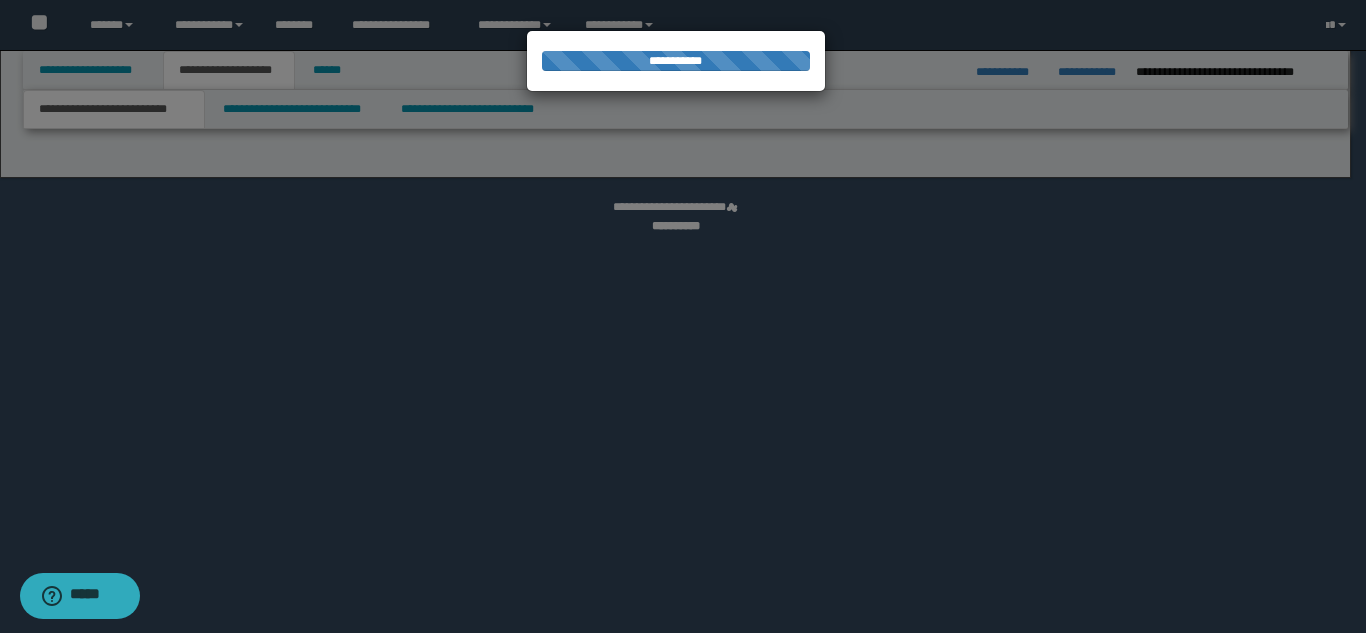 click at bounding box center (683, 316) 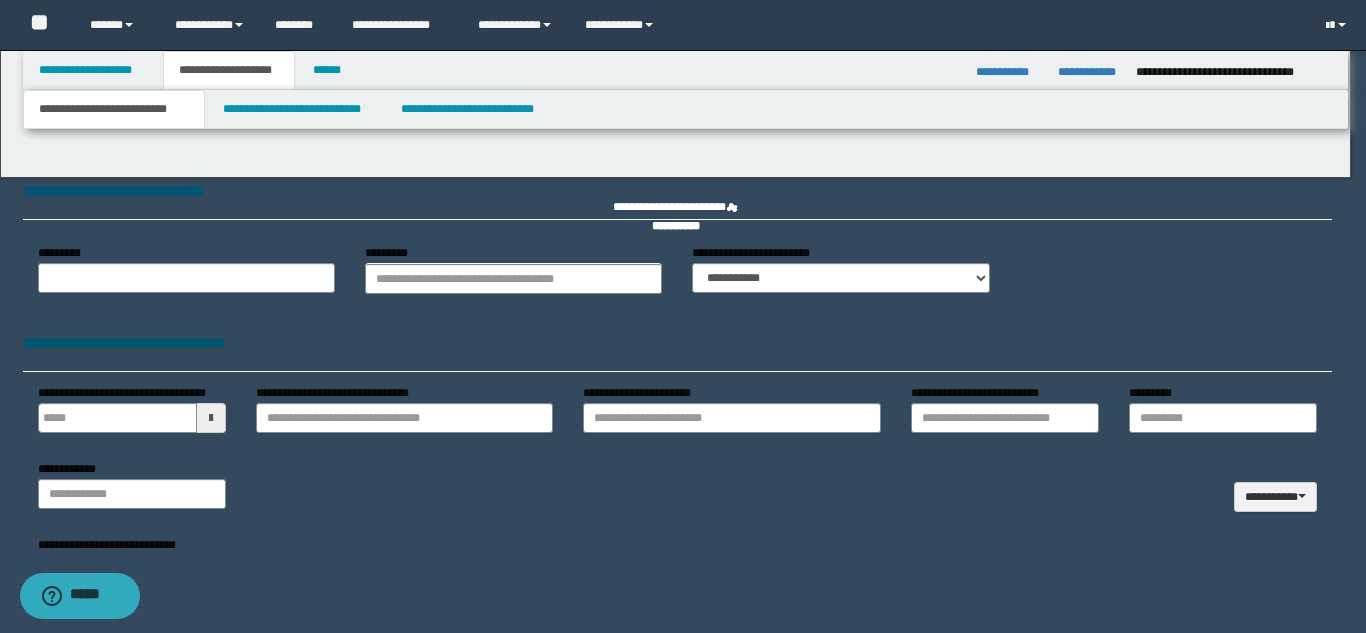 click at bounding box center (683, 316) 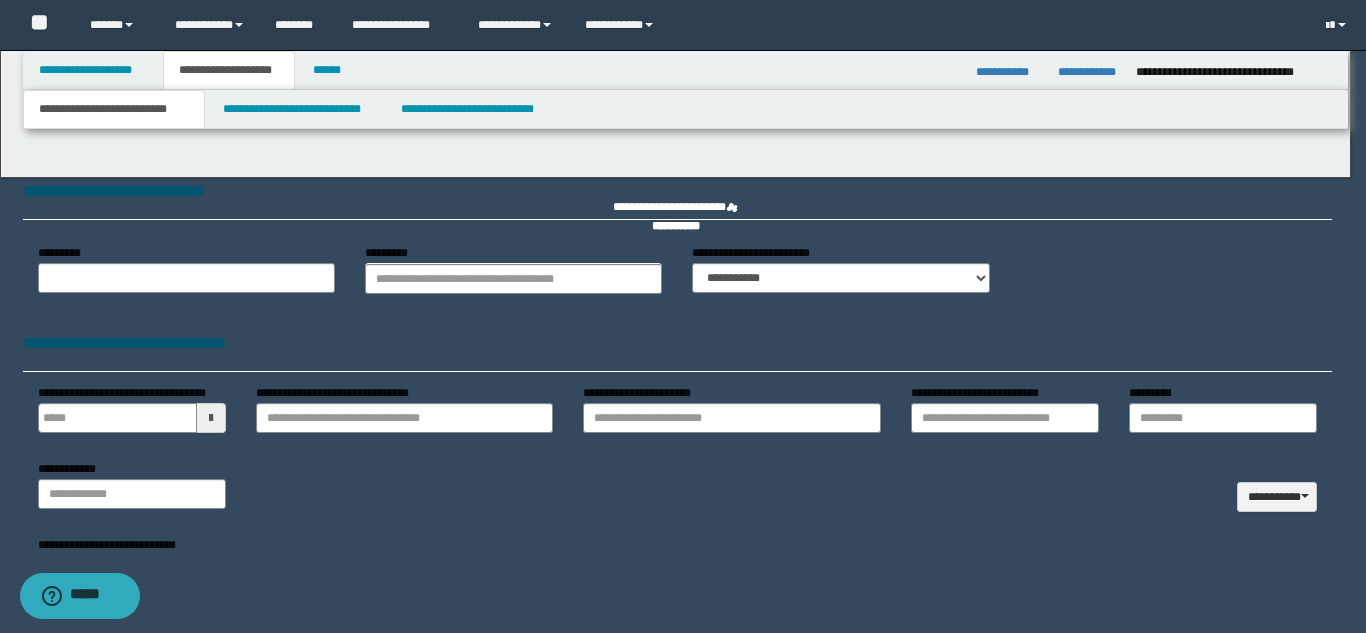 type 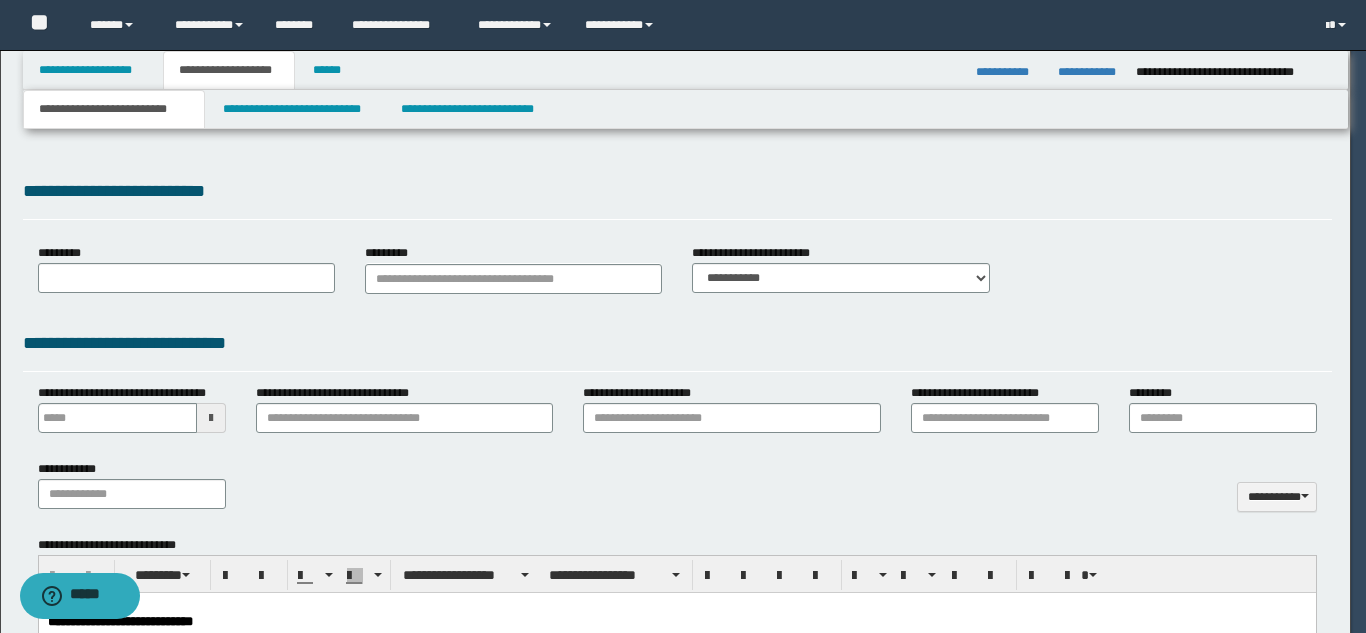scroll, scrollTop: 0, scrollLeft: 0, axis: both 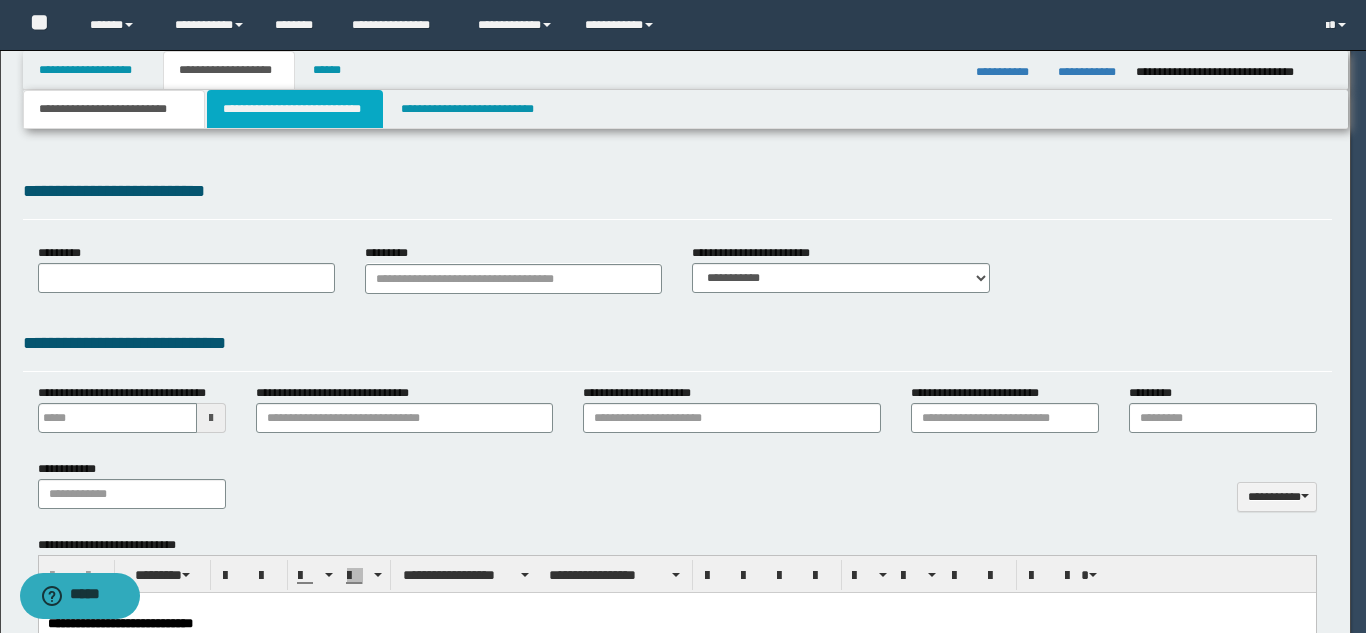 type on "**********" 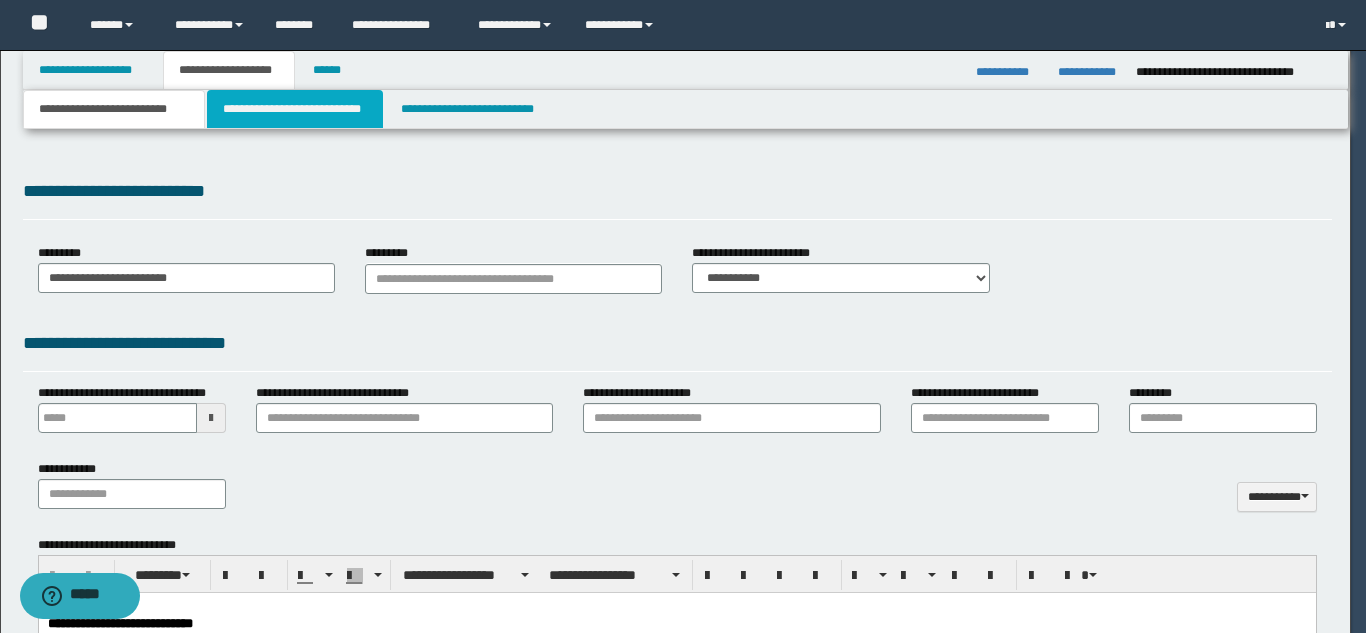 click on "**********" at bounding box center (295, 109) 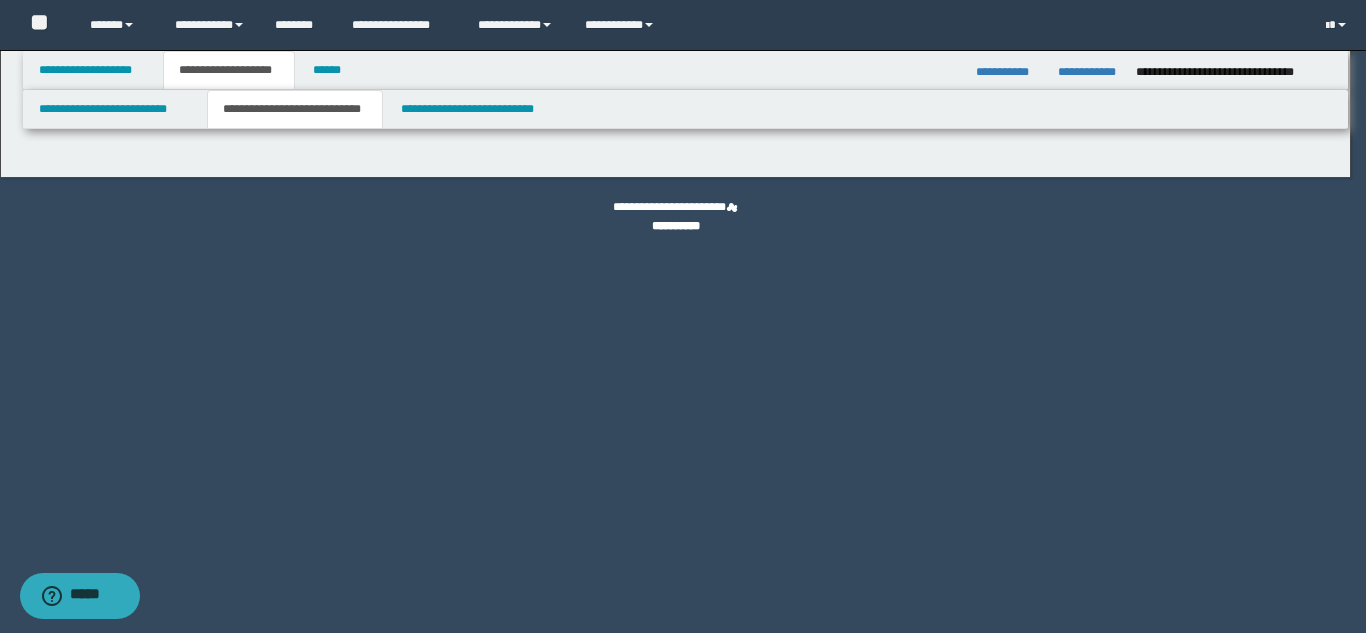 select on "*" 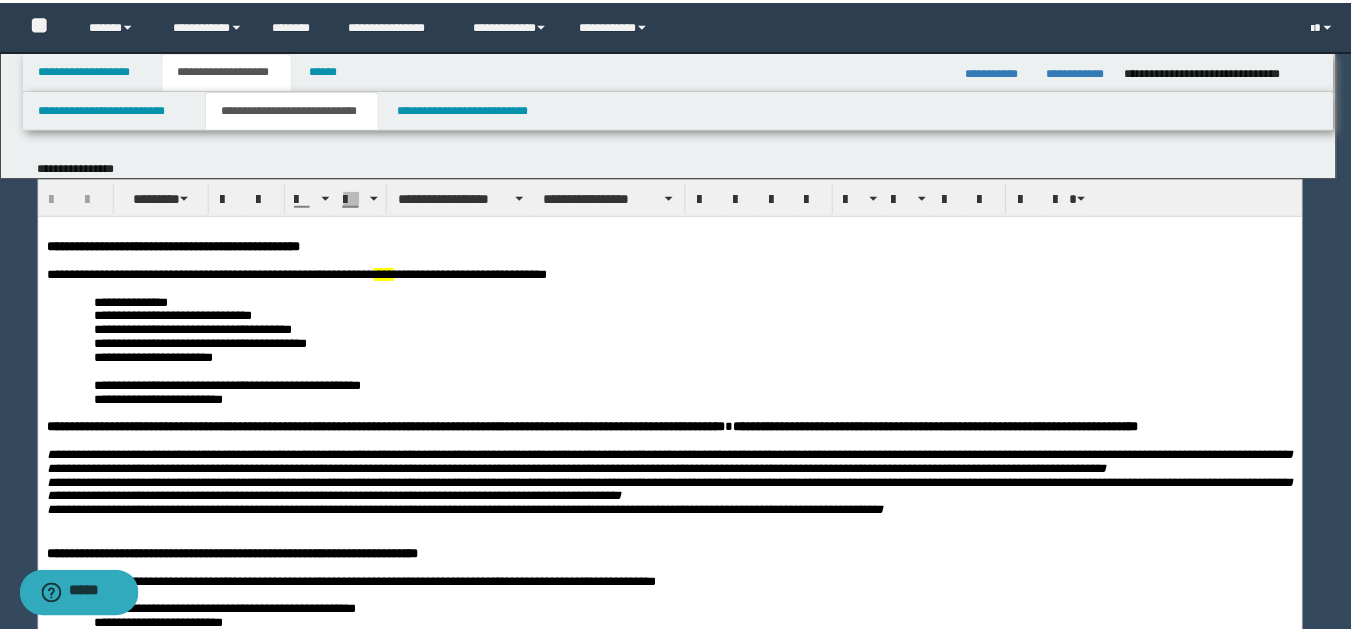 scroll, scrollTop: 0, scrollLeft: 0, axis: both 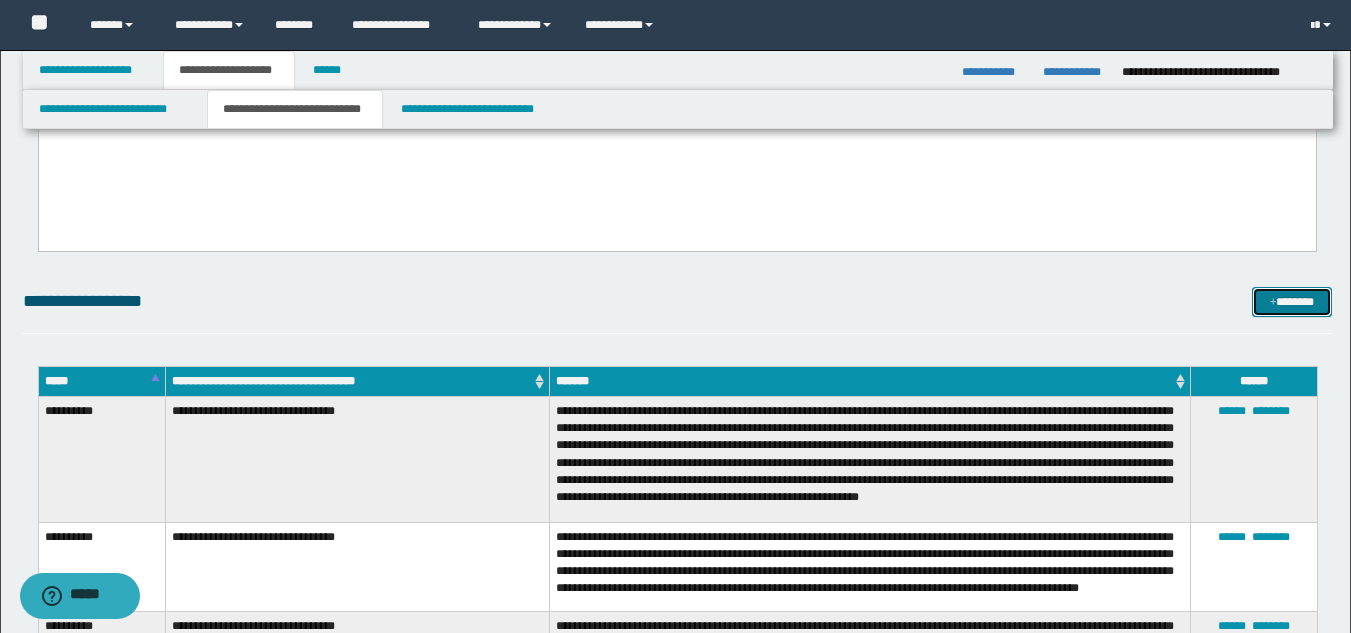 click on "*******" at bounding box center [1292, 302] 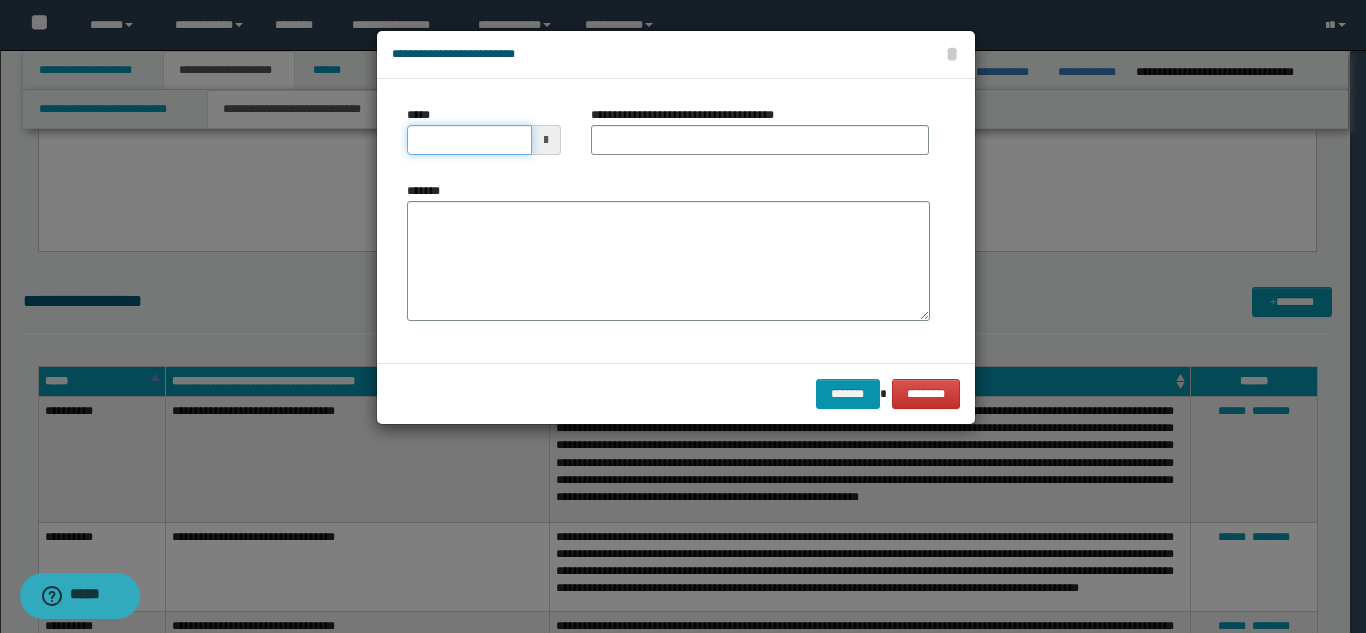 click on "*****" at bounding box center [469, 140] 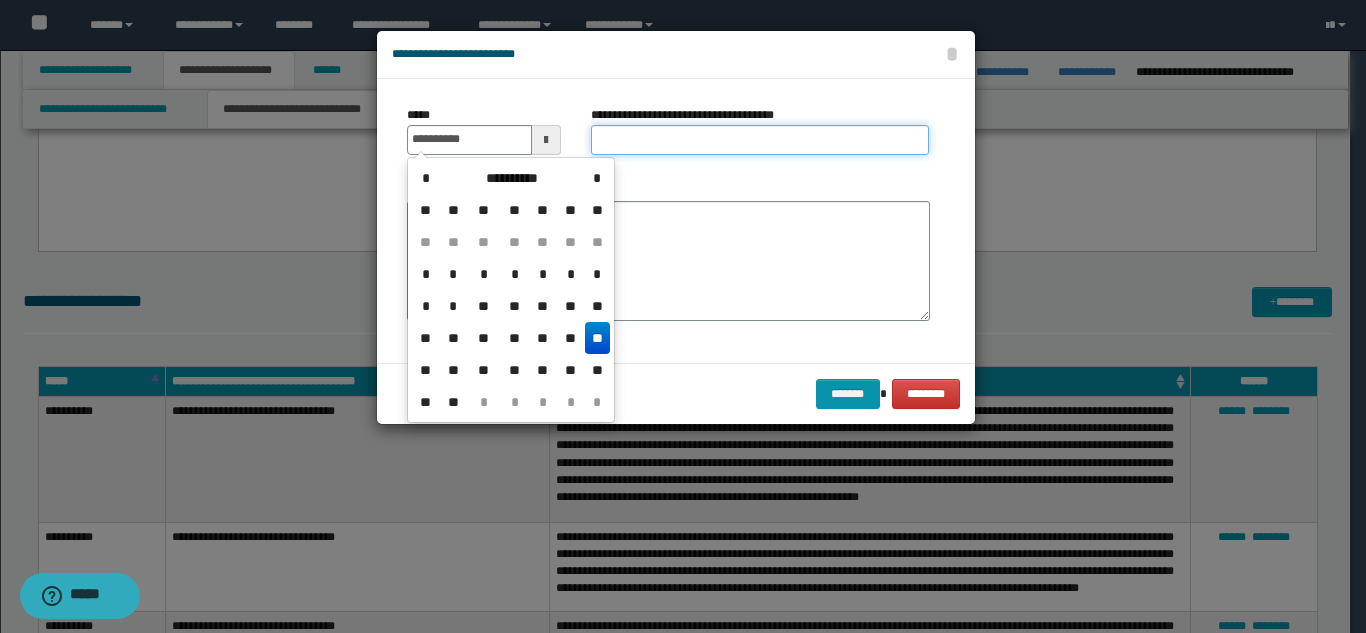type on "**********" 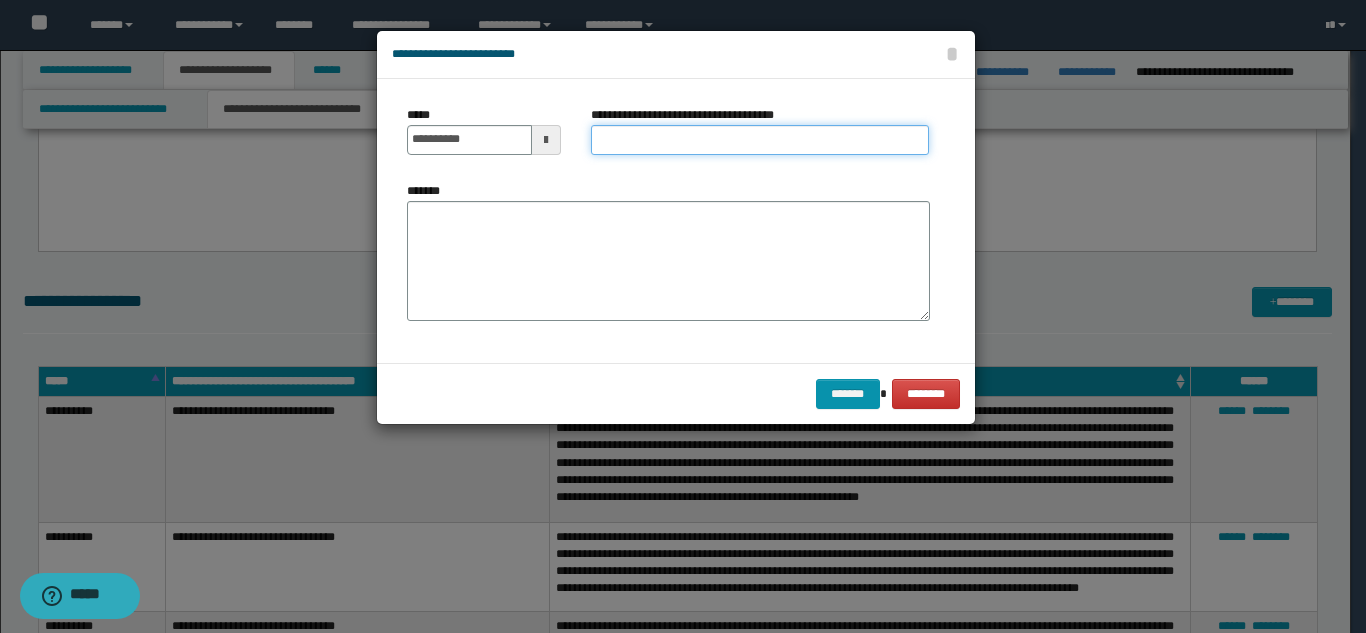 paste on "**********" 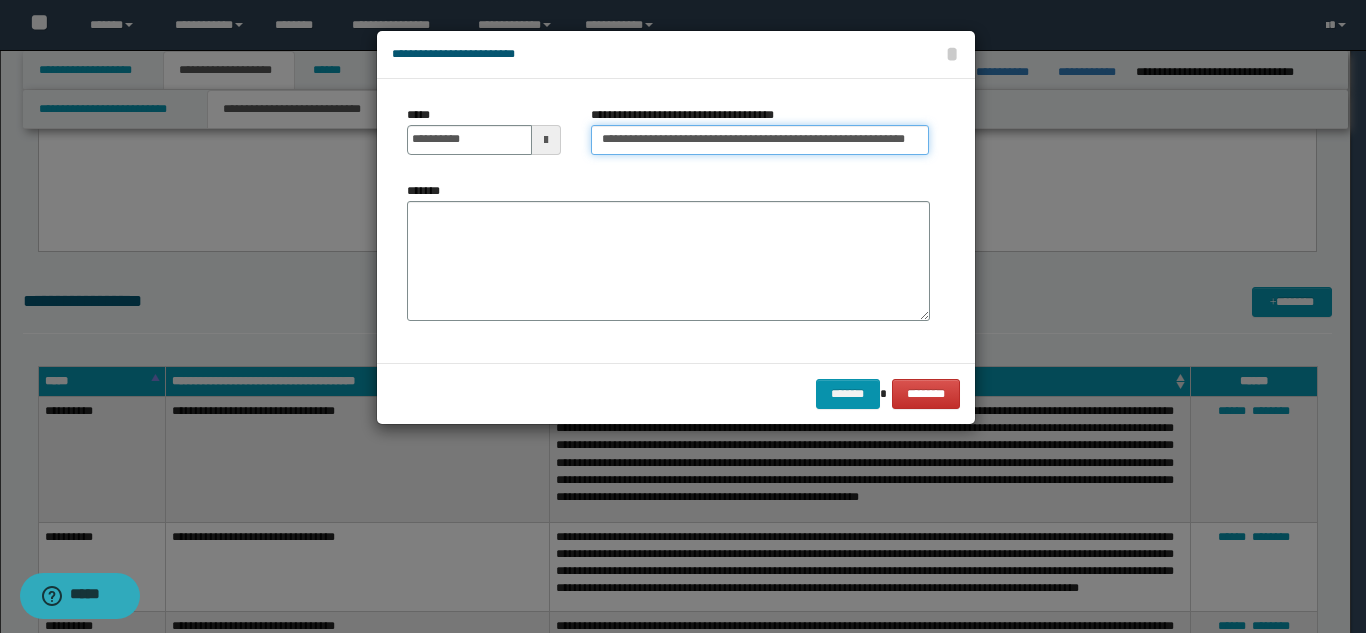 type on "**********" 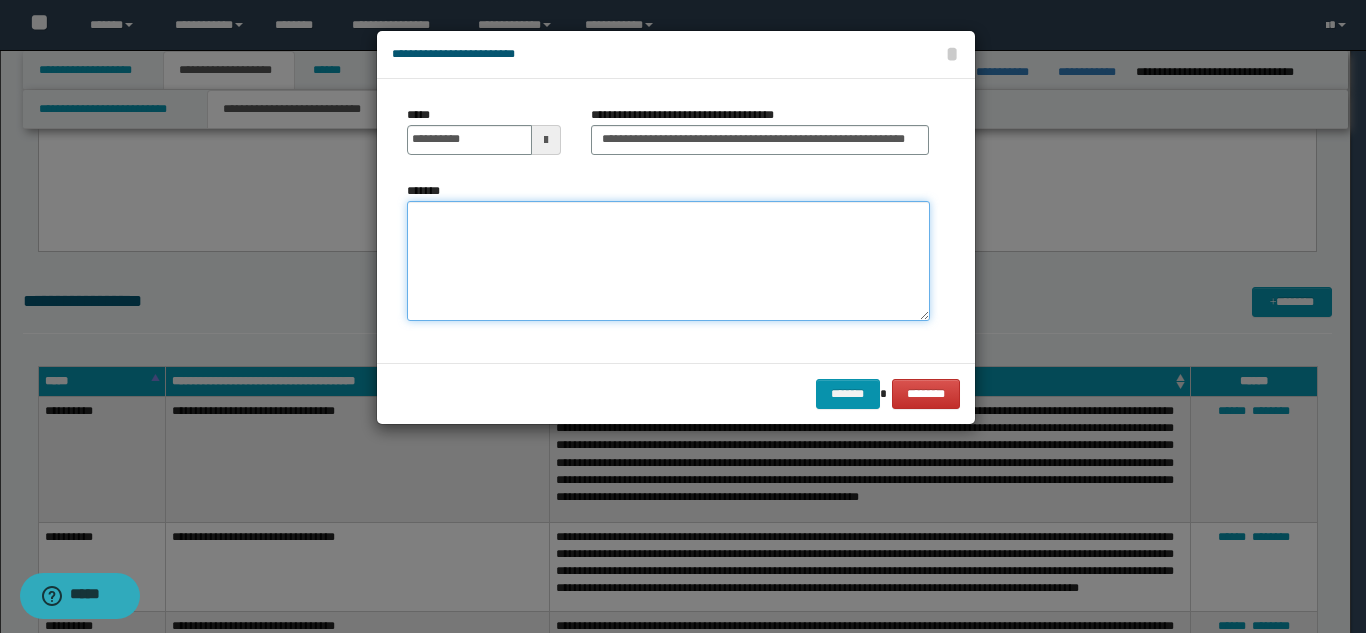 paste on "**********" 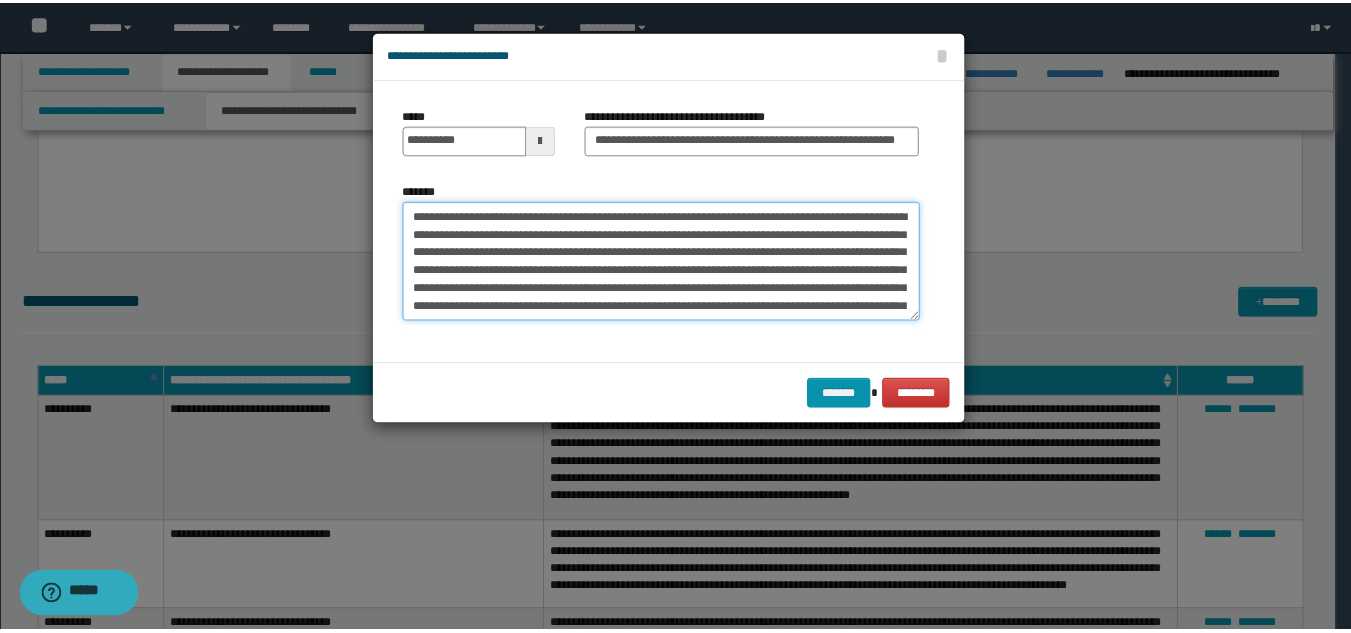 scroll, scrollTop: 174, scrollLeft: 0, axis: vertical 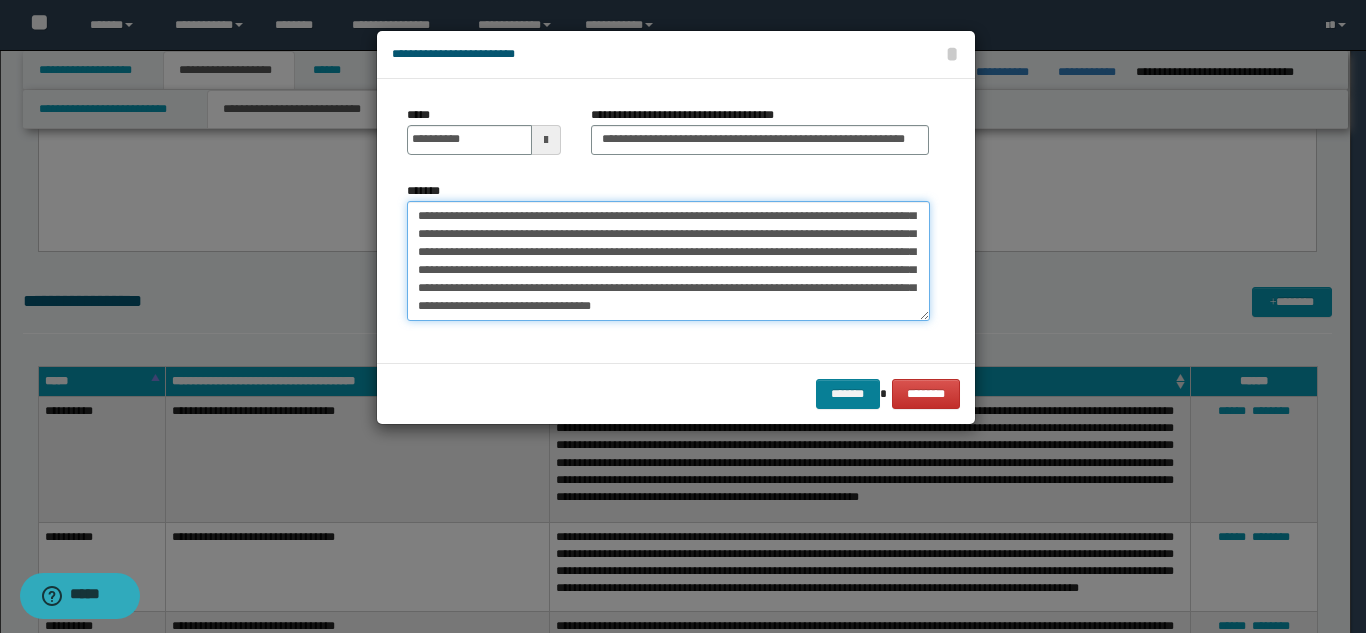 type on "**********" 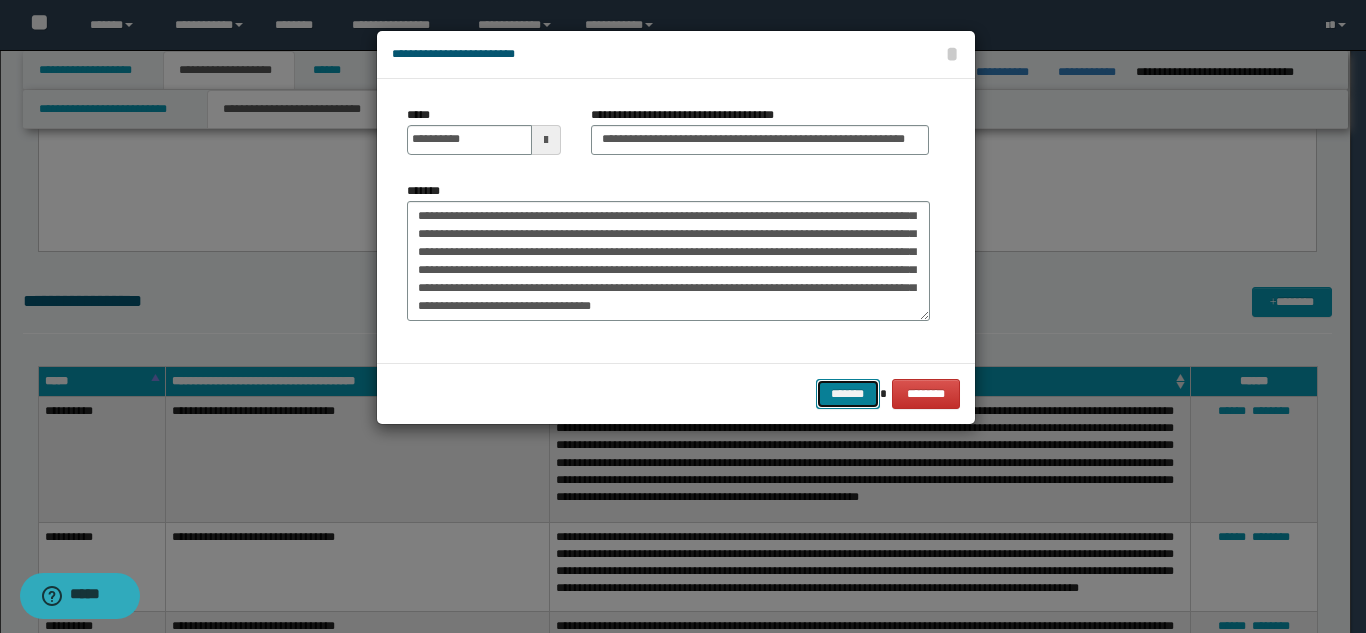 click on "*******" at bounding box center (848, 394) 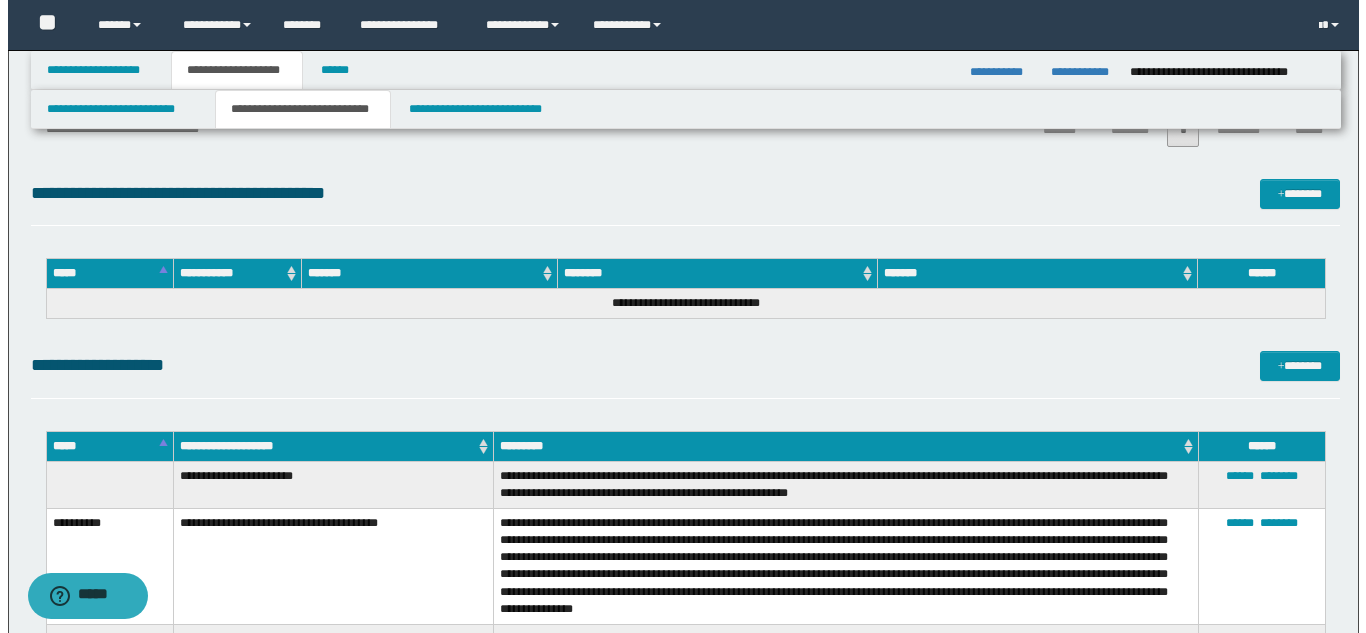 scroll, scrollTop: 2926, scrollLeft: 0, axis: vertical 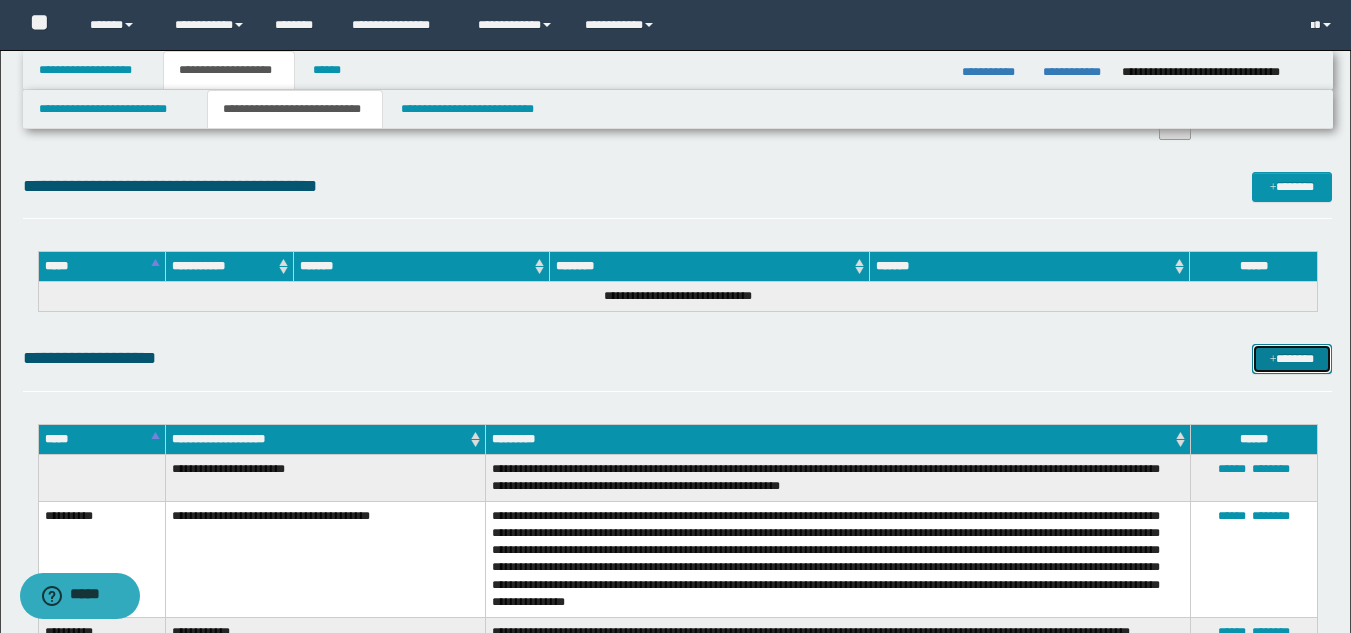 click on "*******" at bounding box center [1292, 359] 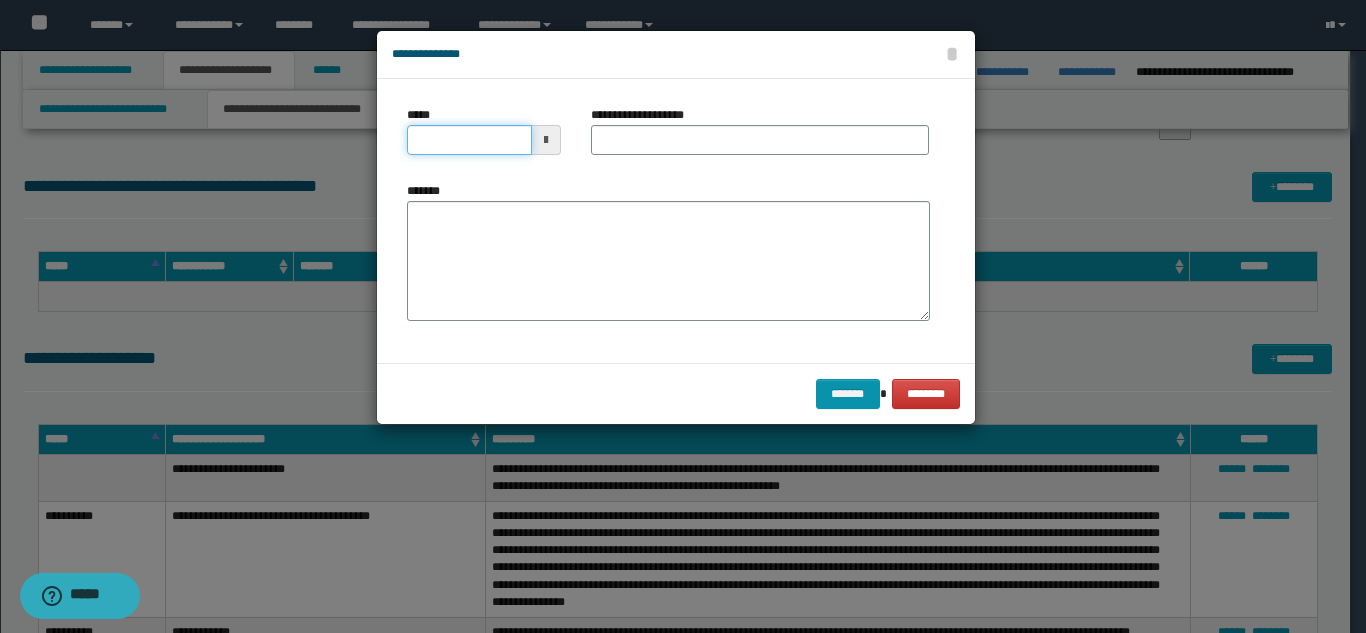 click on "*****" at bounding box center [469, 140] 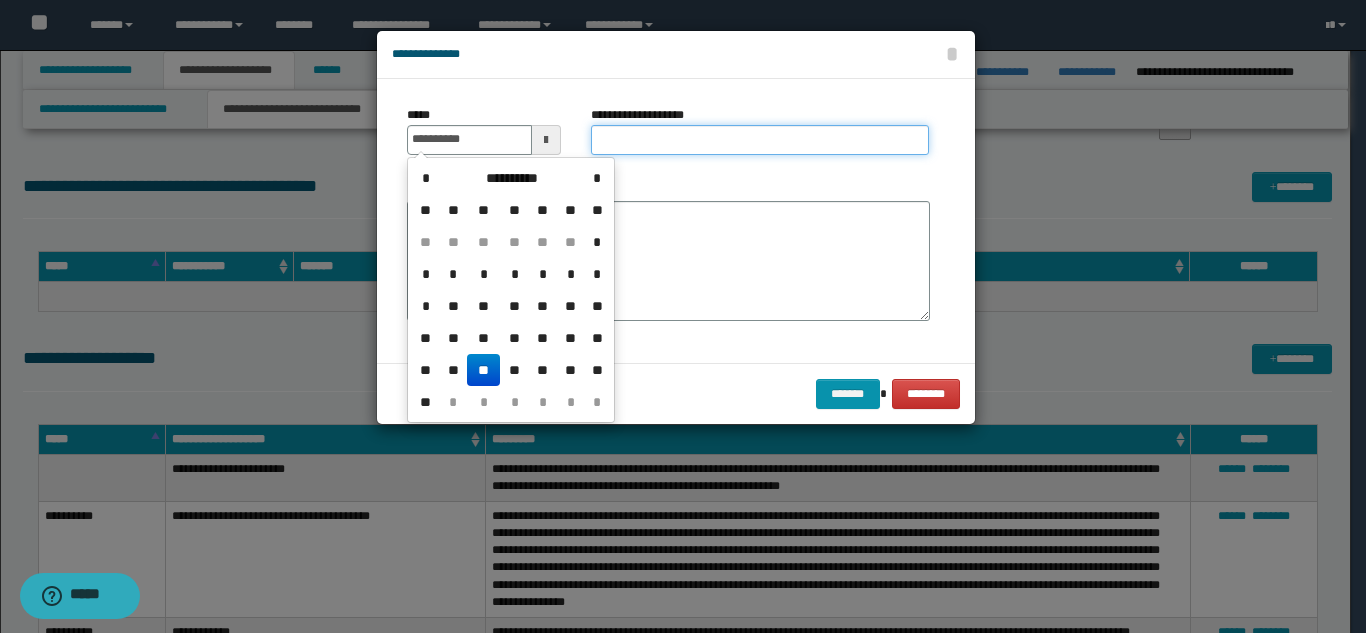 type on "**********" 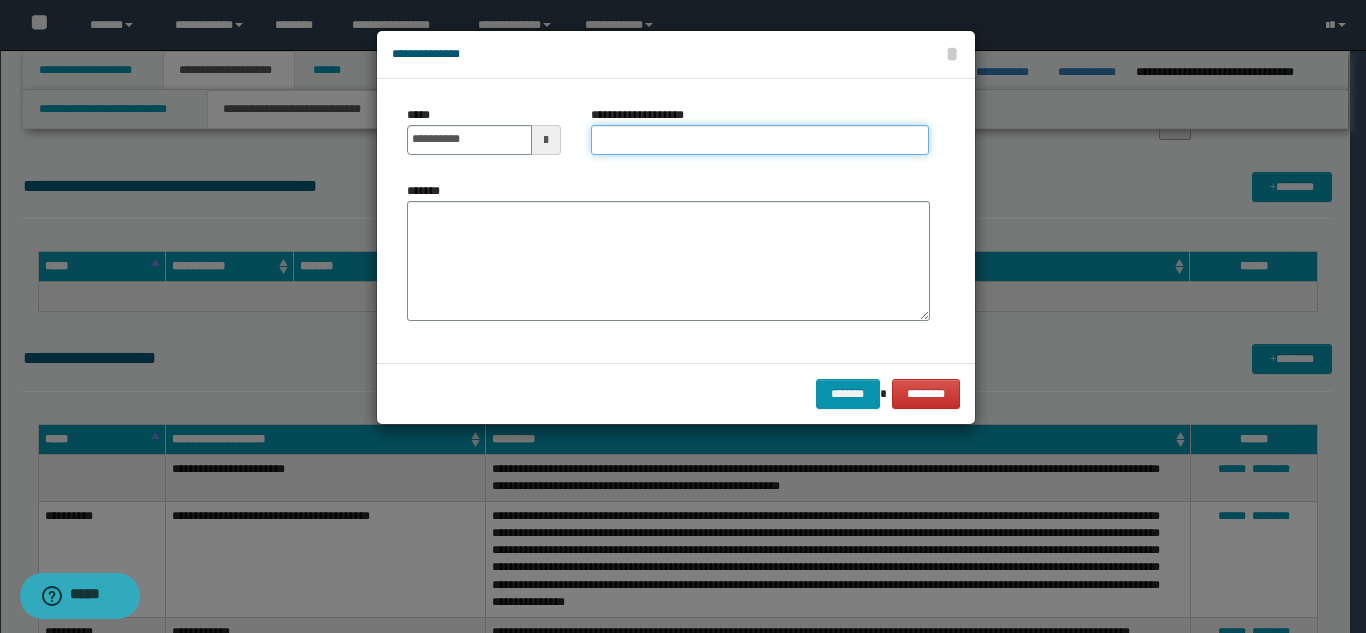 paste on "**********" 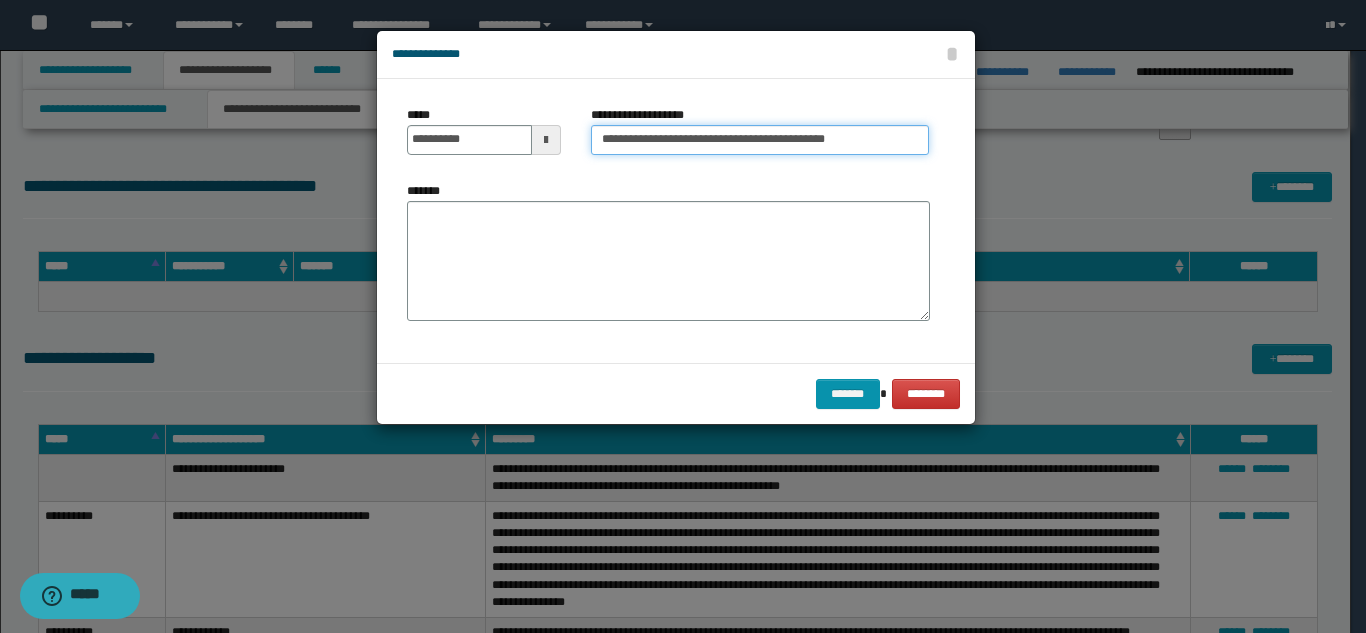 type on "**********" 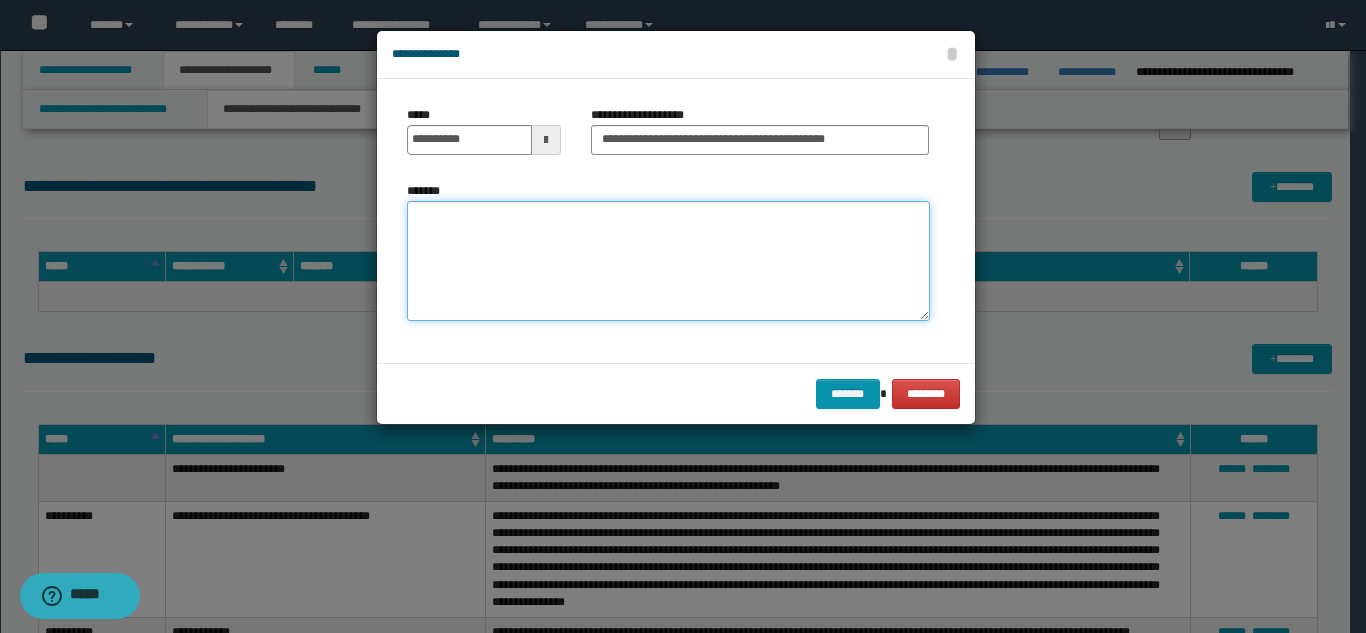 paste on "**********" 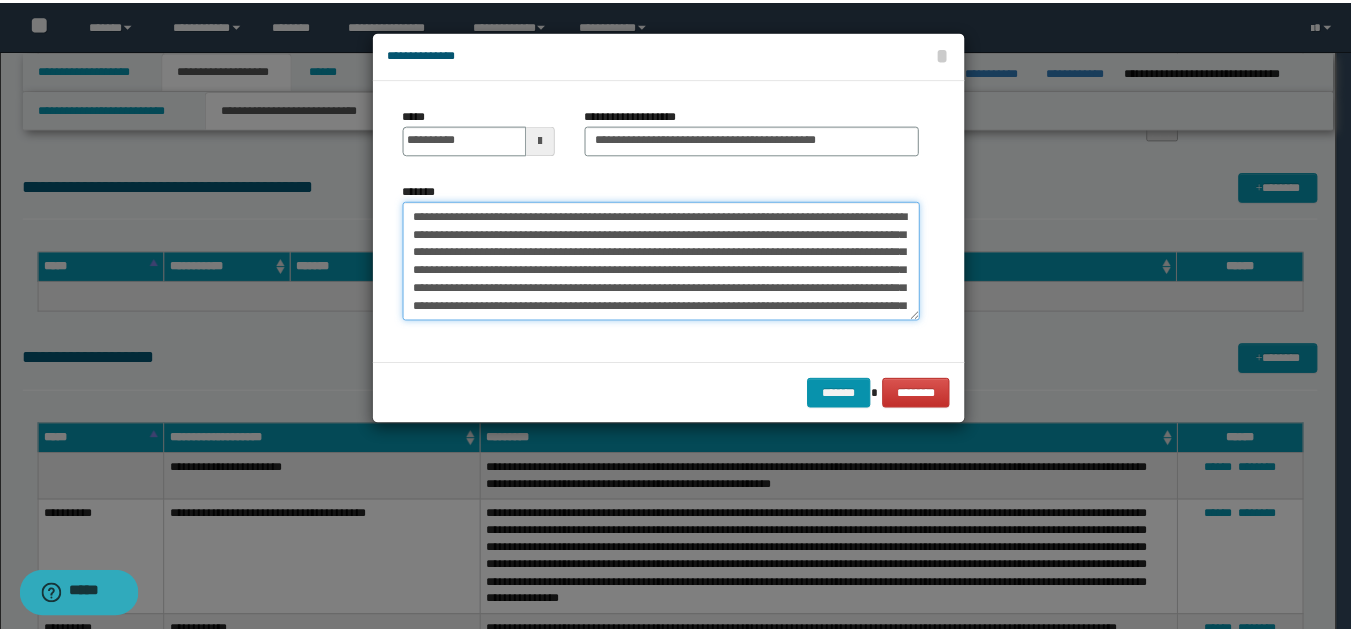 scroll, scrollTop: 84, scrollLeft: 0, axis: vertical 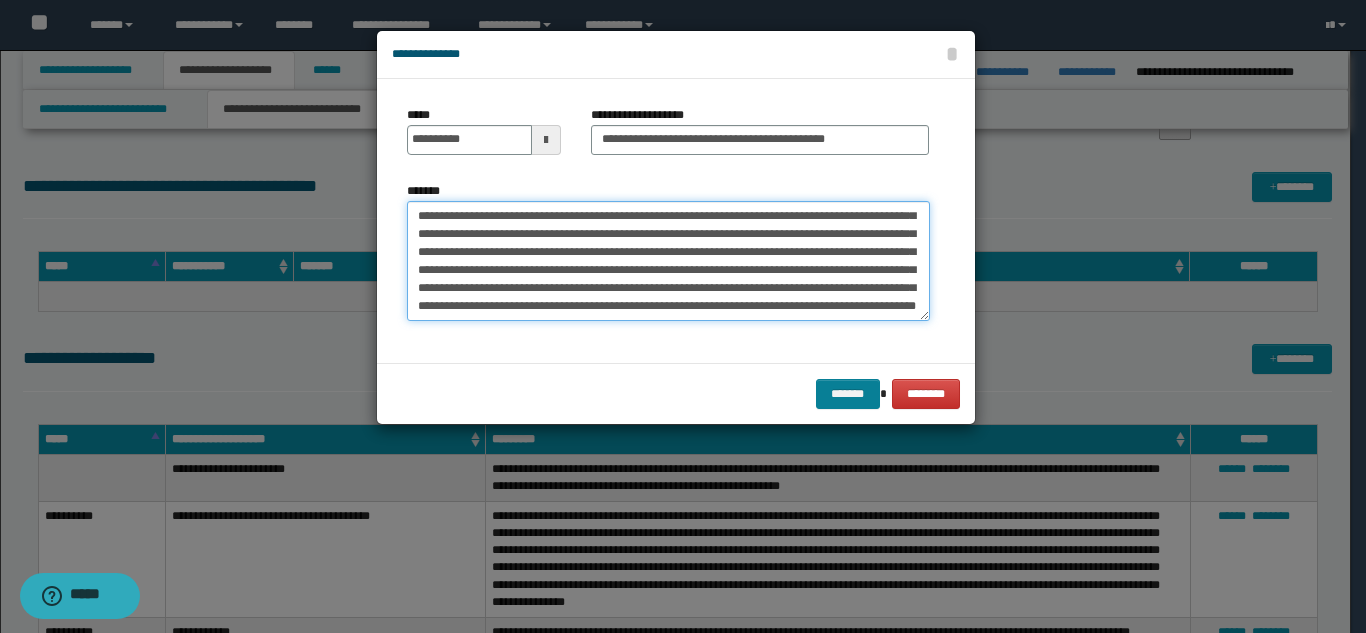 type on "**********" 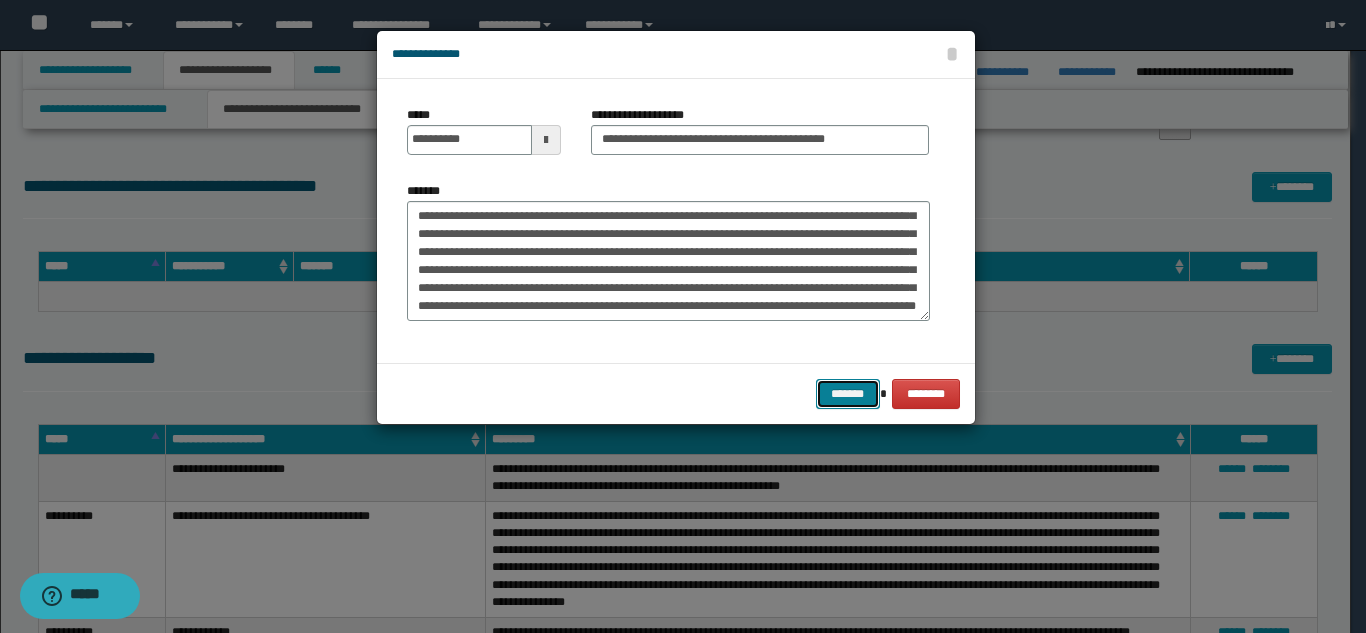 click on "*******" at bounding box center (848, 394) 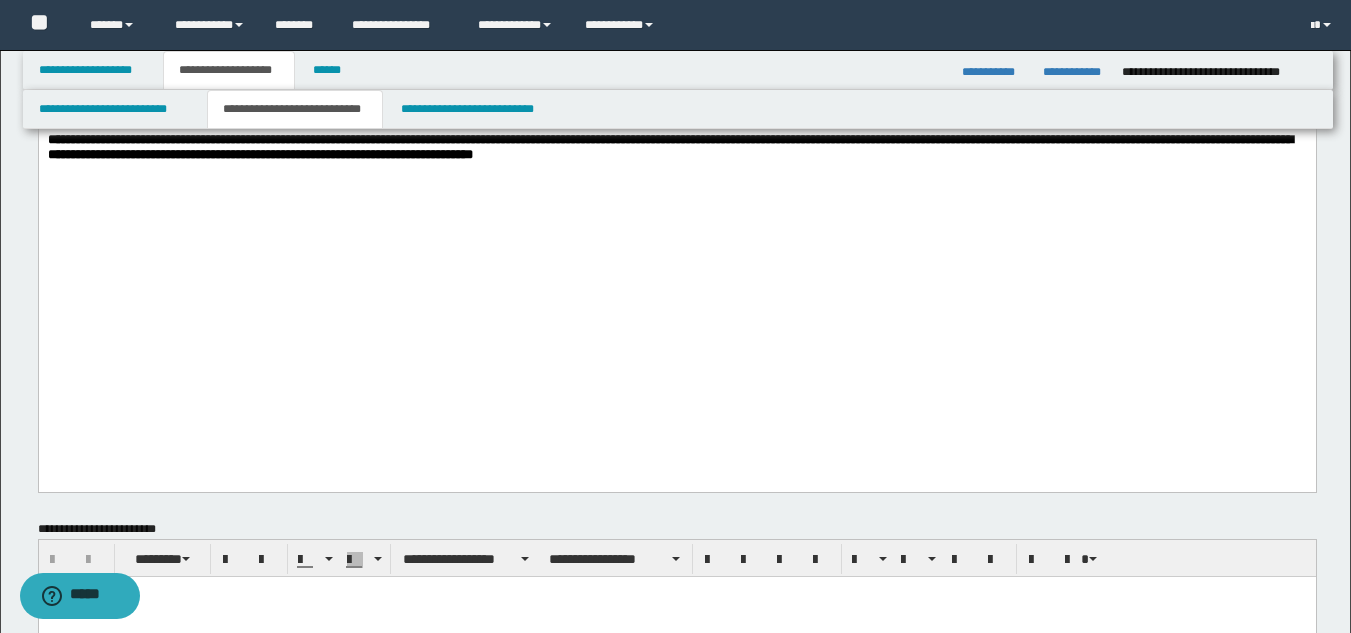 scroll, scrollTop: 1465, scrollLeft: 0, axis: vertical 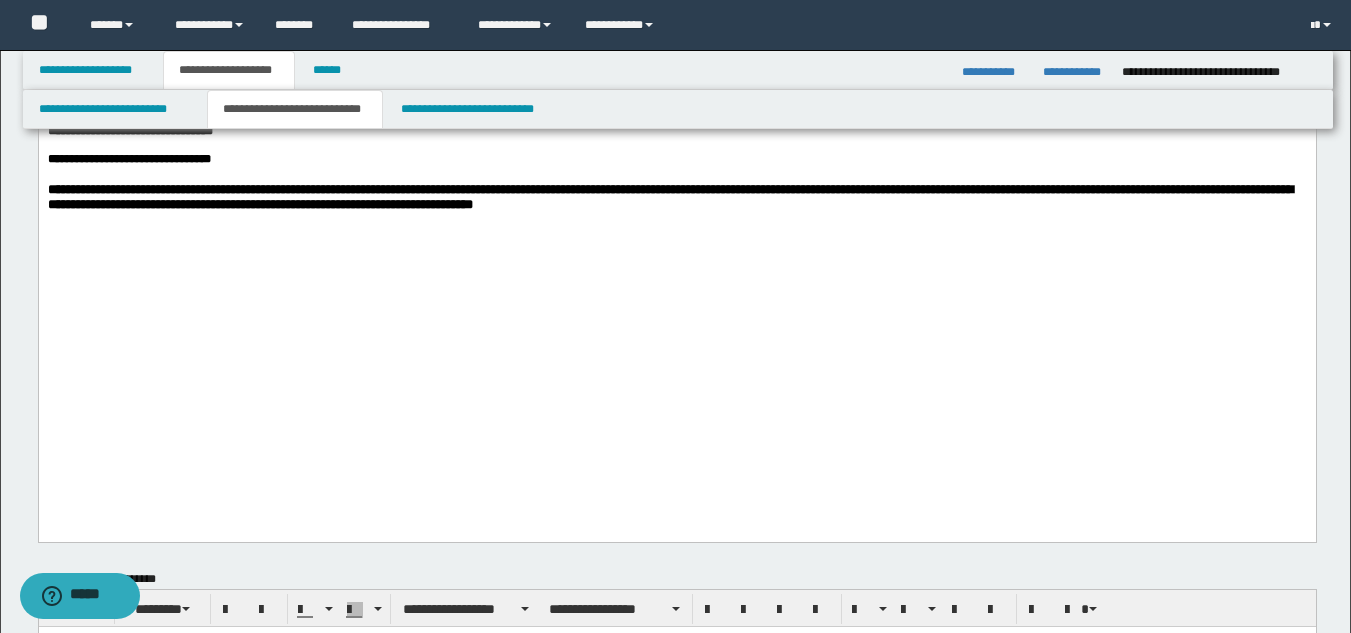 click on "**********" at bounding box center (676, -490) 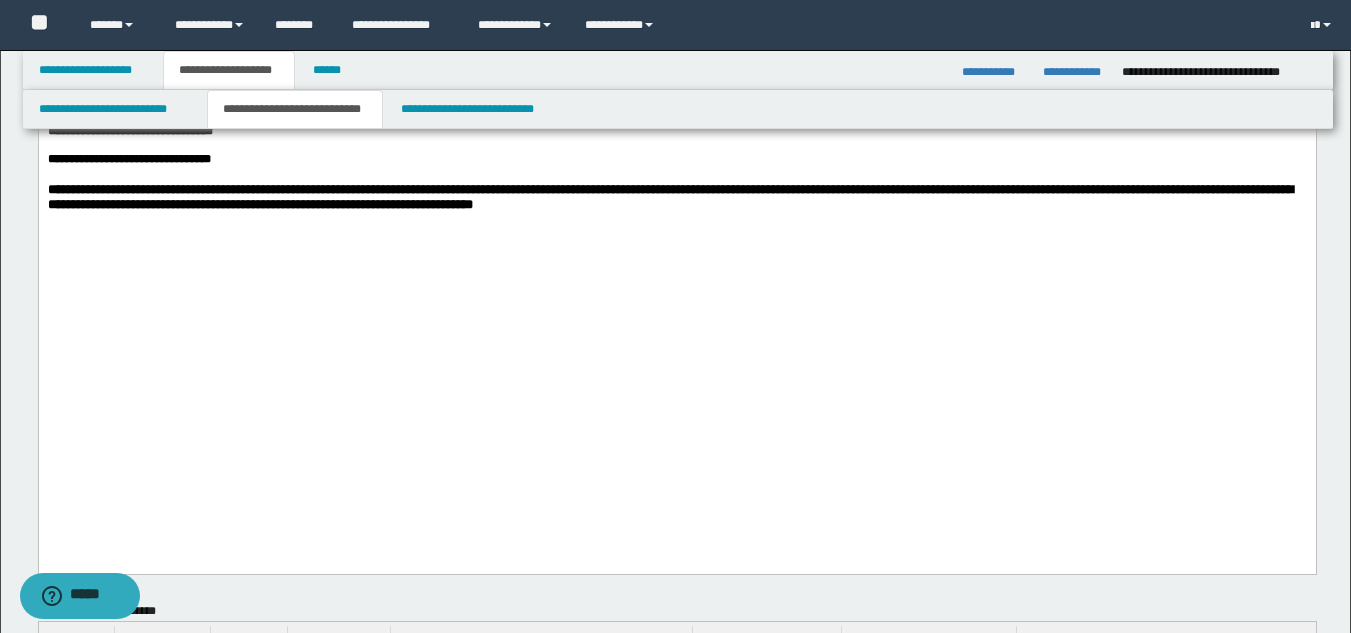 paste 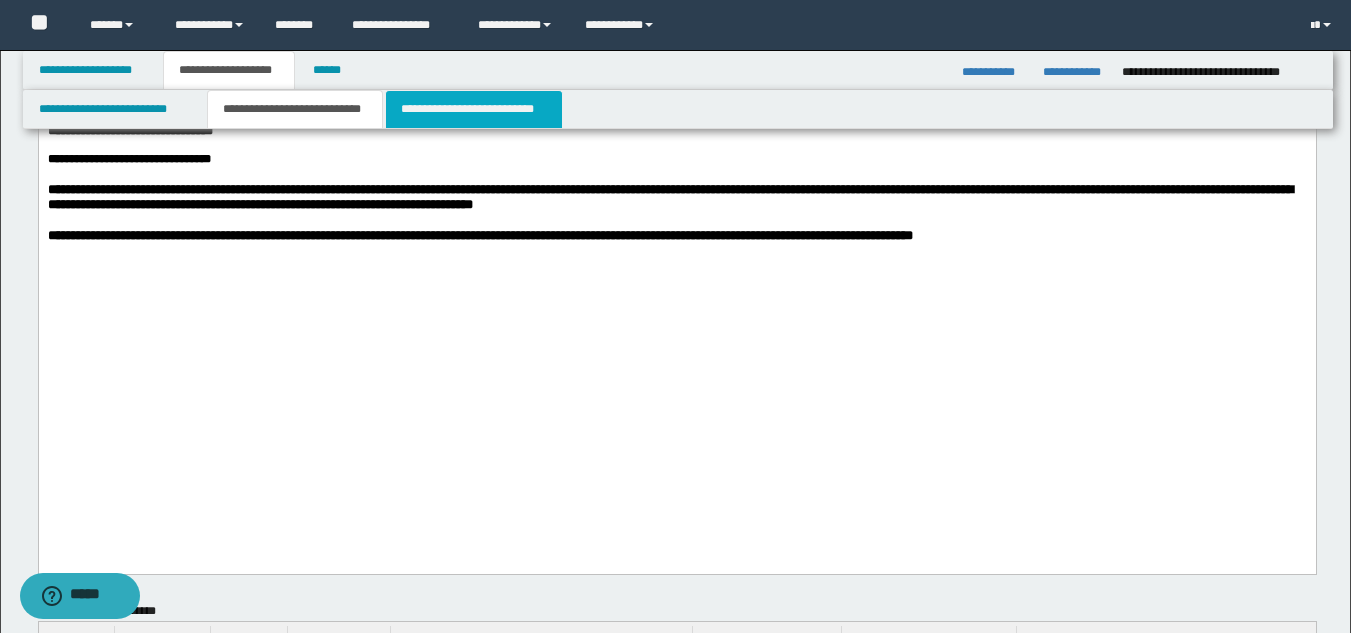 click on "**********" at bounding box center [474, 109] 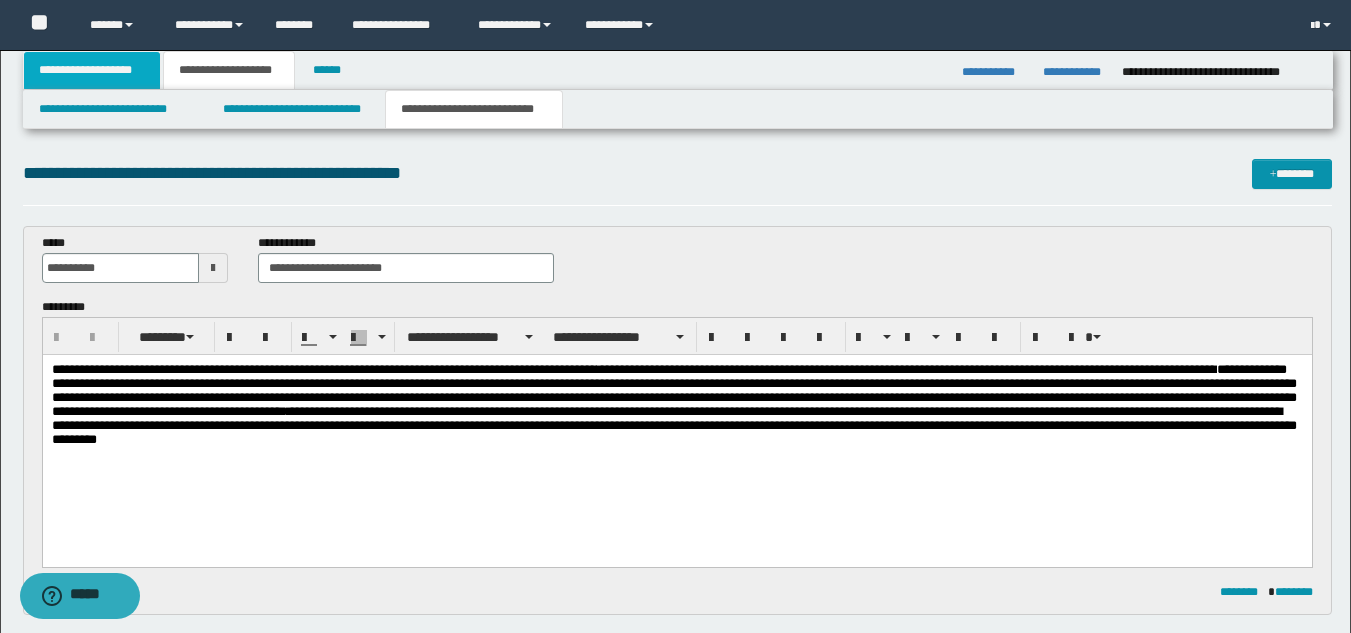 scroll, scrollTop: 0, scrollLeft: 0, axis: both 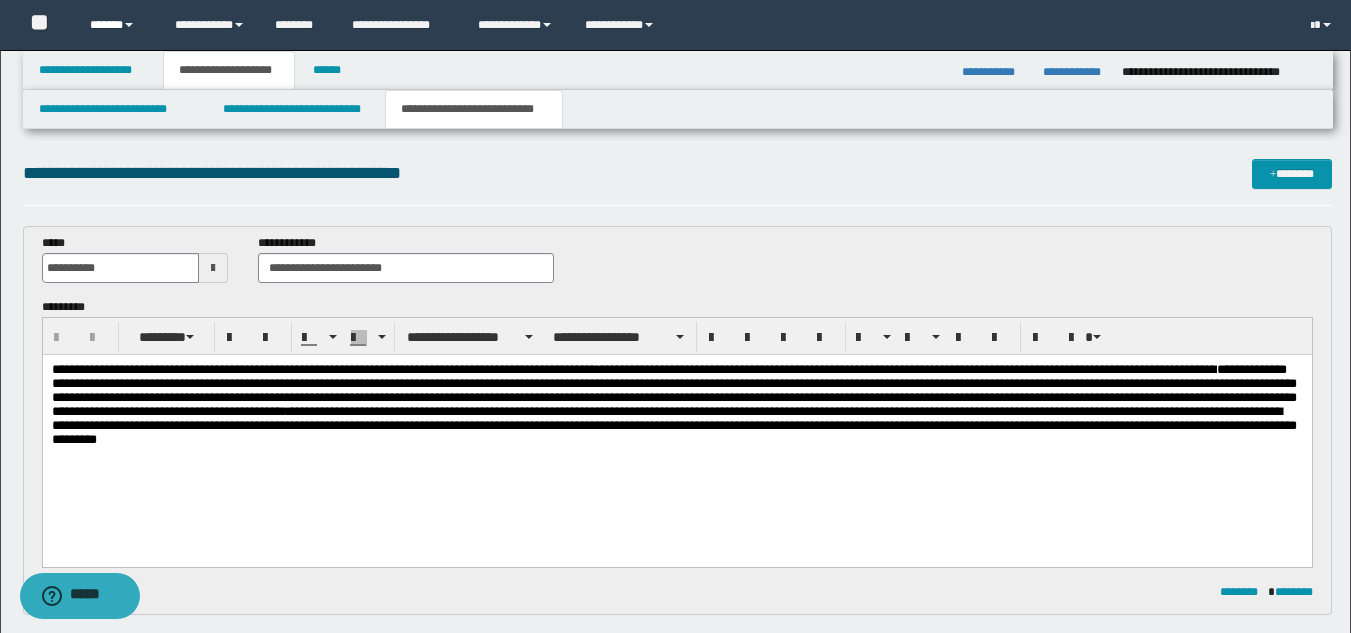 click on "******" at bounding box center (117, 25) 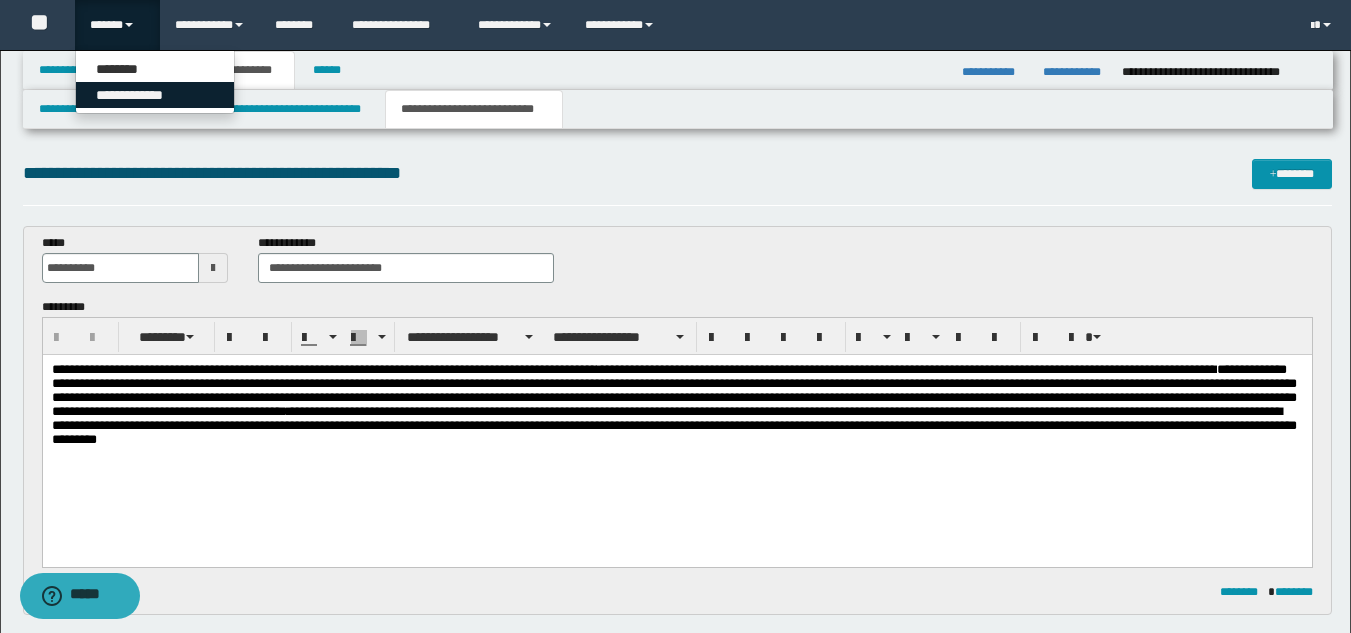 click on "**********" at bounding box center [155, 95] 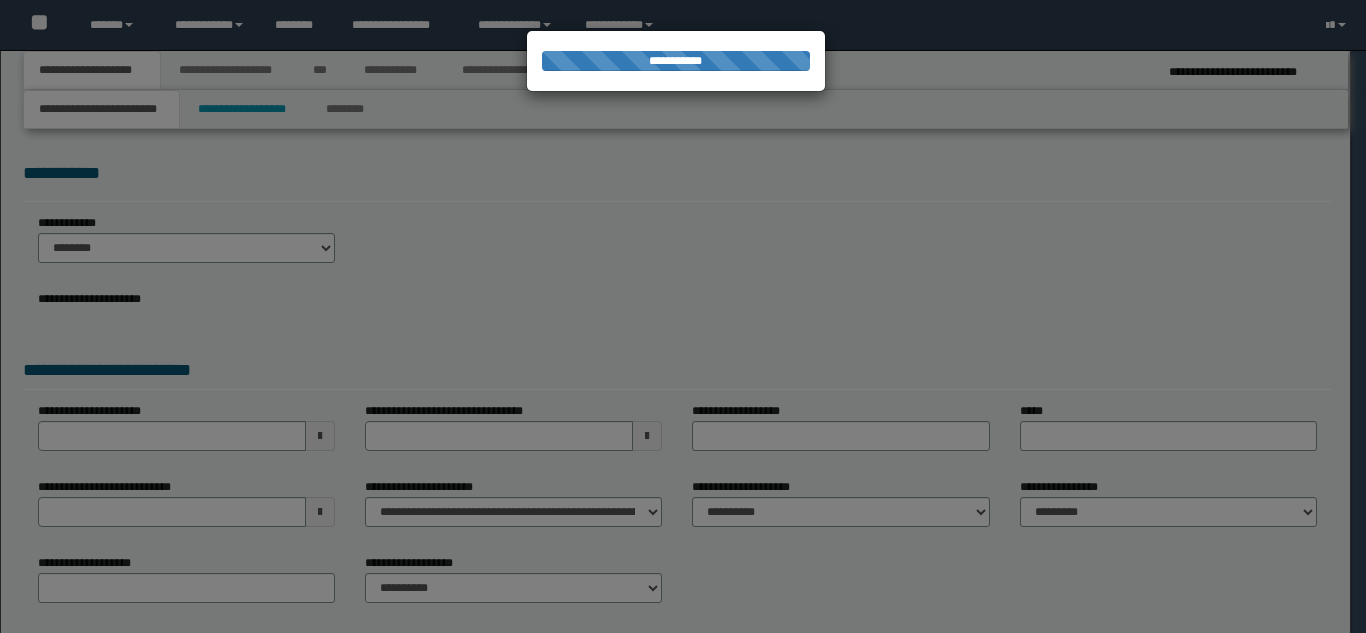 scroll, scrollTop: 0, scrollLeft: 0, axis: both 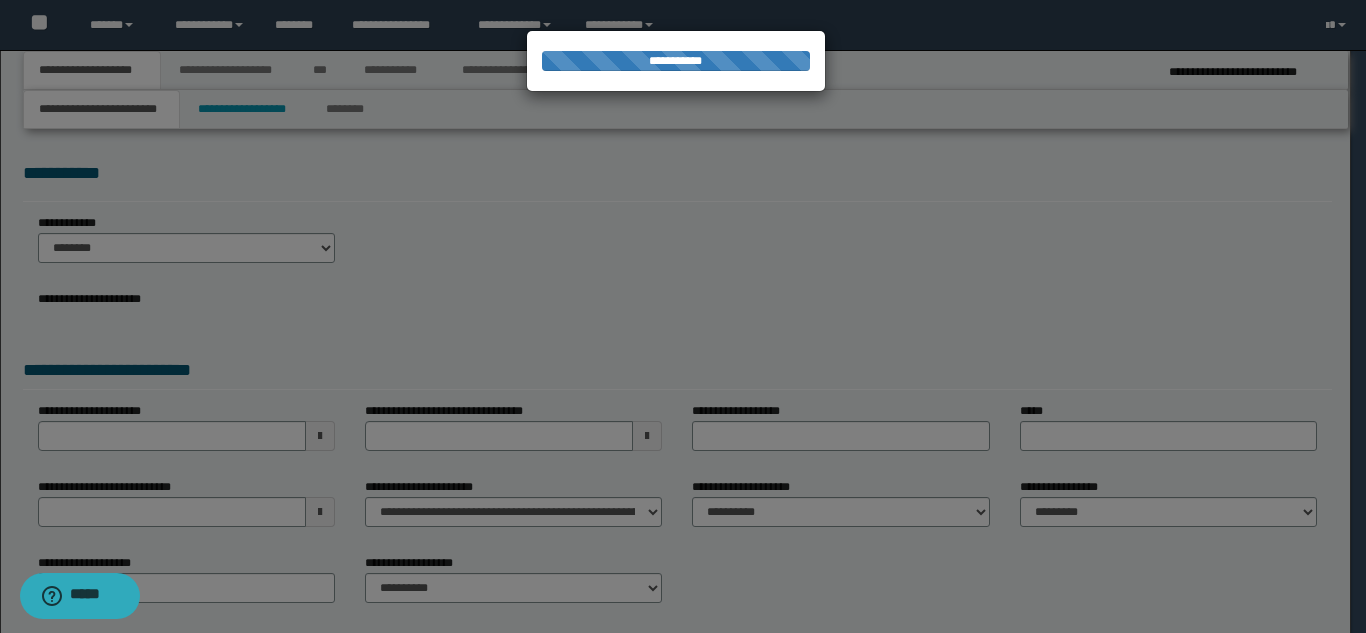 select on "*" 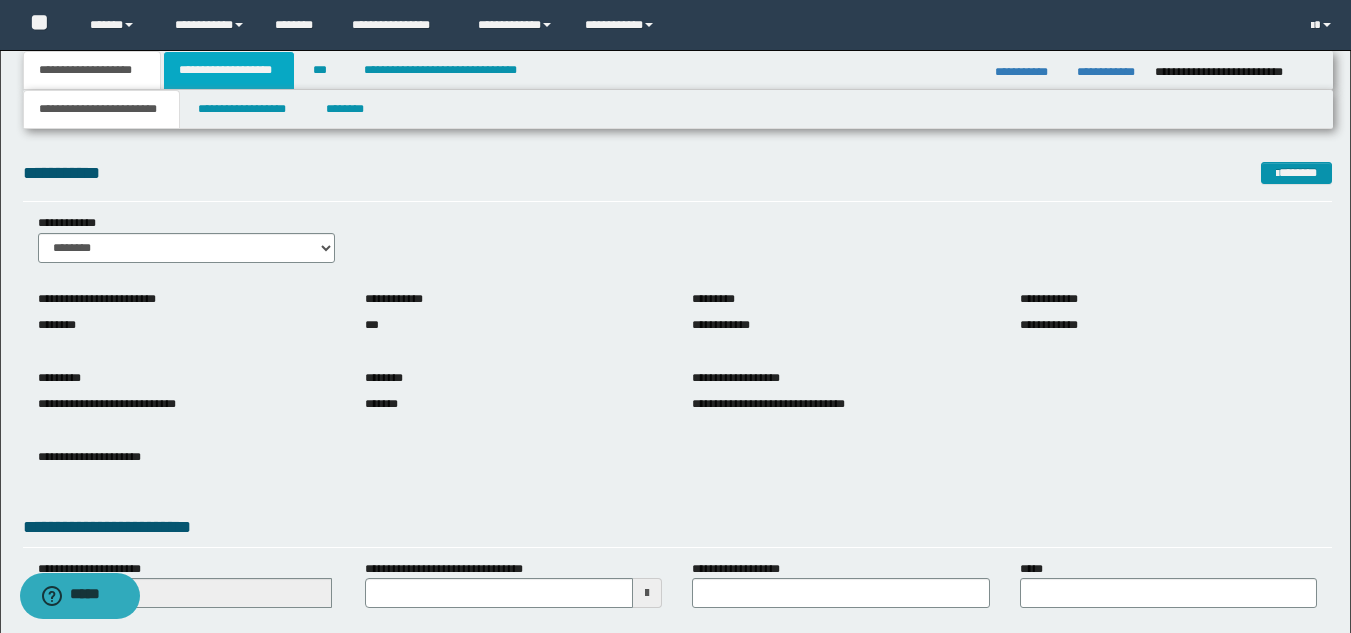 click on "**********" at bounding box center [229, 70] 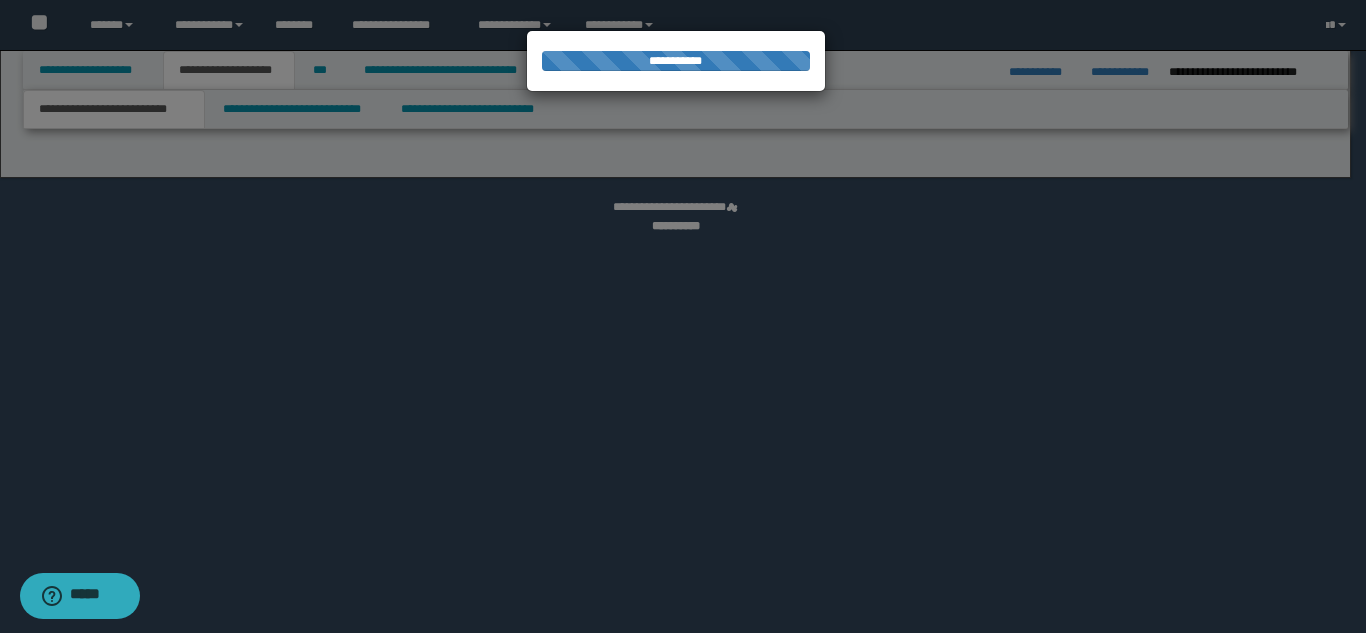 click at bounding box center (683, 316) 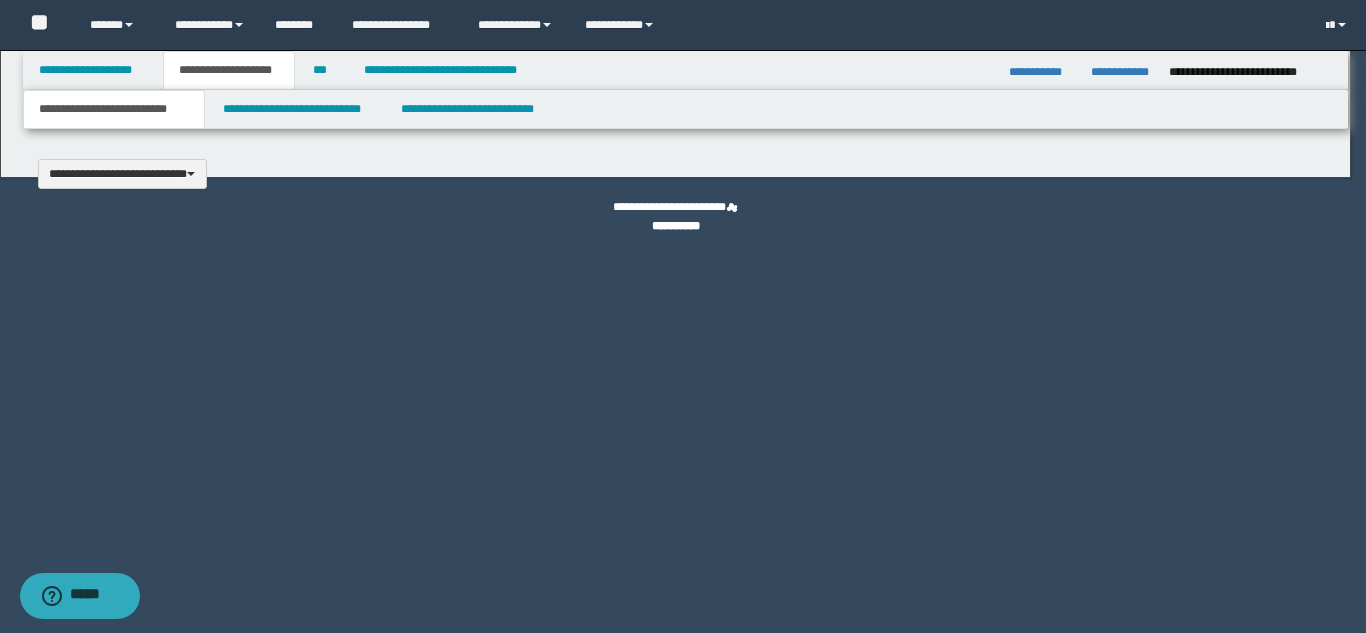 type 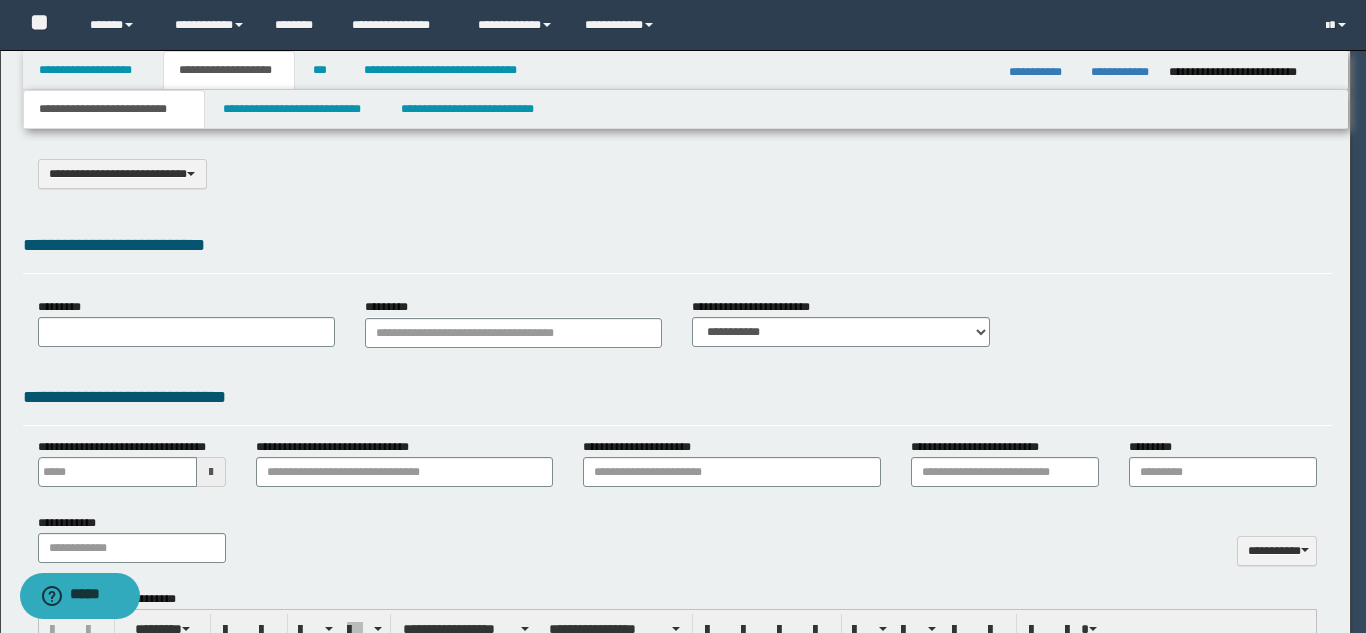 scroll, scrollTop: 0, scrollLeft: 0, axis: both 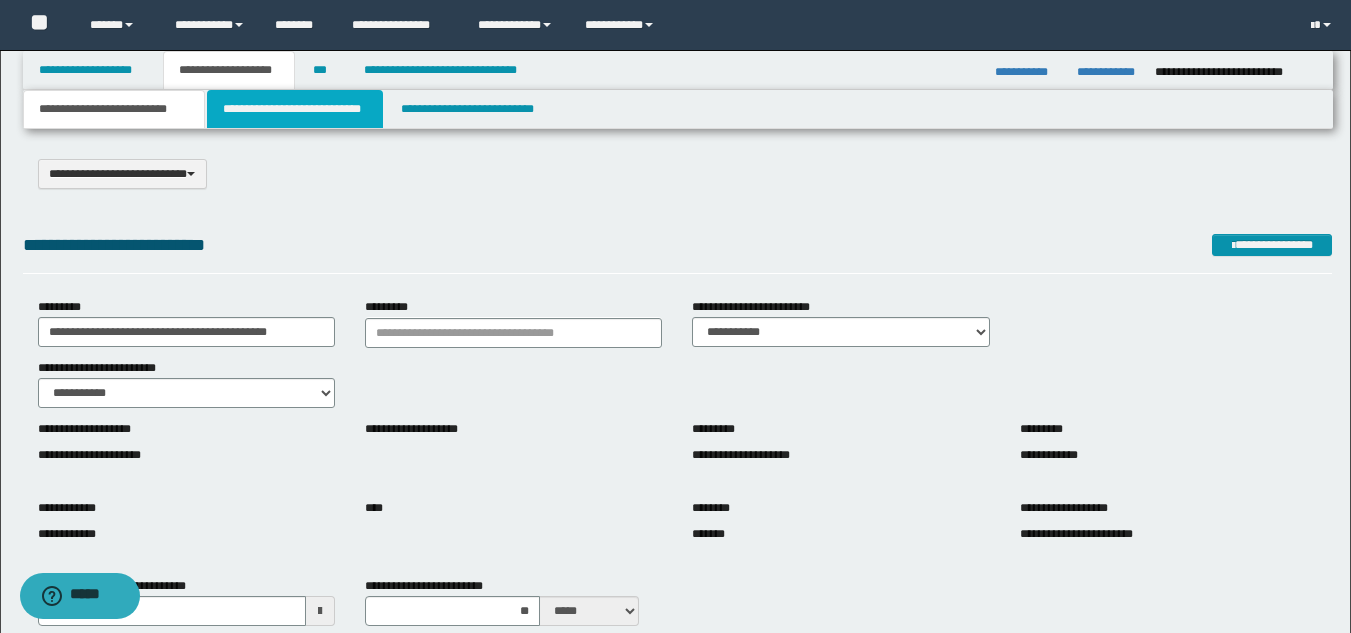 click on "**********" at bounding box center (295, 109) 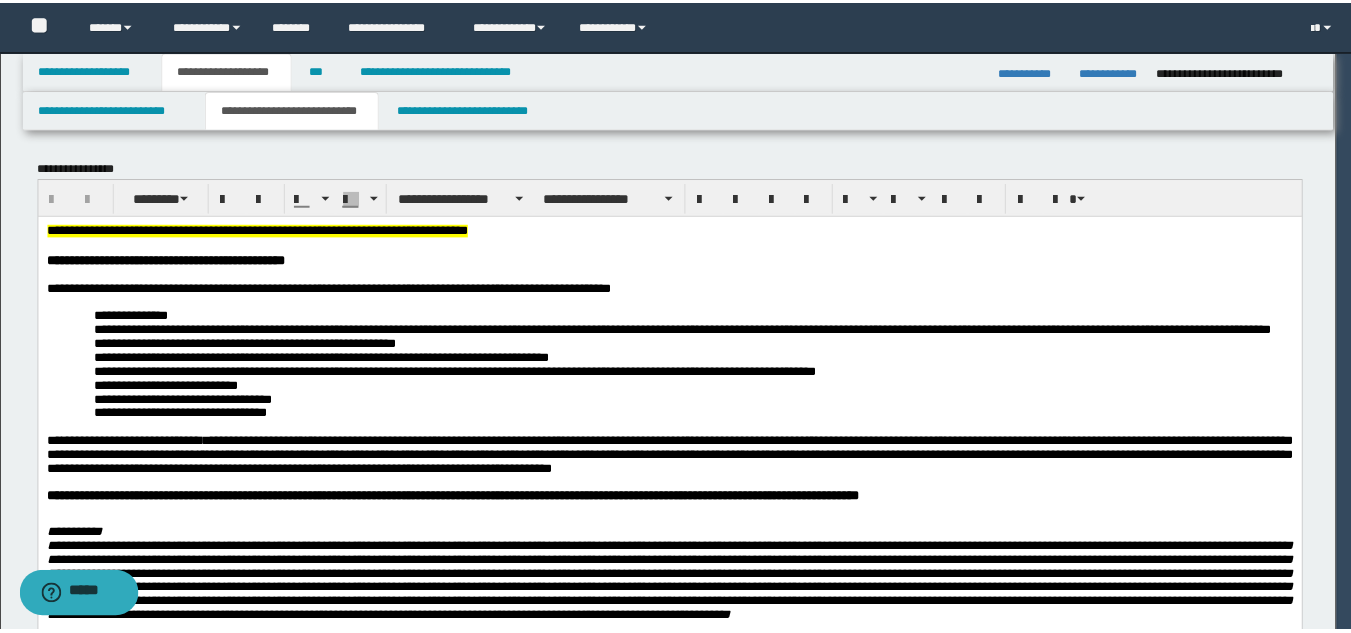 scroll, scrollTop: 0, scrollLeft: 0, axis: both 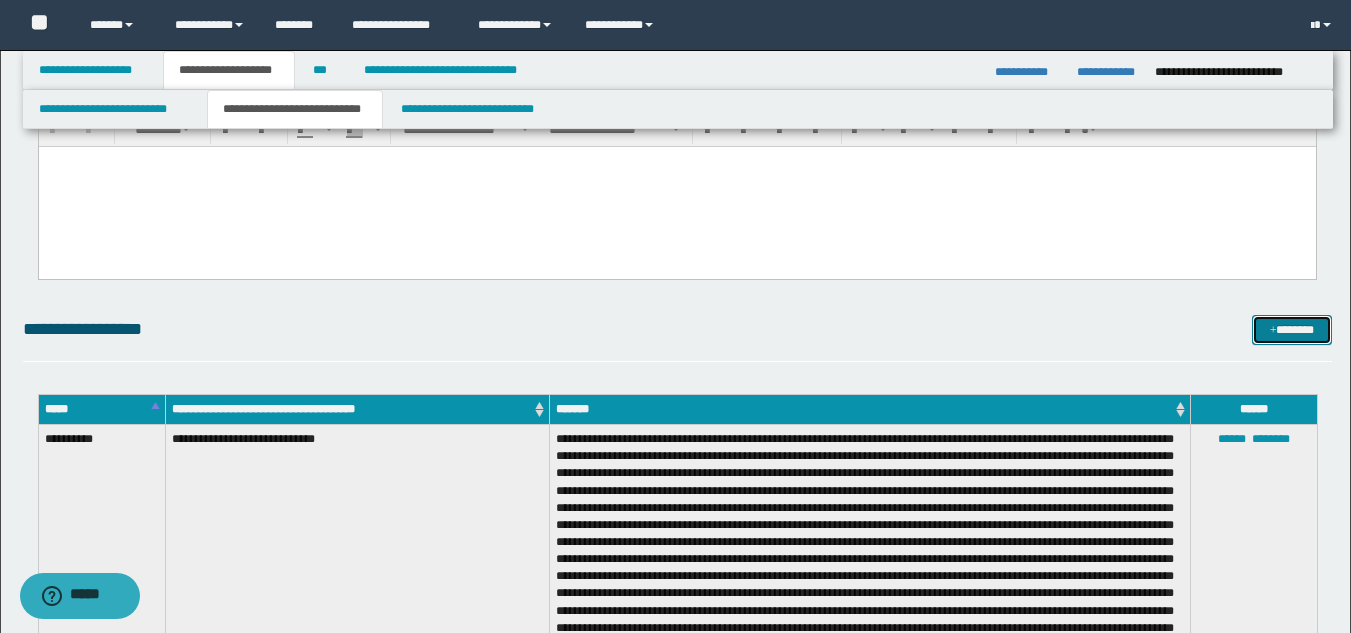 click on "*******" at bounding box center [1292, 330] 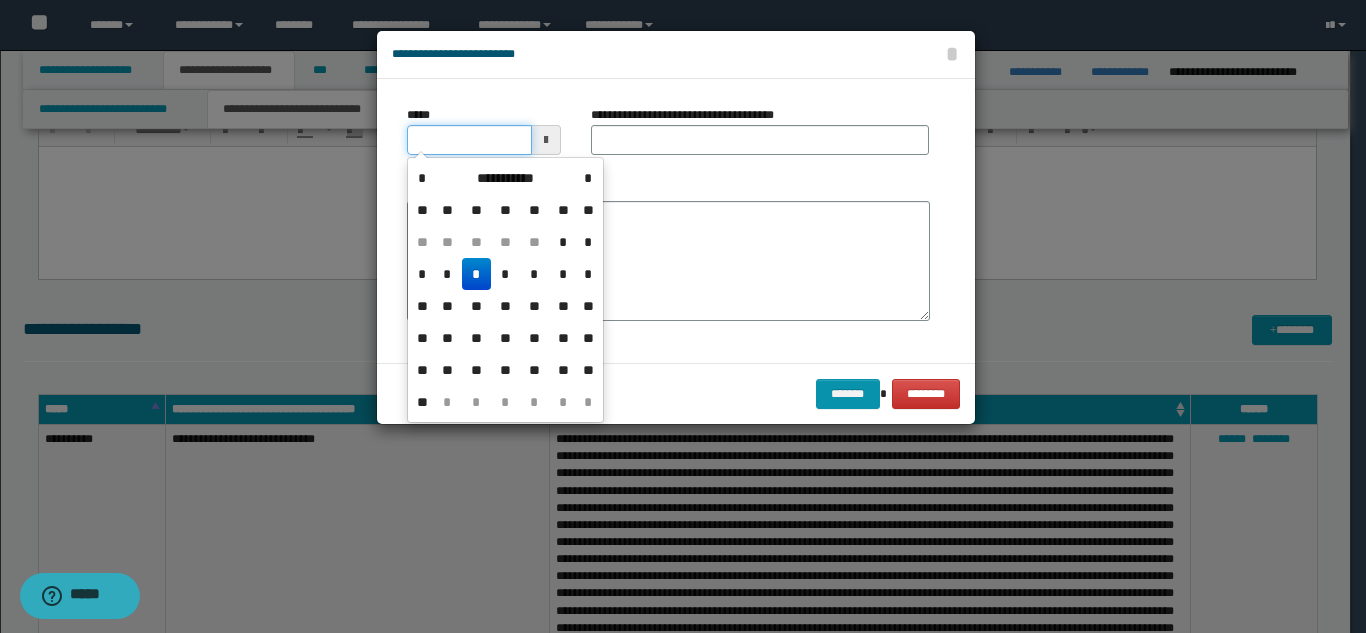 click on "*****" at bounding box center (469, 140) 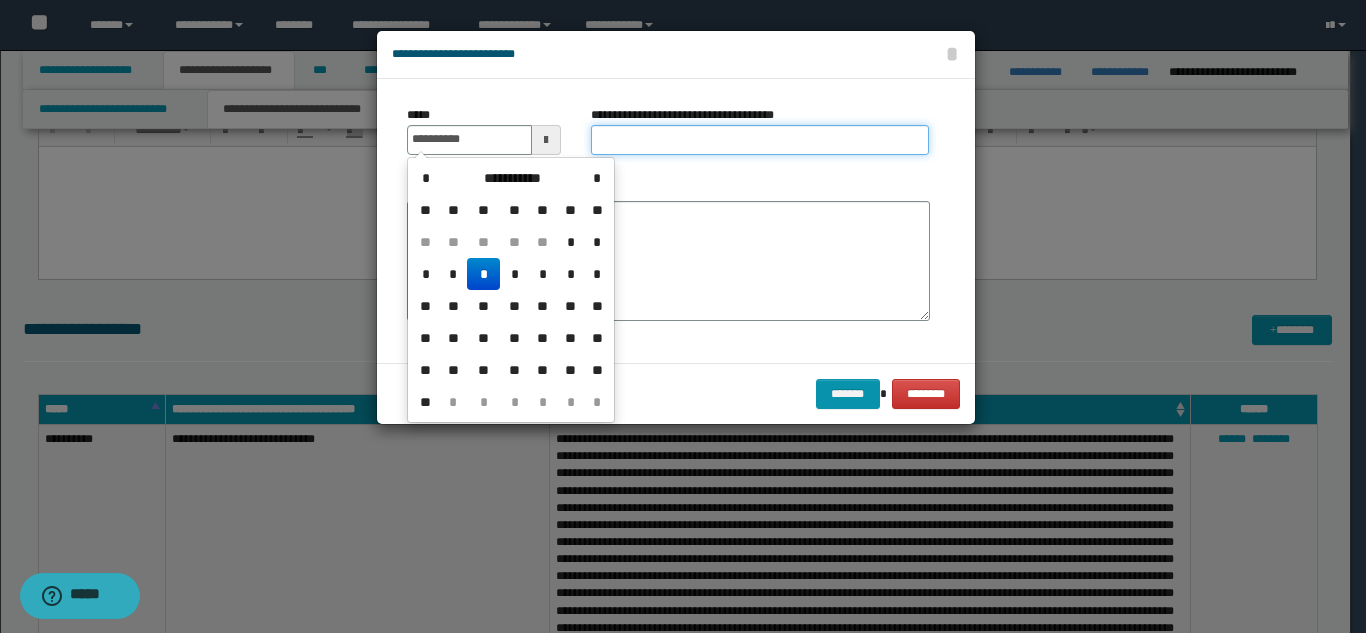 type on "**********" 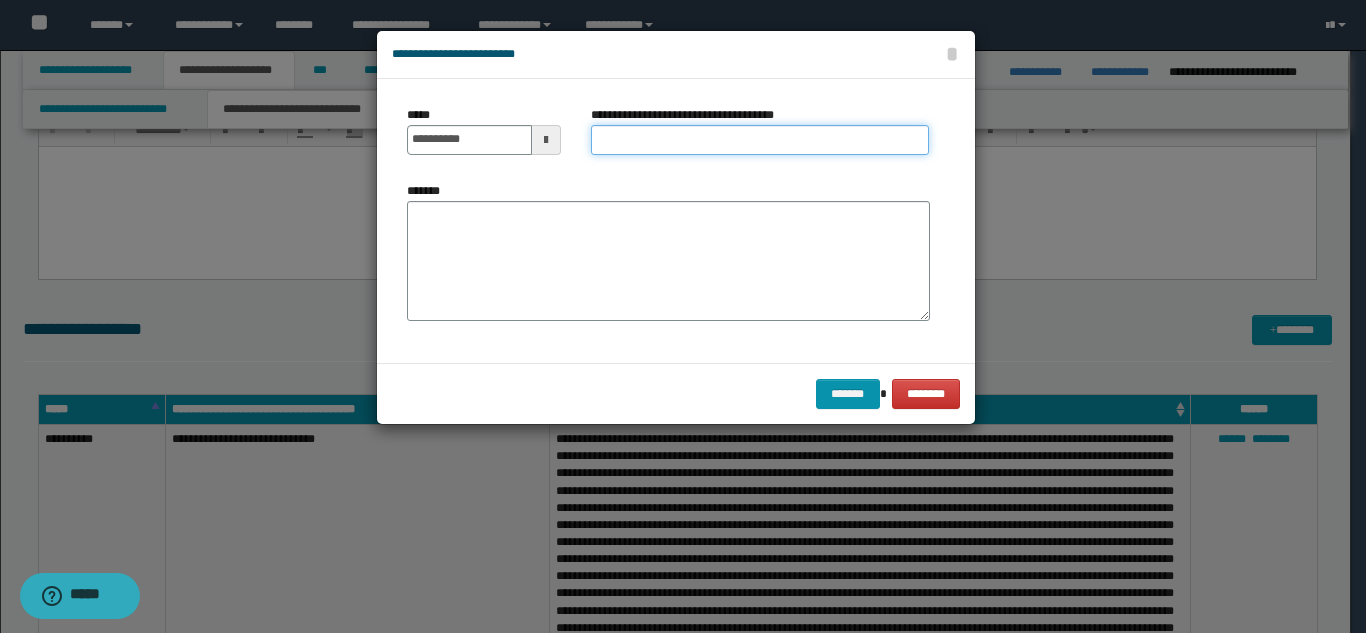 paste on "**********" 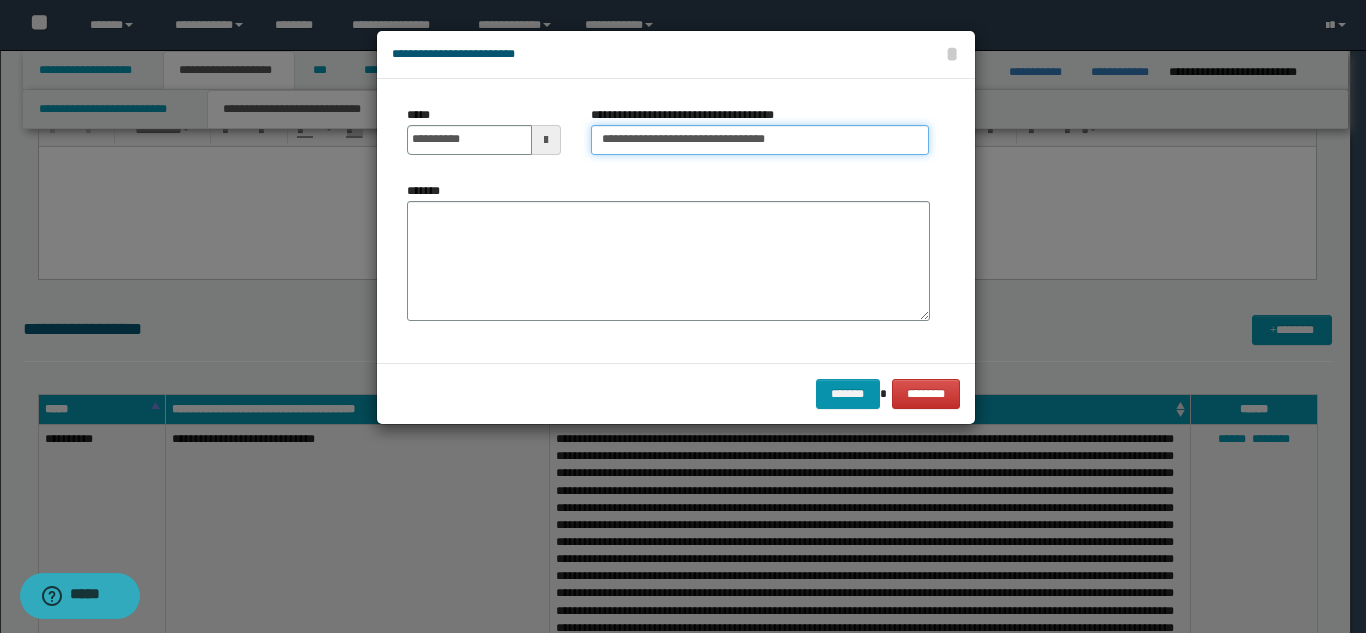 type on "**********" 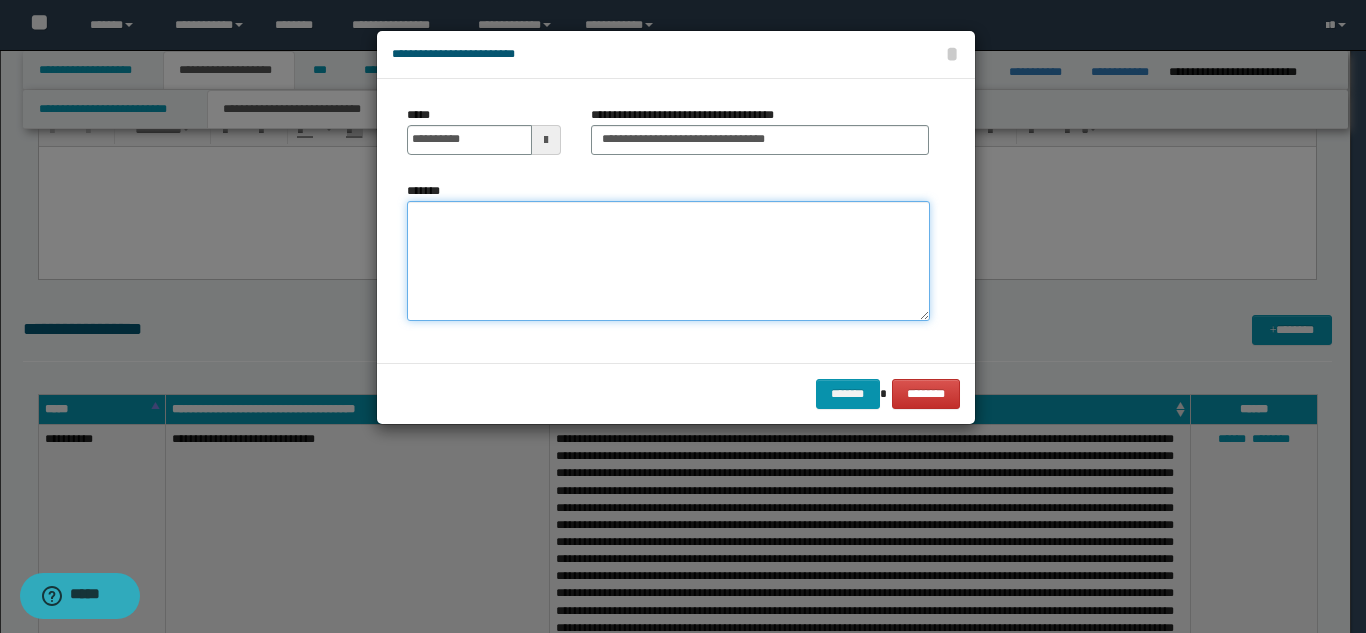 paste on "**********" 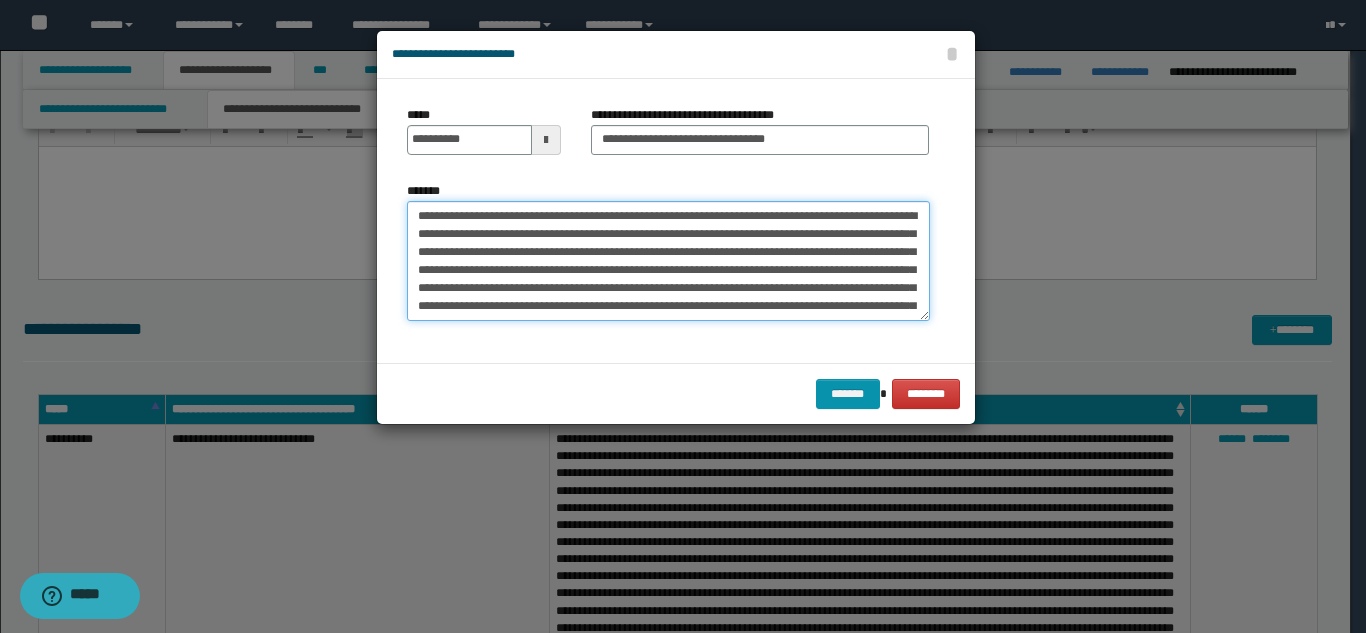 scroll, scrollTop: 48, scrollLeft: 0, axis: vertical 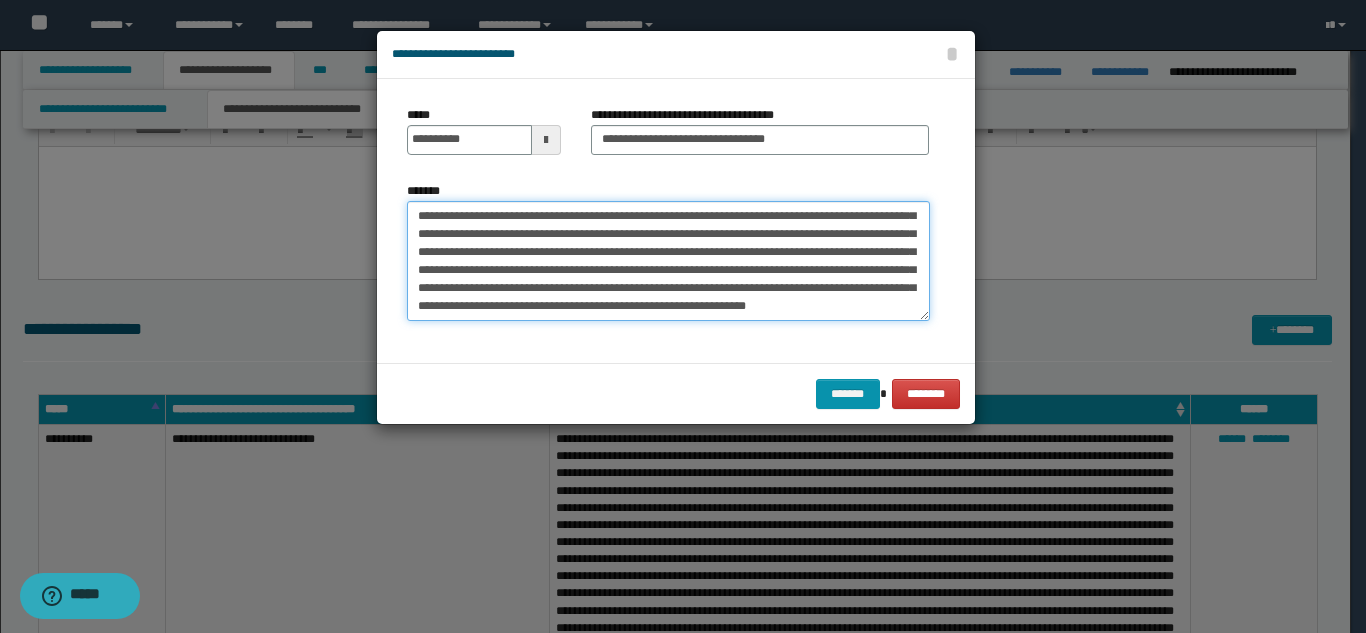 type on "**********" 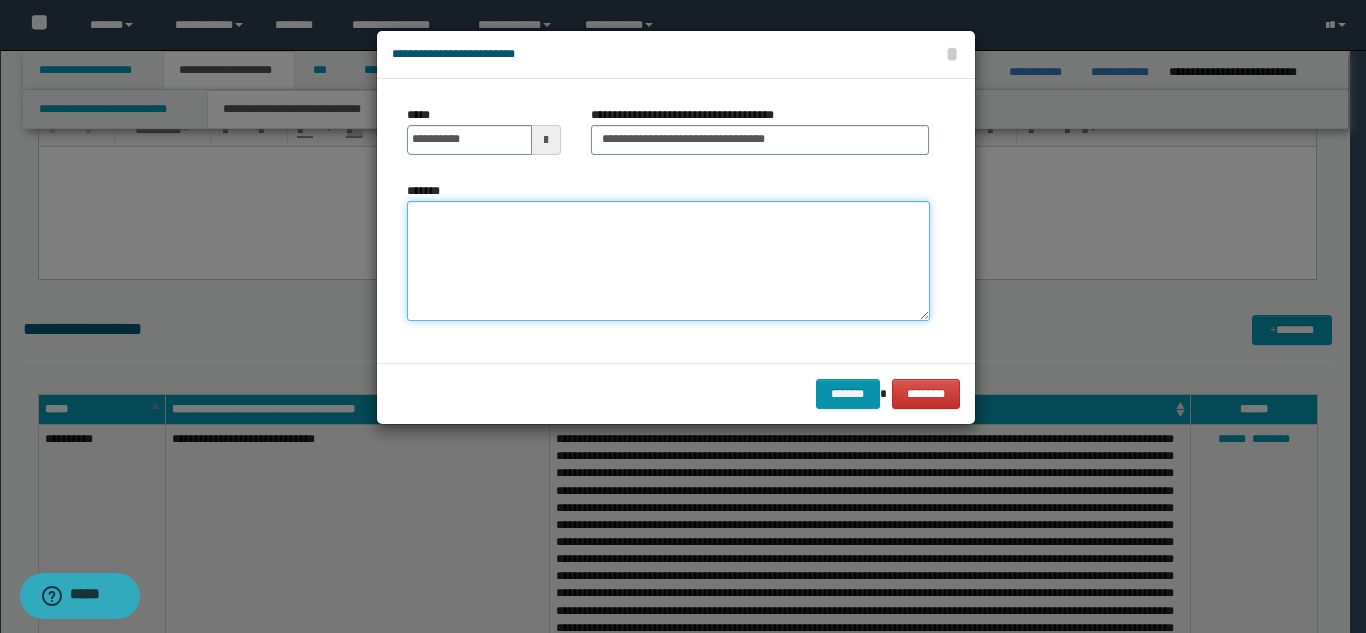 scroll, scrollTop: 0, scrollLeft: 0, axis: both 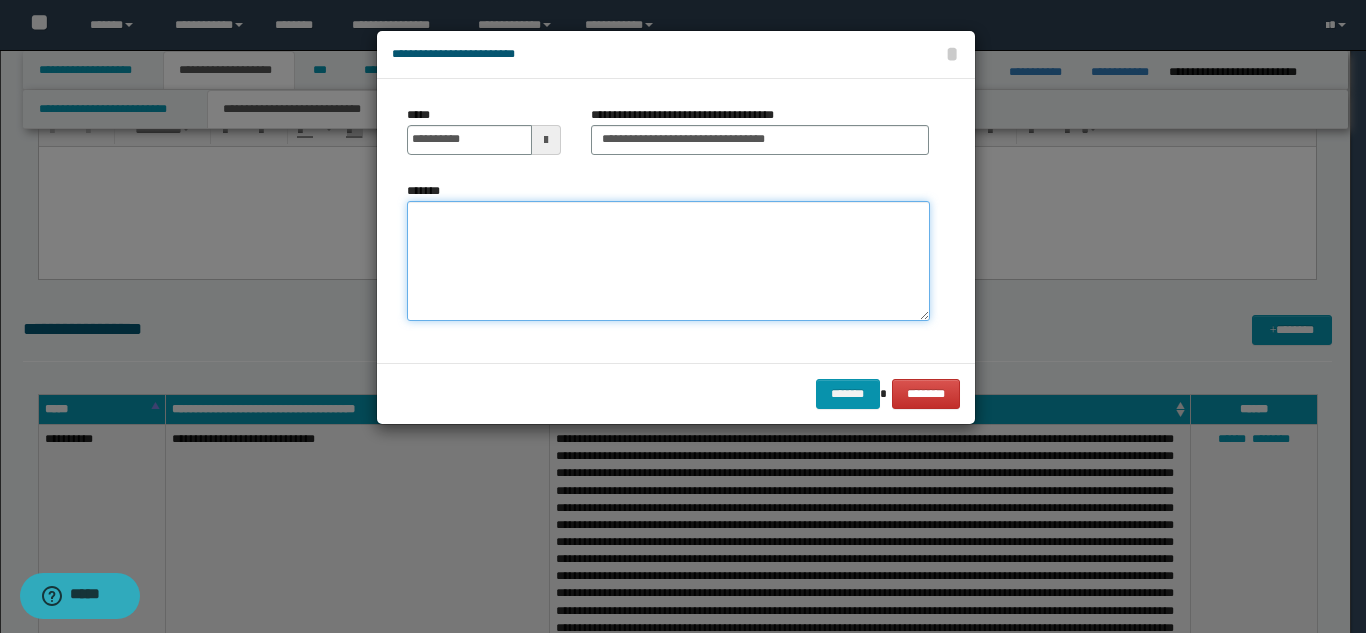 paste on "**********" 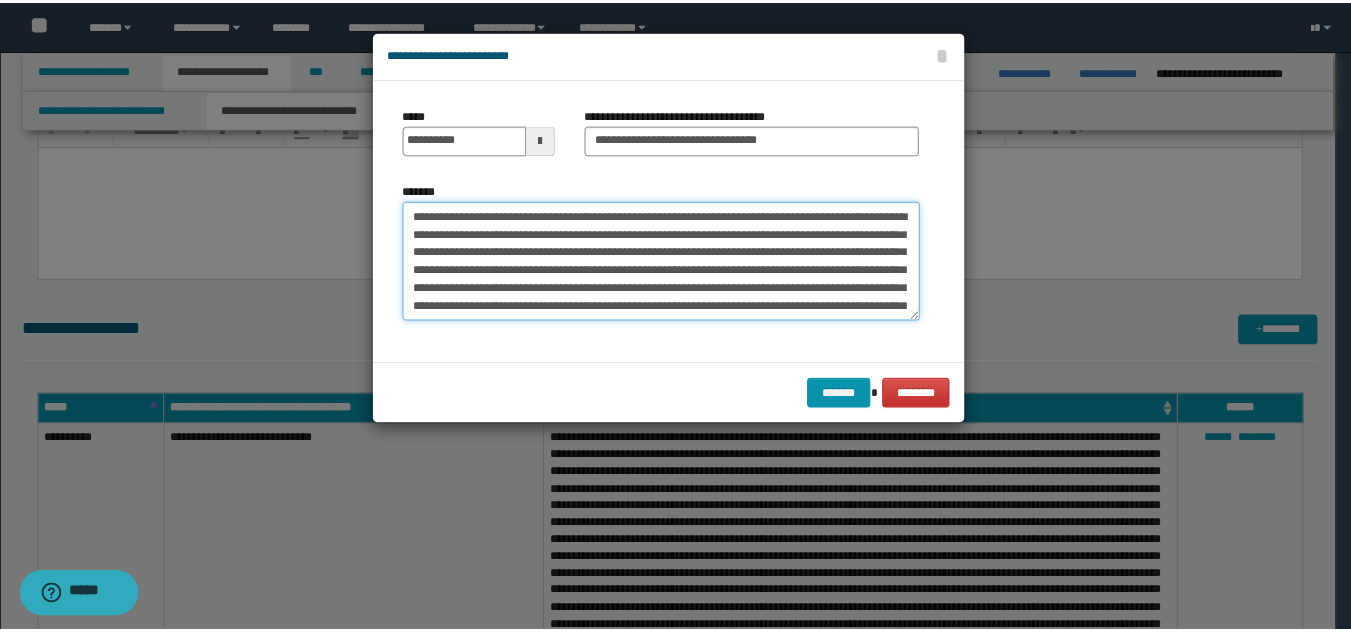 scroll, scrollTop: 48, scrollLeft: 0, axis: vertical 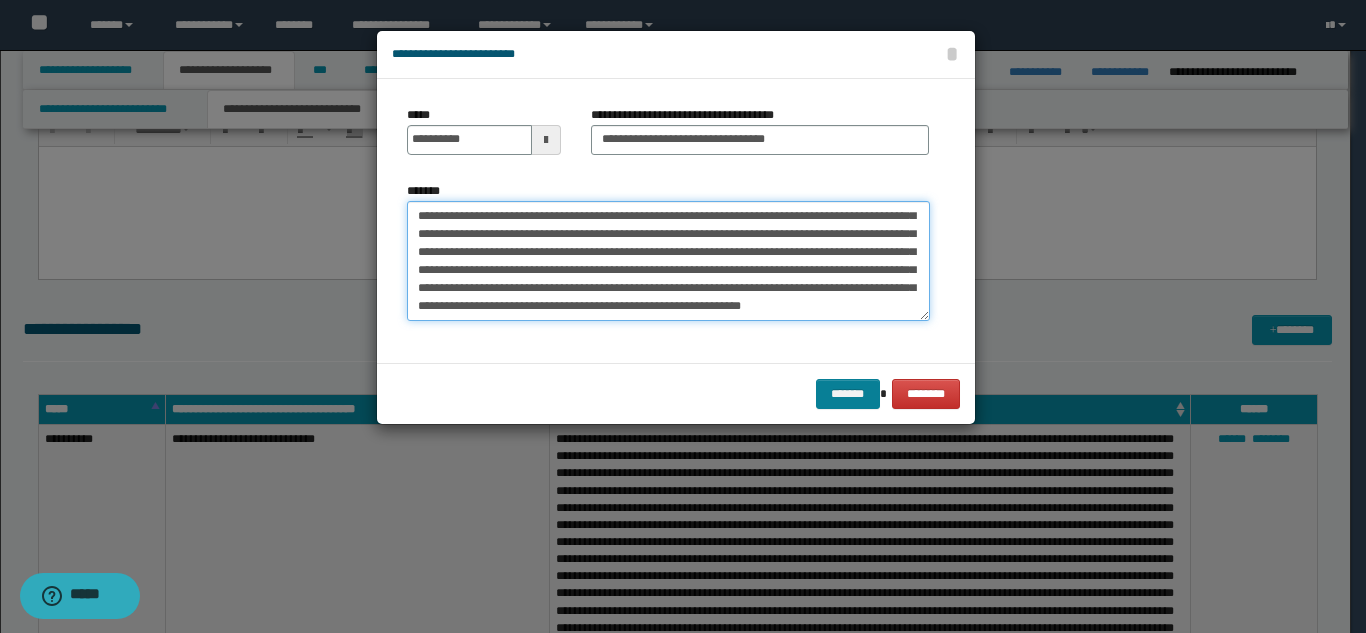 type on "**********" 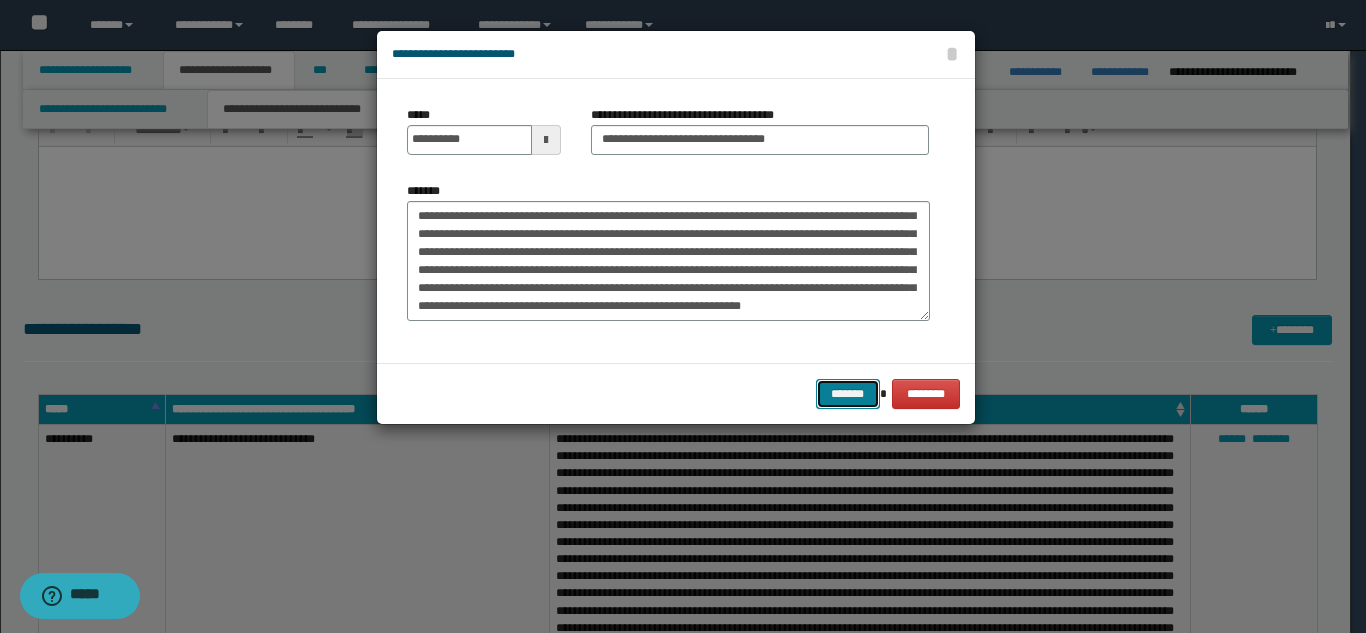 click on "*******" at bounding box center (848, 394) 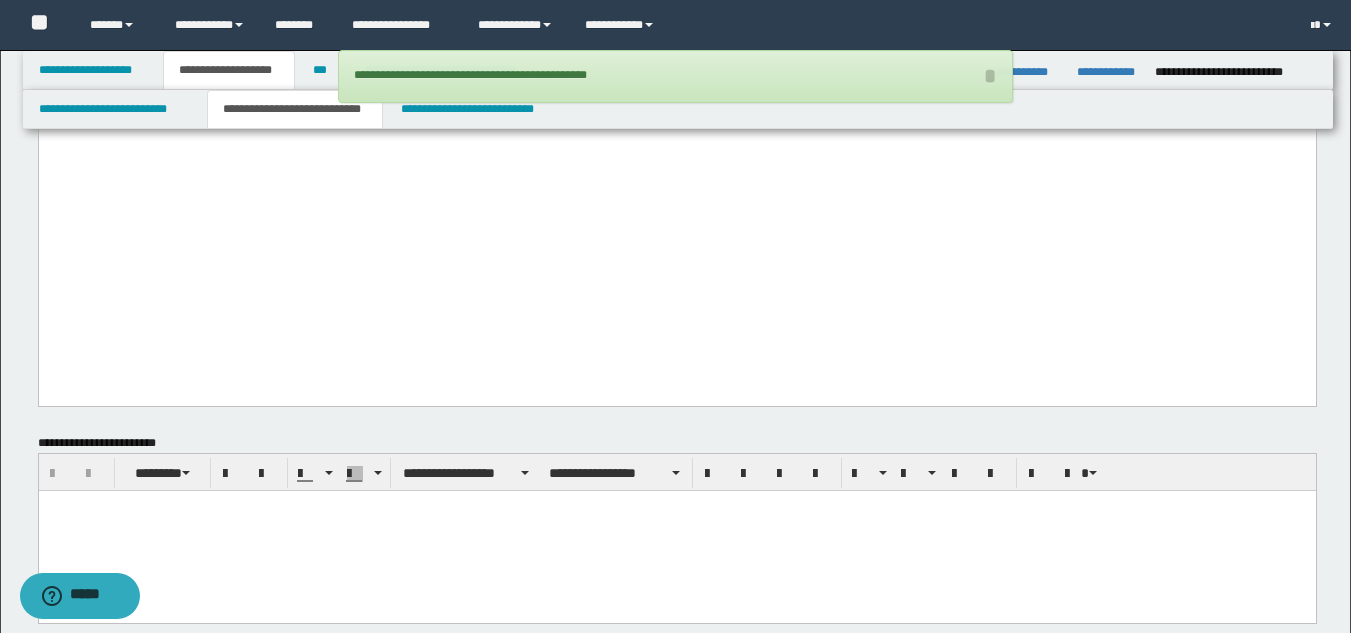 scroll, scrollTop: 4524, scrollLeft: 0, axis: vertical 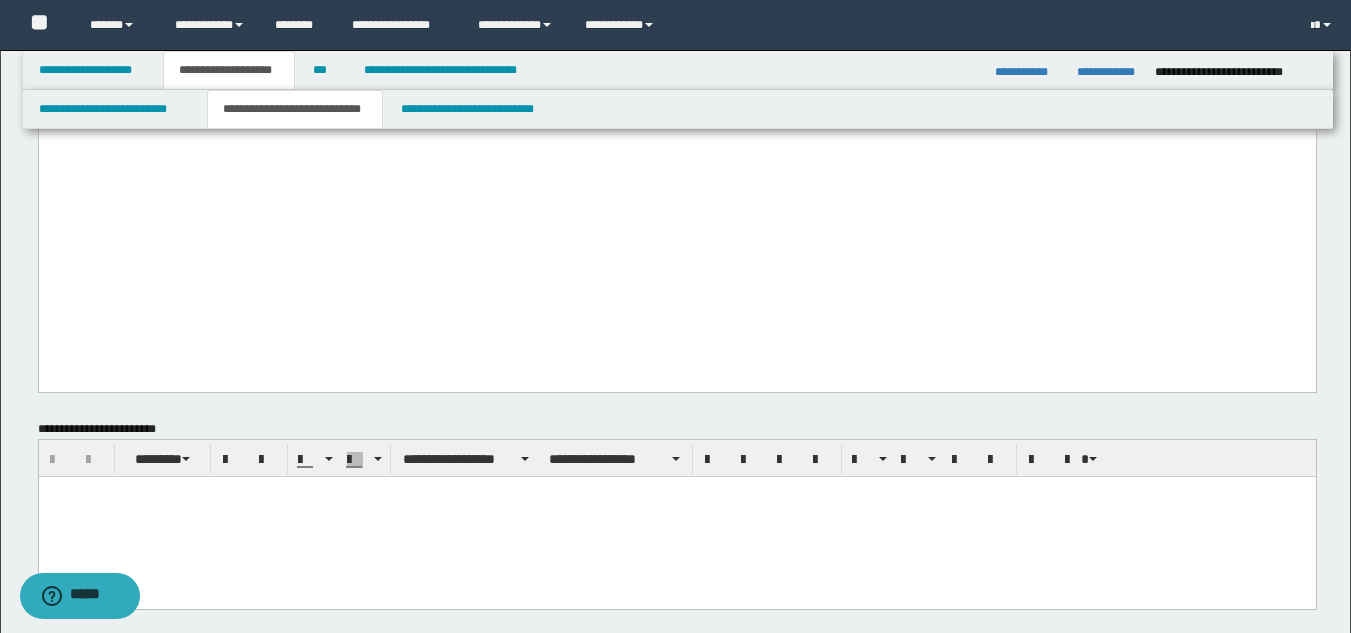 click on "**********" at bounding box center (676, -2336) 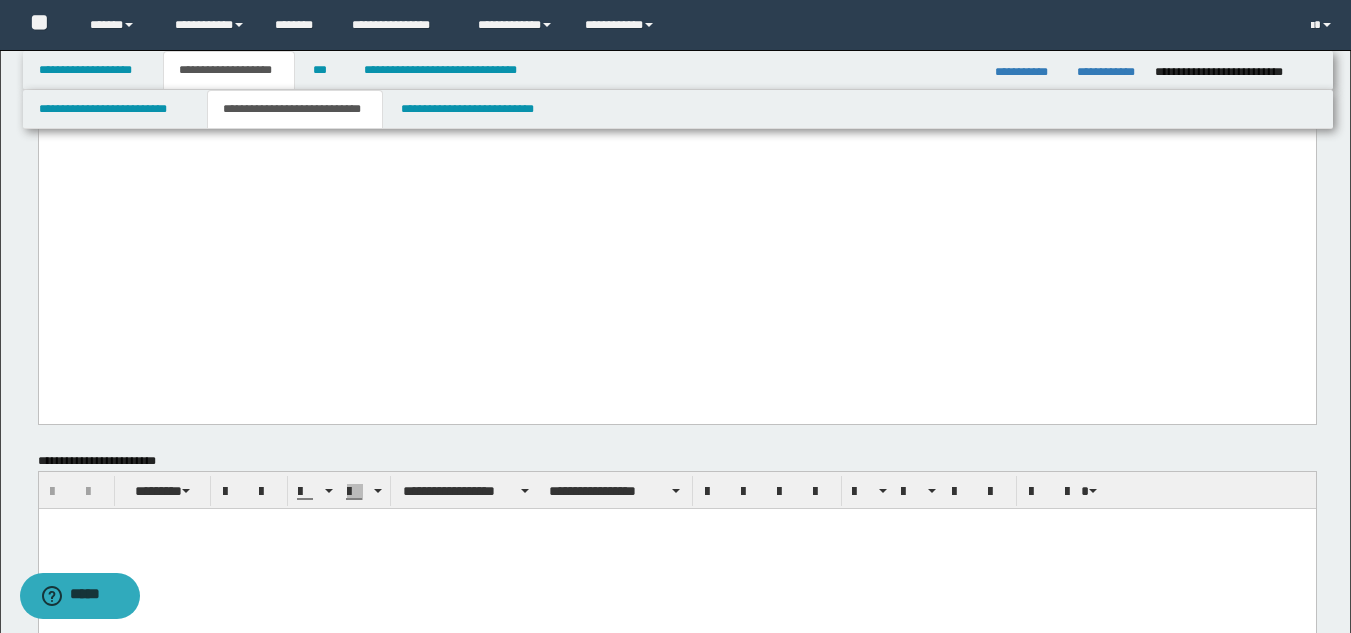 type 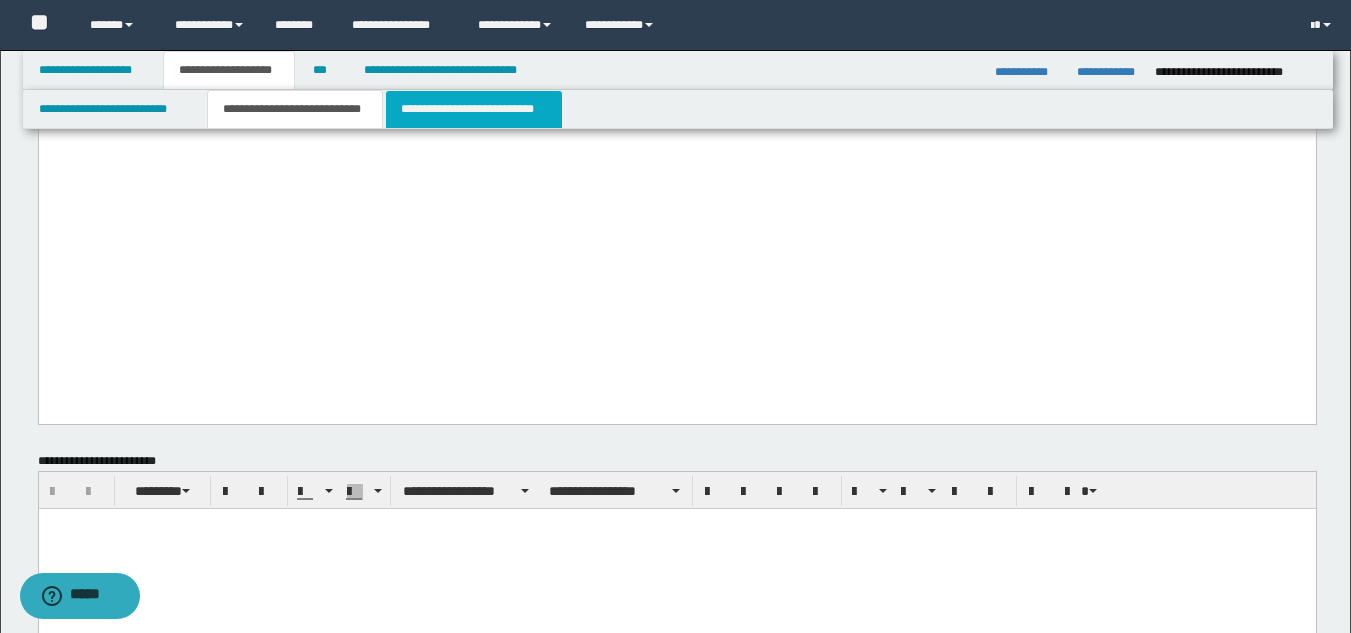 click on "**********" at bounding box center [474, 109] 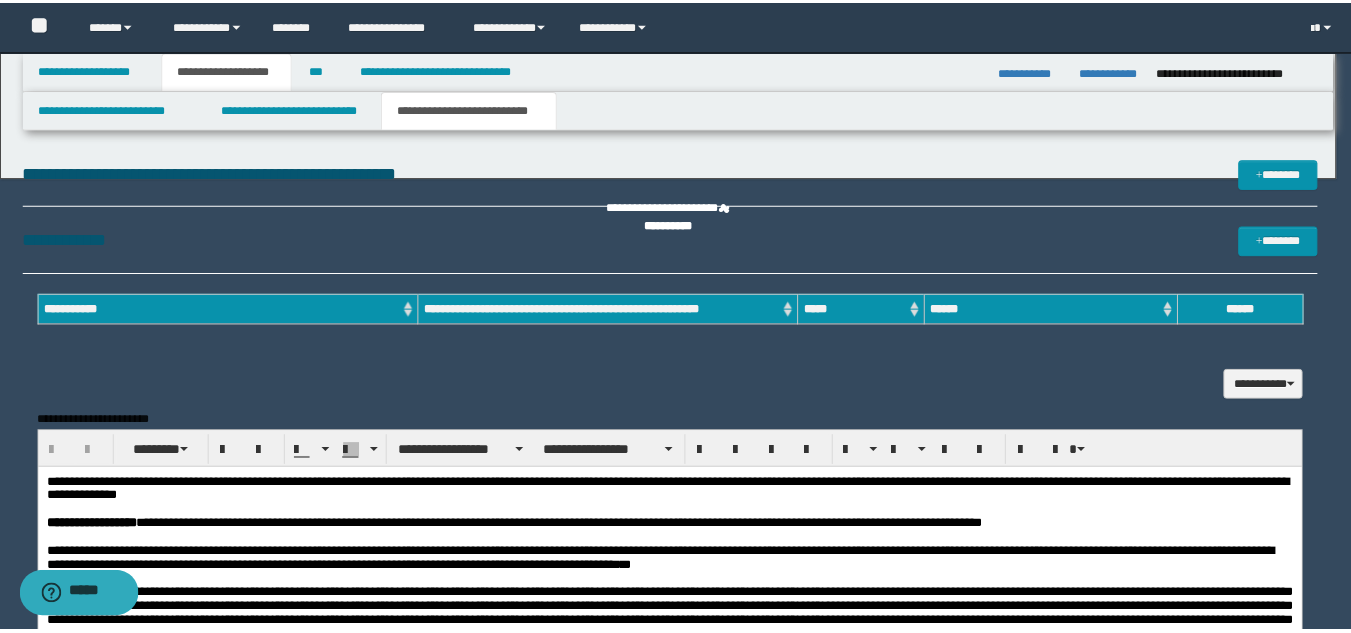 scroll, scrollTop: 0, scrollLeft: 0, axis: both 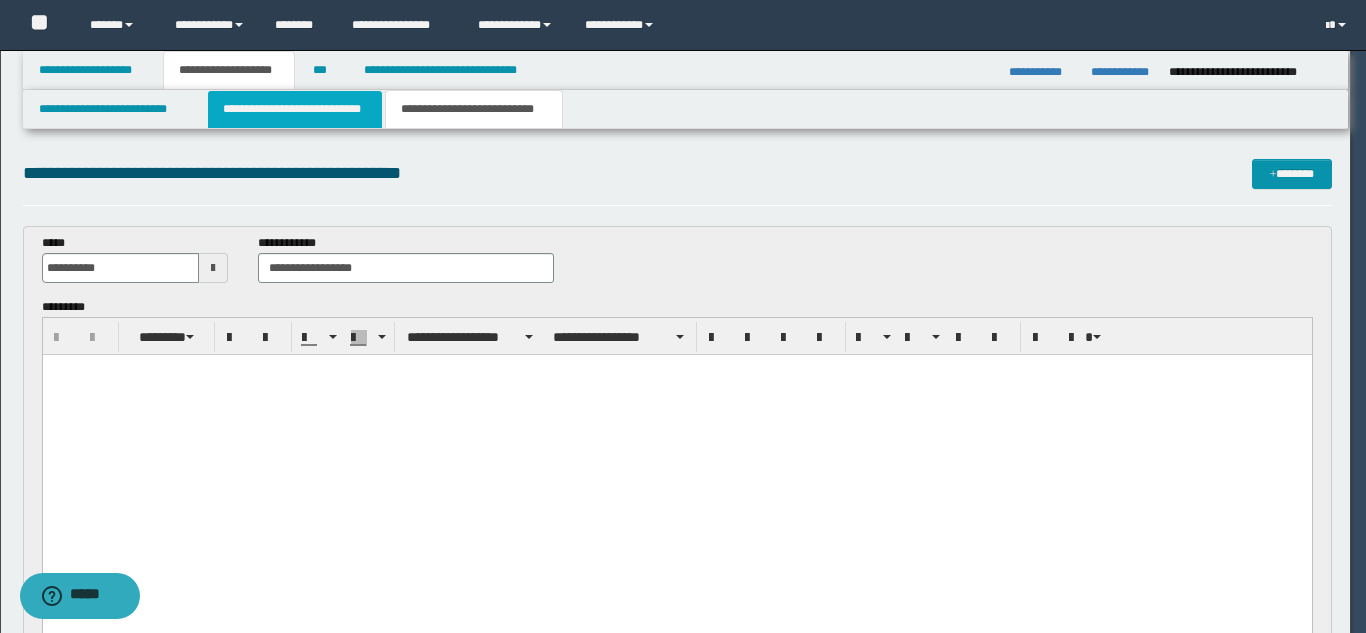 click on "**********" at bounding box center (295, 109) 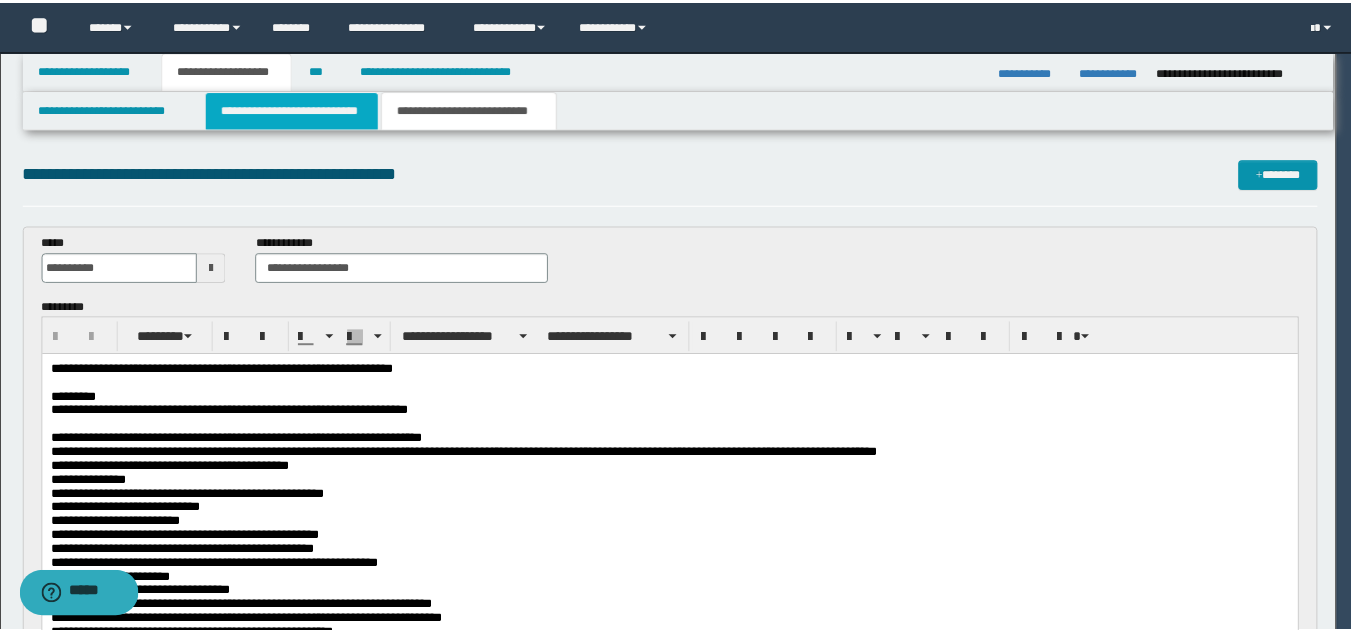 scroll, scrollTop: 0, scrollLeft: 0, axis: both 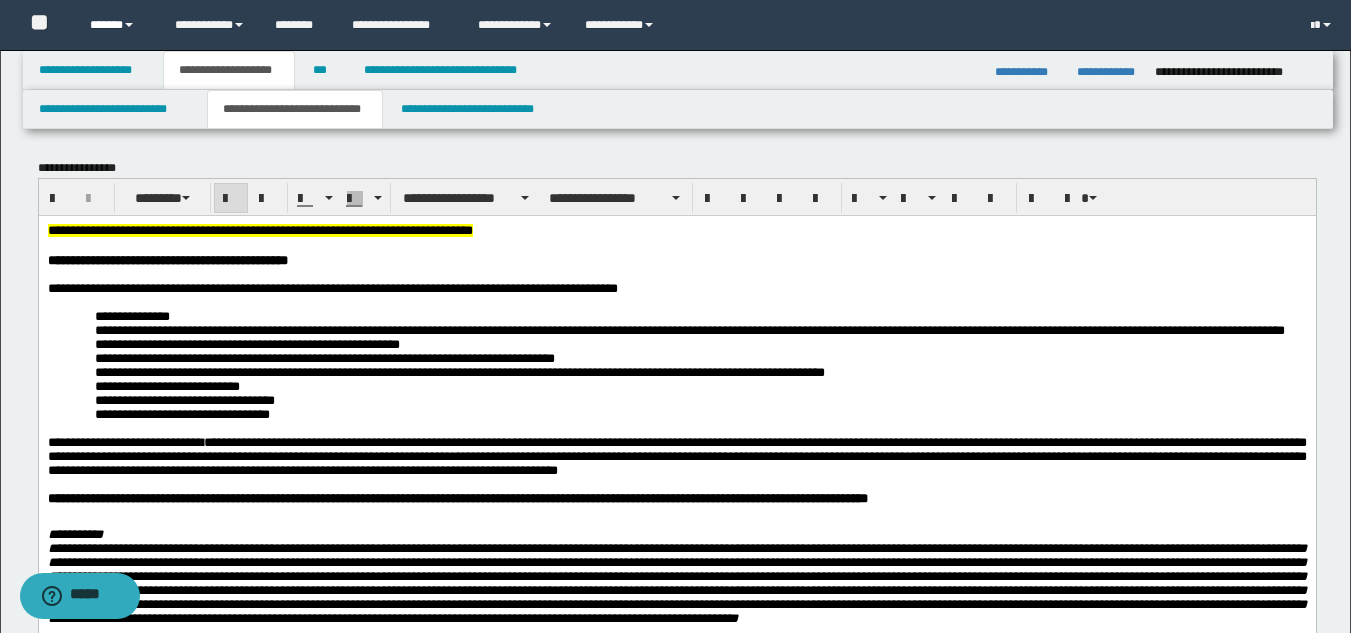 click on "******" at bounding box center [117, 25] 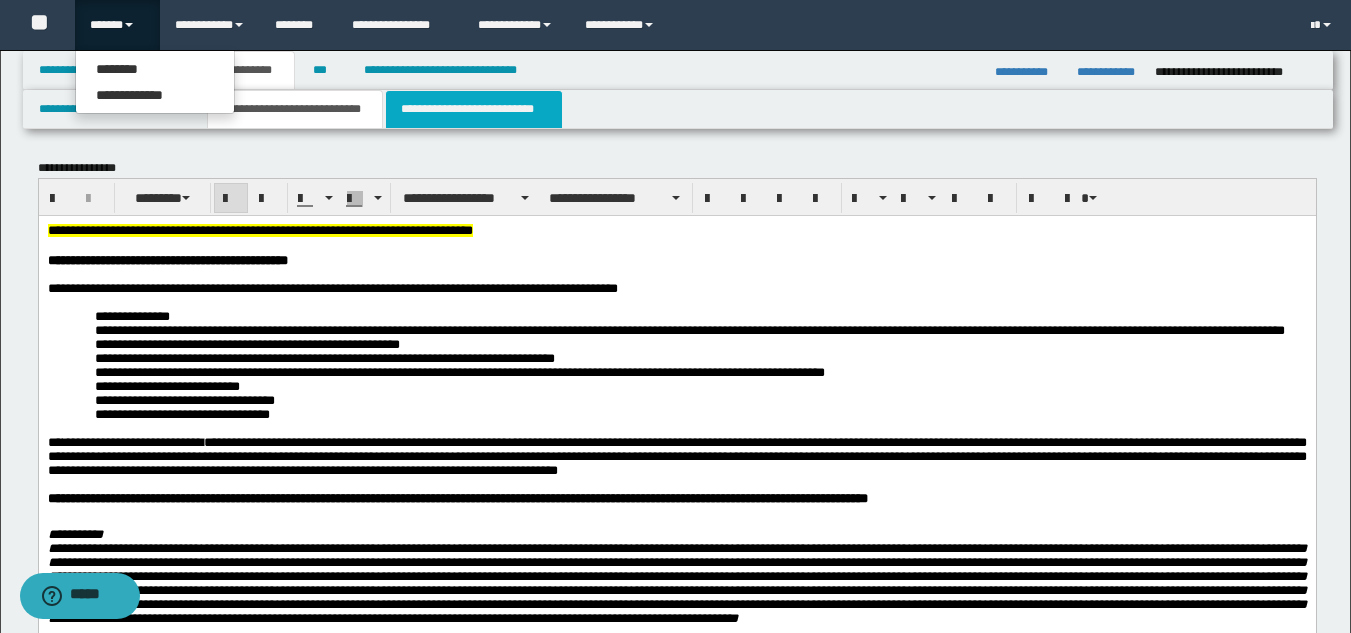 click on "**********" at bounding box center [474, 109] 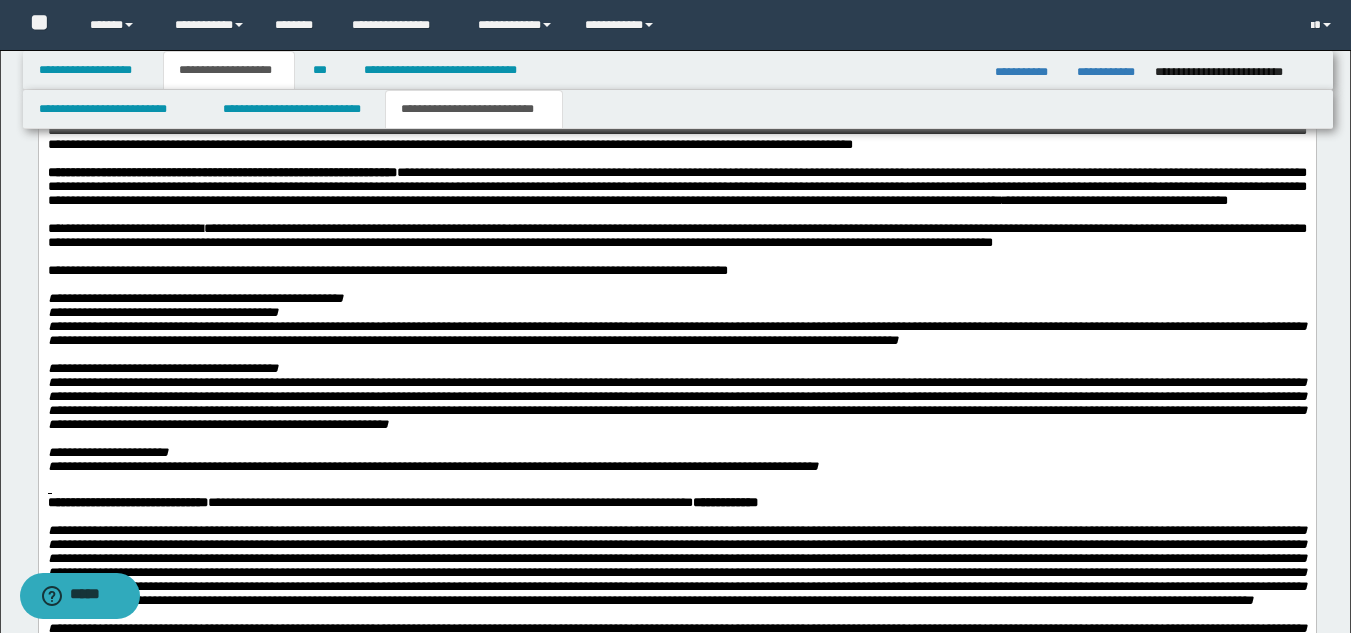 scroll, scrollTop: 2331, scrollLeft: 0, axis: vertical 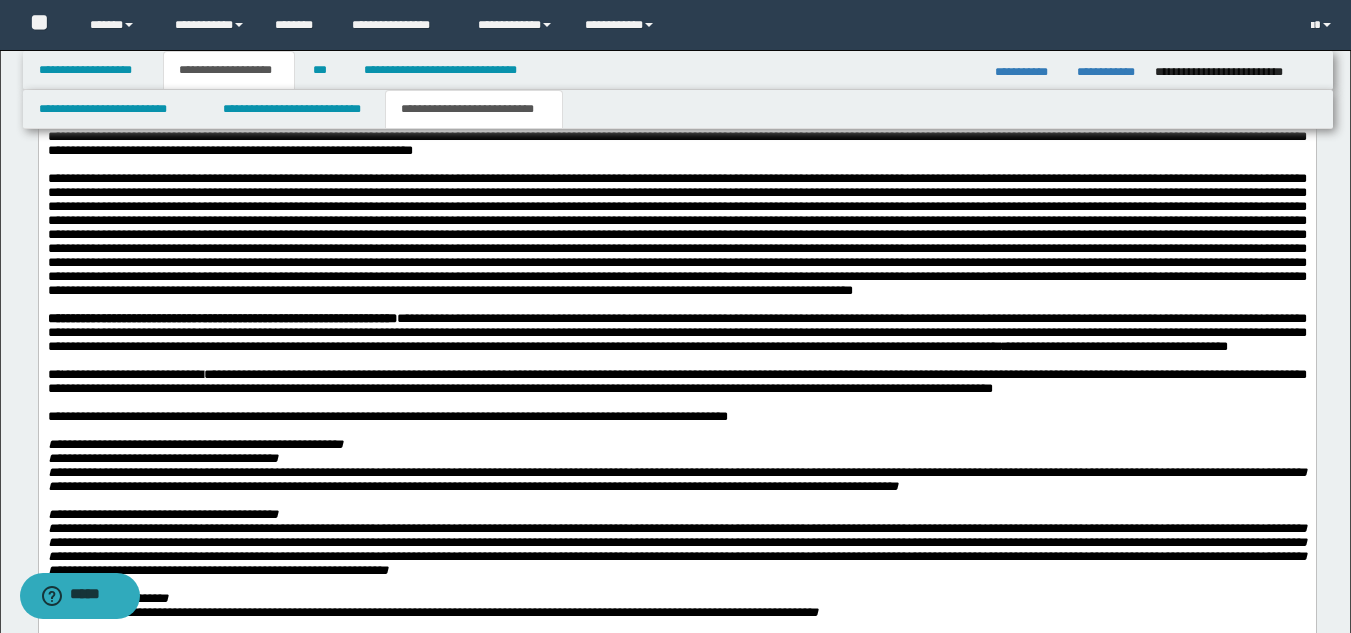 click at bounding box center [676, 236] 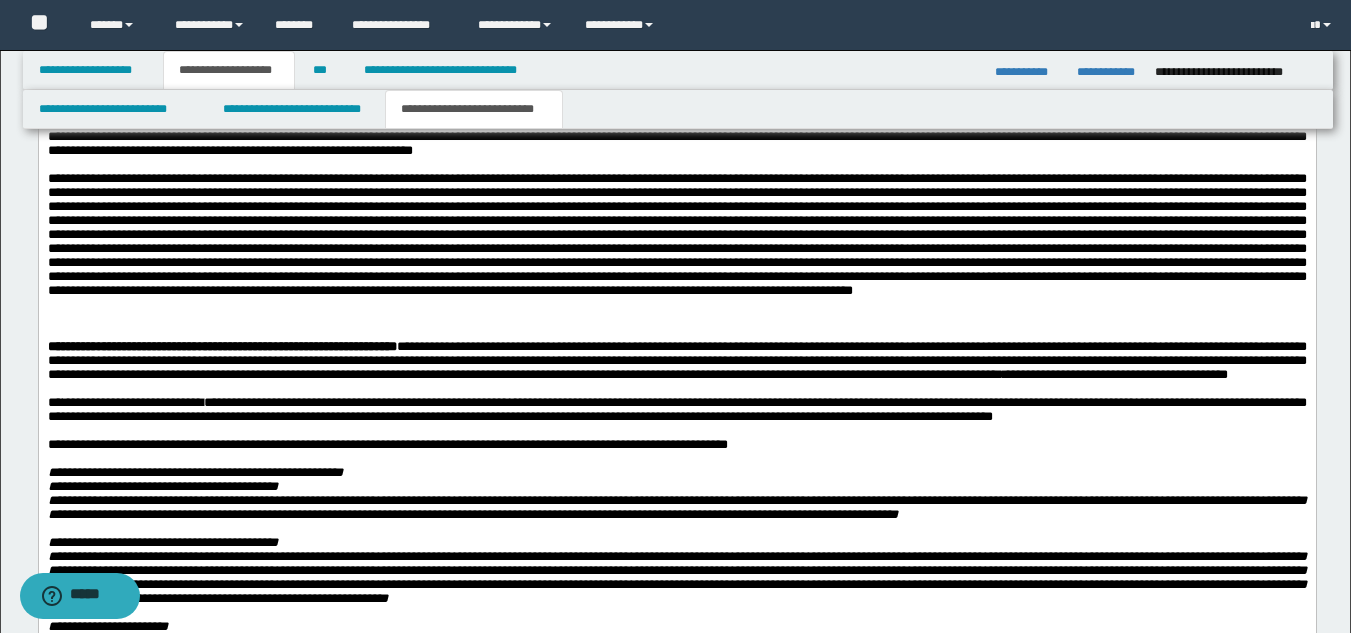 paste 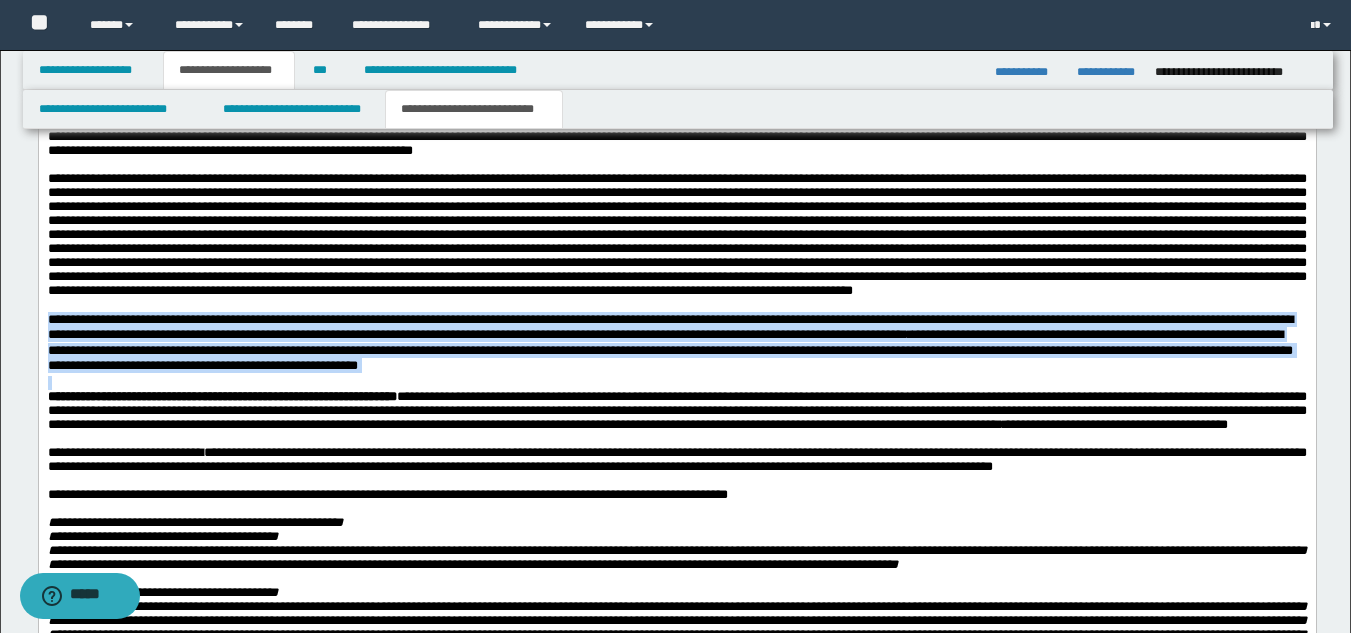 drag, startPoint x: 631, startPoint y: 580, endPoint x: 2, endPoint y: 527, distance: 631.22894 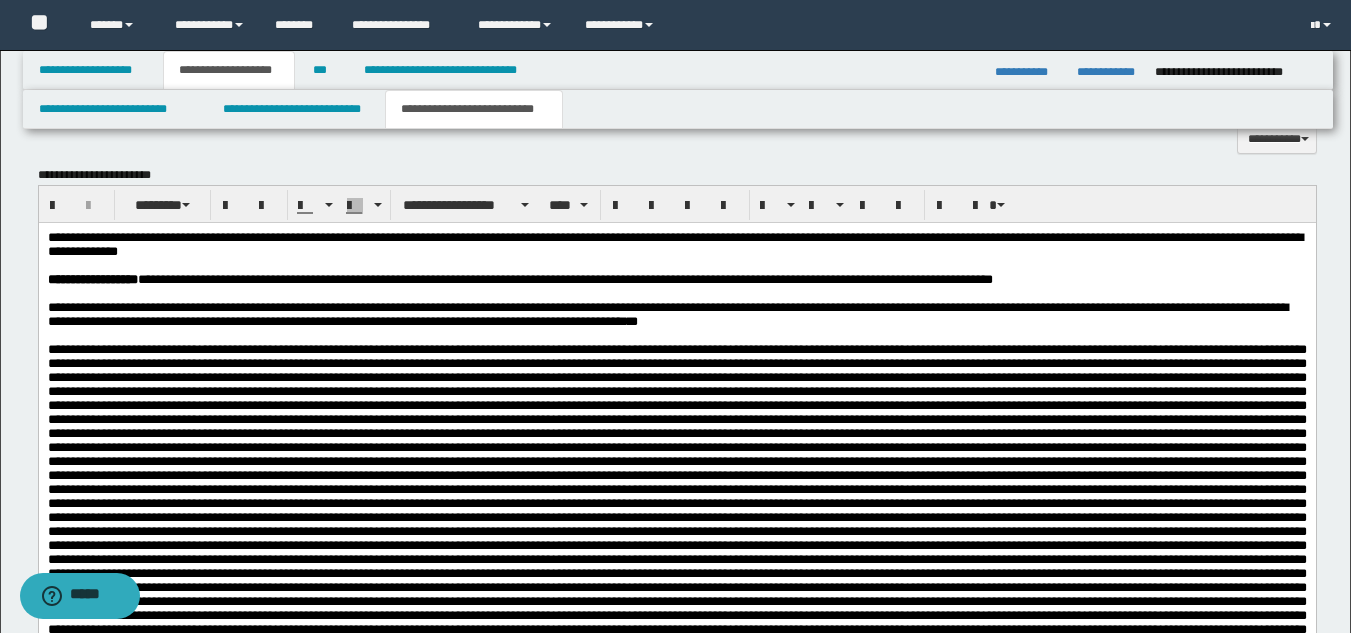 scroll, scrollTop: 1532, scrollLeft: 0, axis: vertical 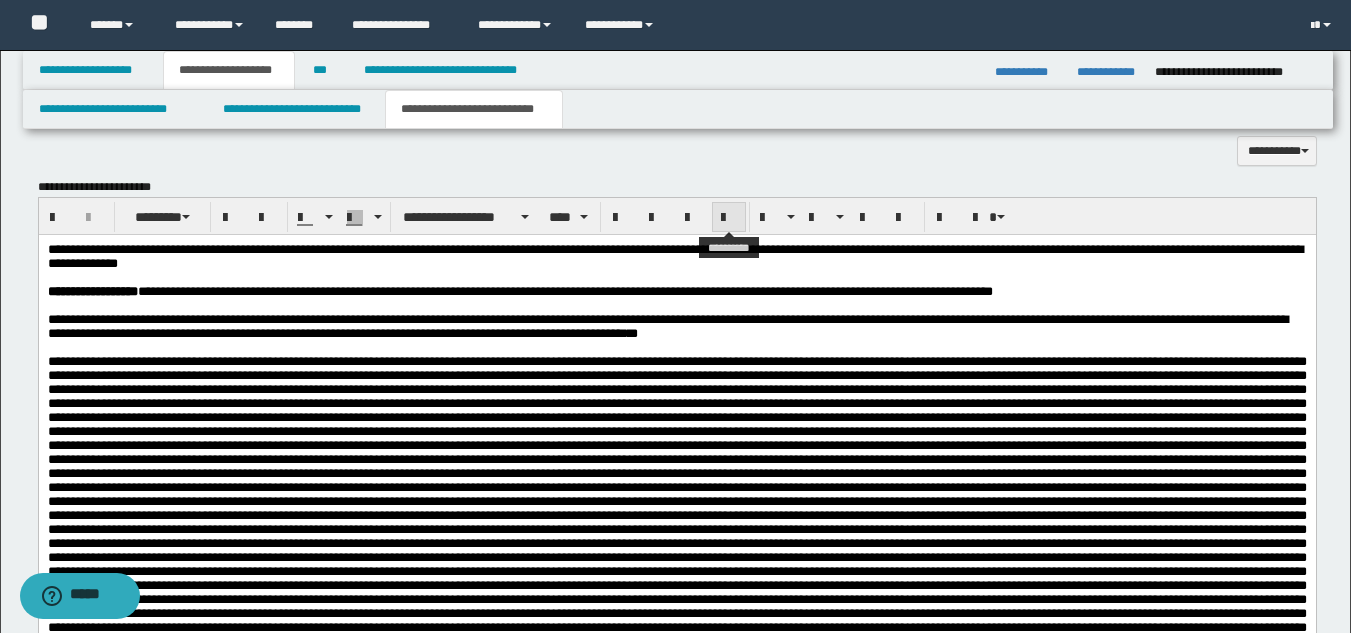 click at bounding box center [729, 217] 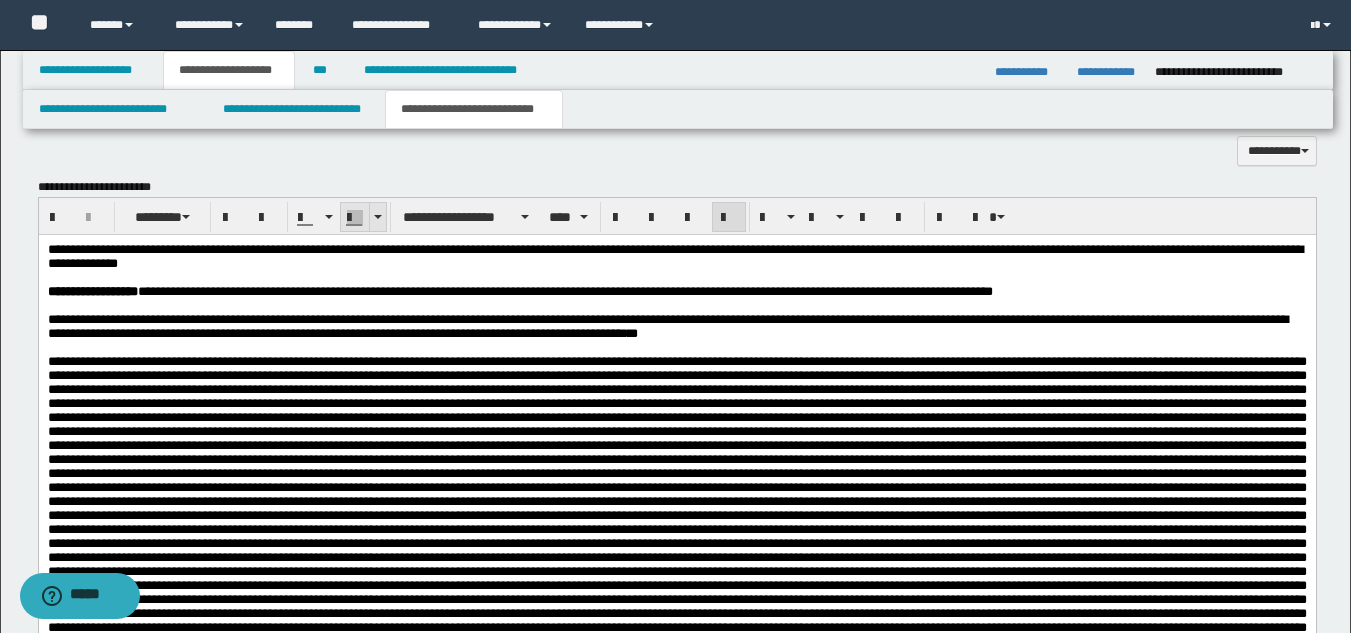 click at bounding box center [378, 217] 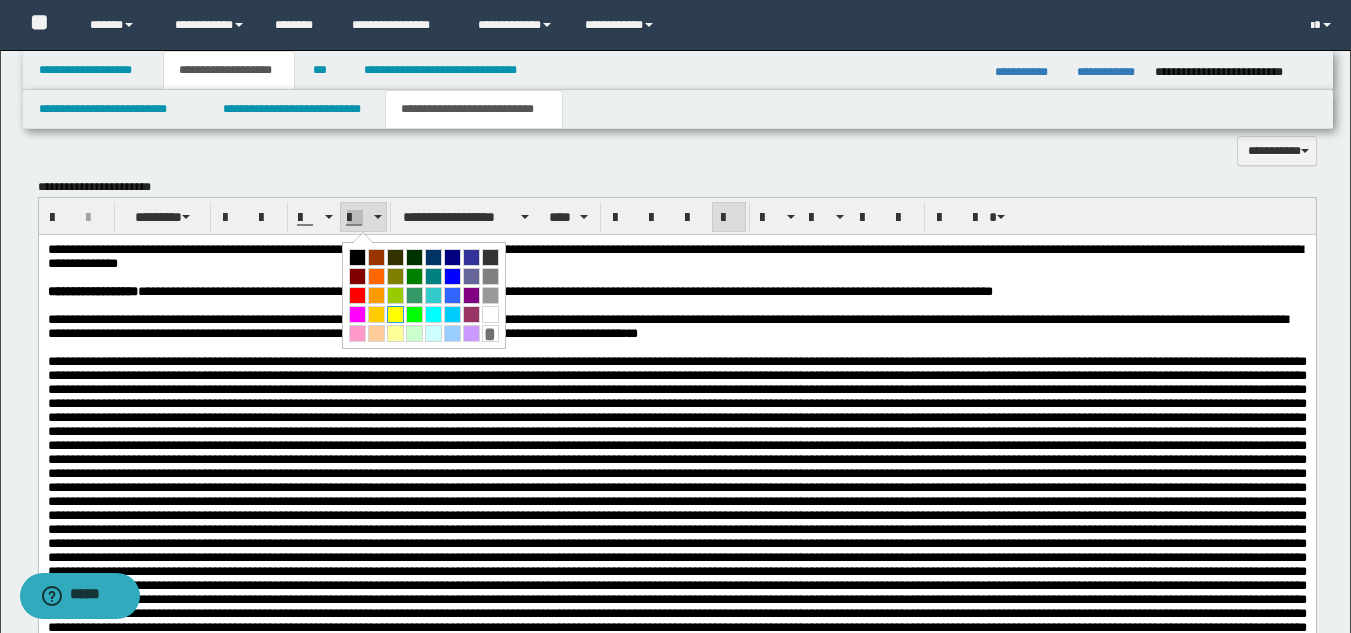click at bounding box center (395, 314) 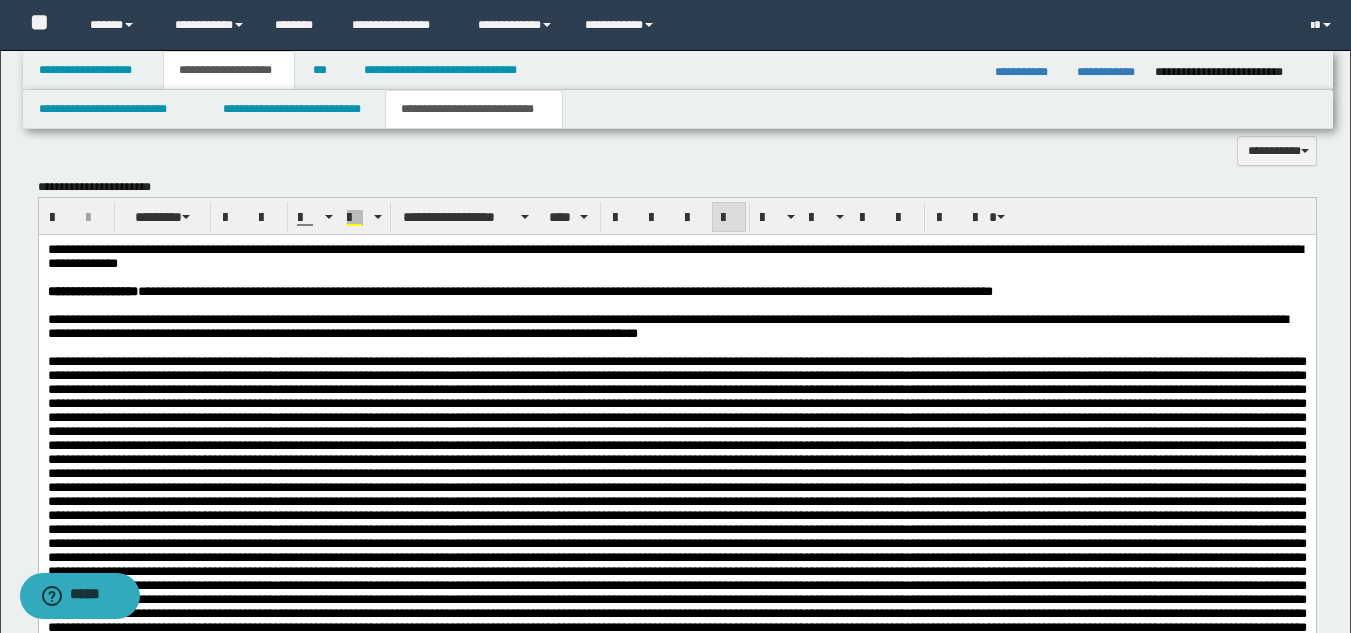 scroll, scrollTop: 2571, scrollLeft: 0, axis: vertical 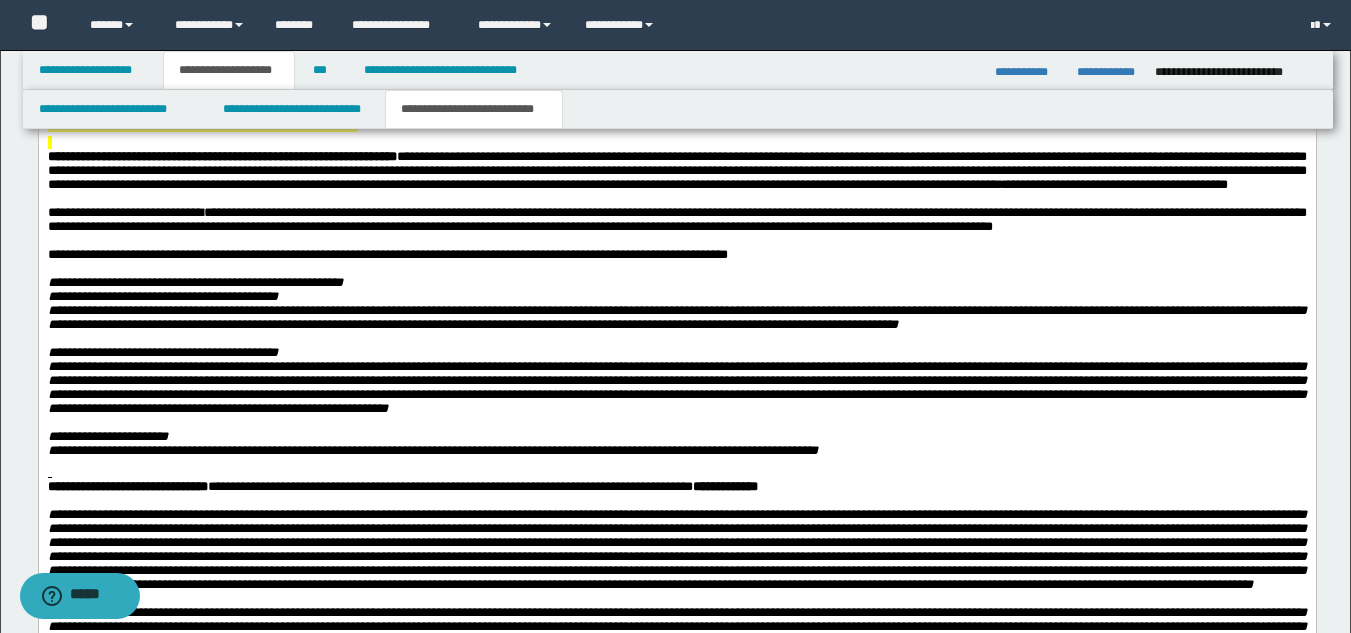 click at bounding box center (676, -5) 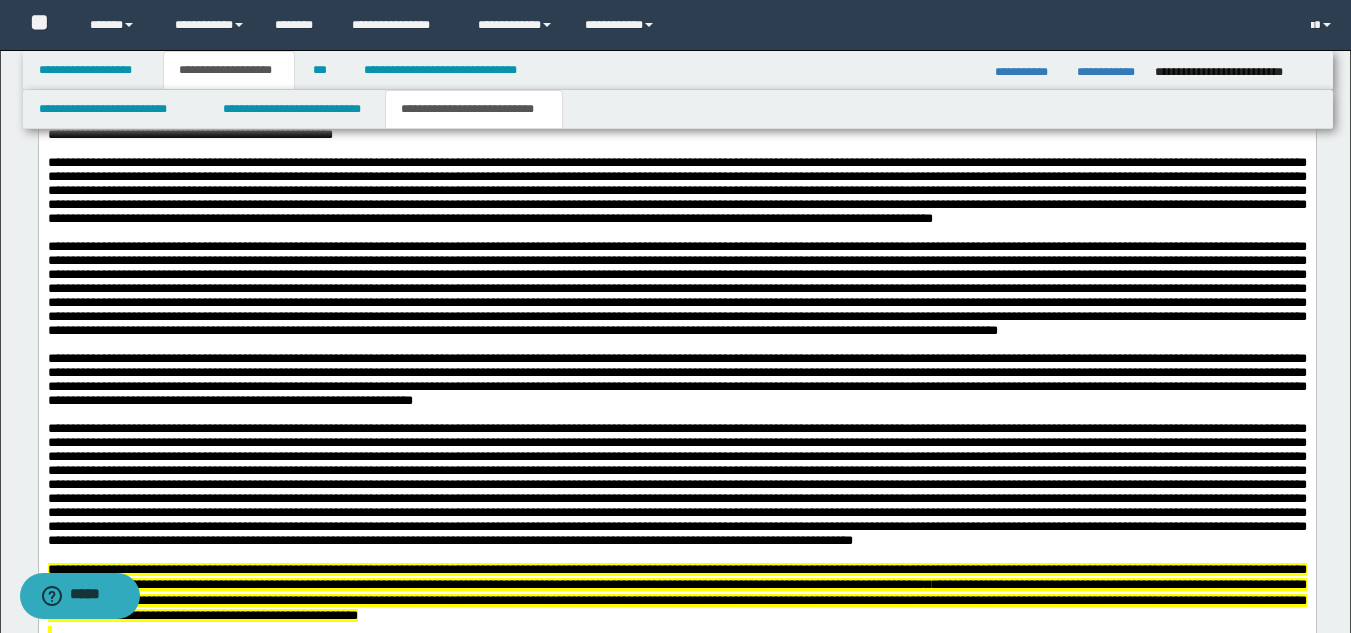 scroll, scrollTop: 2058, scrollLeft: 0, axis: vertical 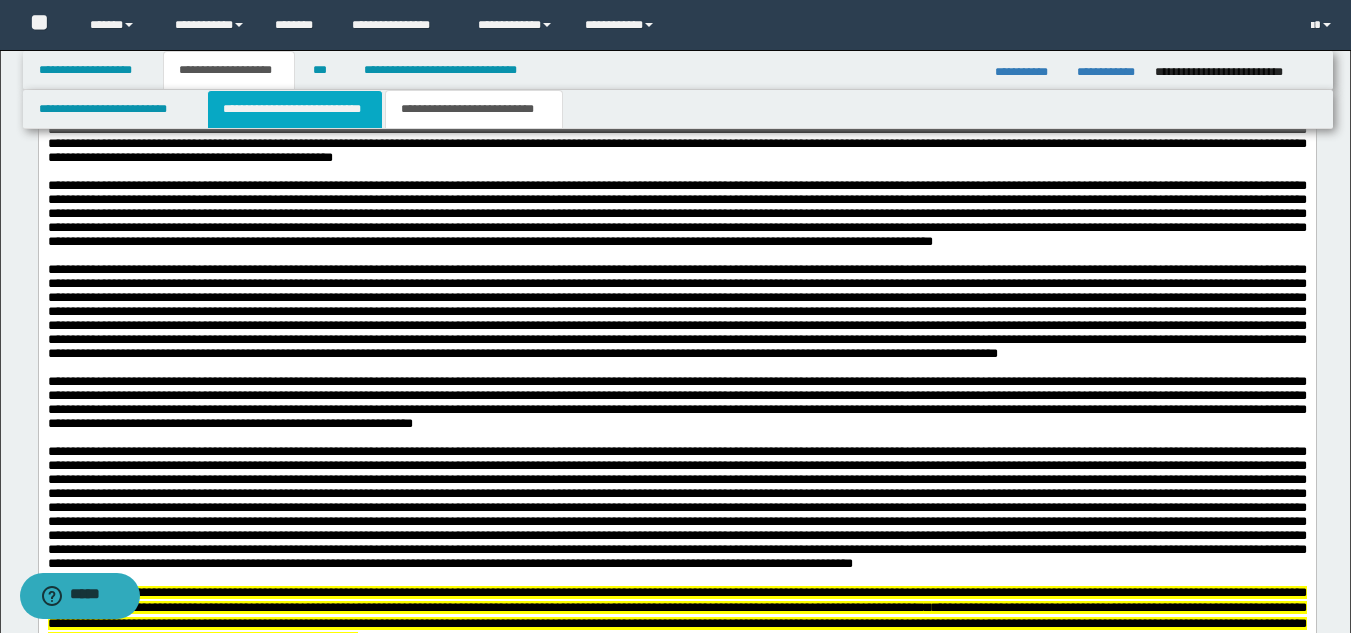 click on "**********" at bounding box center (295, 109) 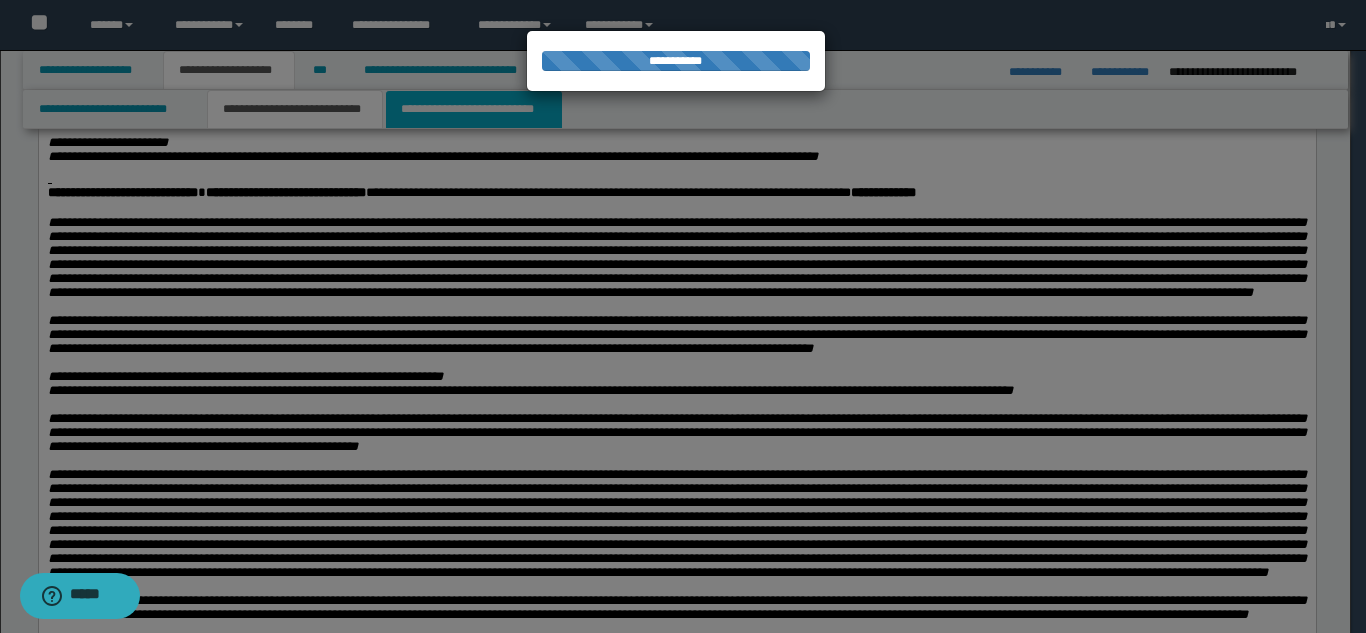 click on "**********" at bounding box center (474, 109) 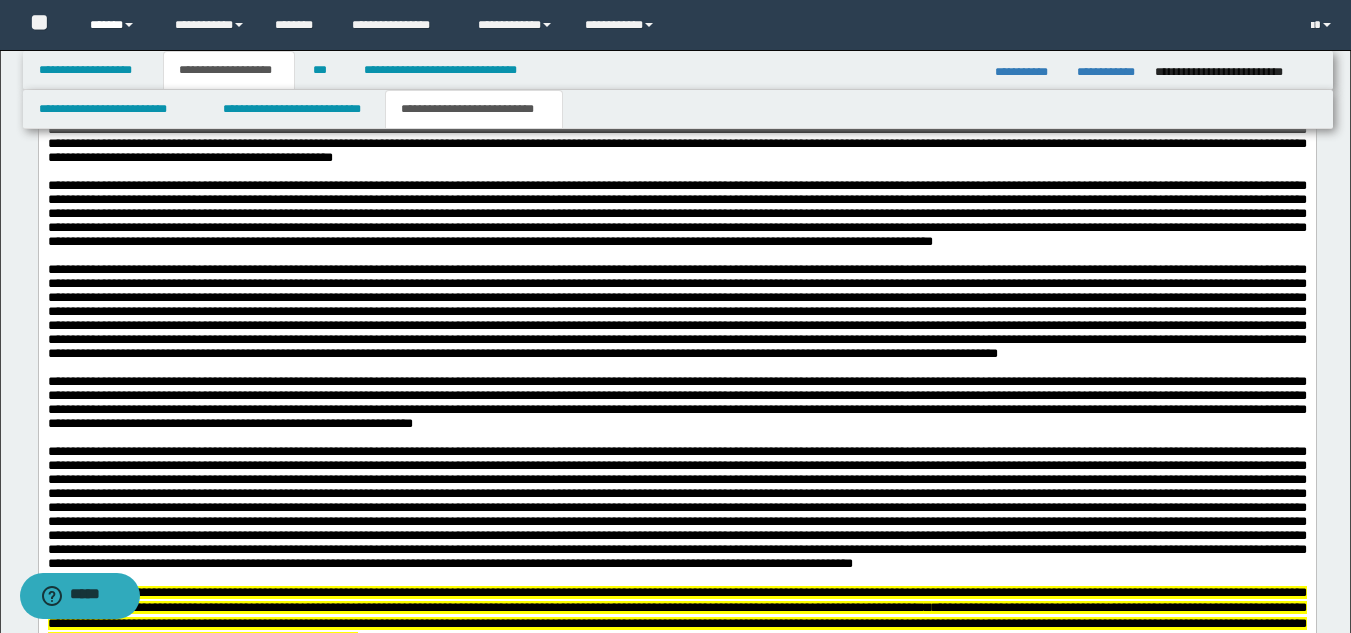 click at bounding box center (129, 25) 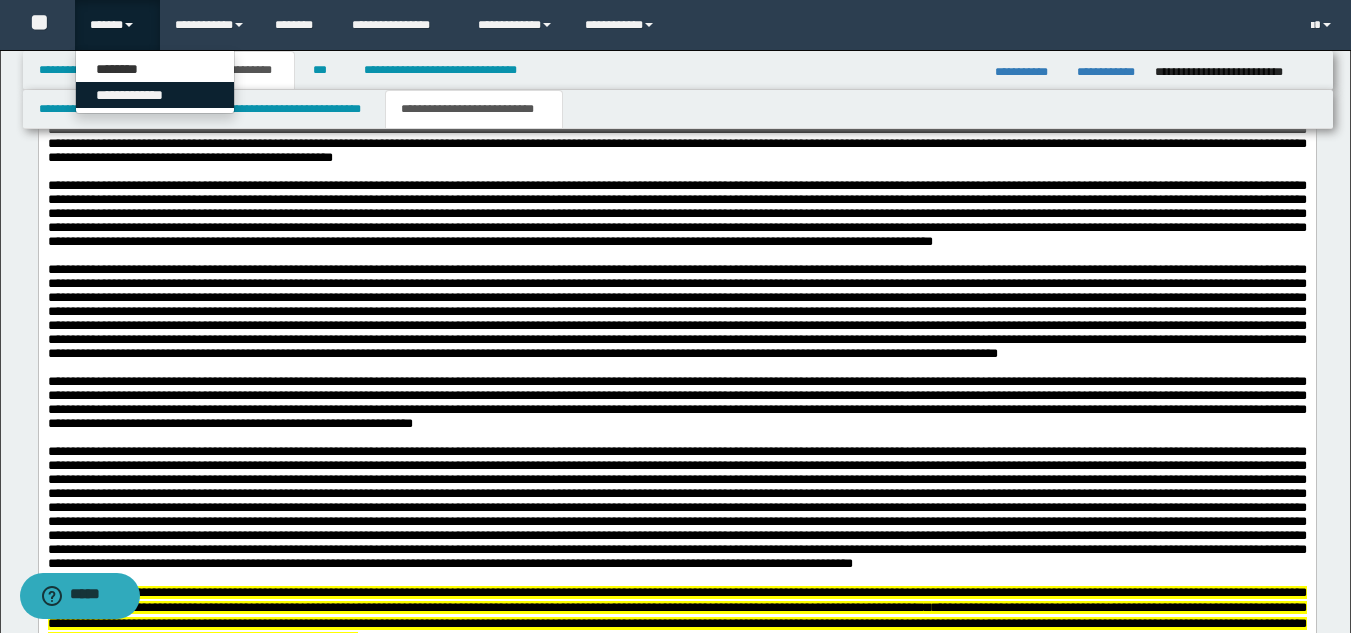 click on "**********" at bounding box center [155, 95] 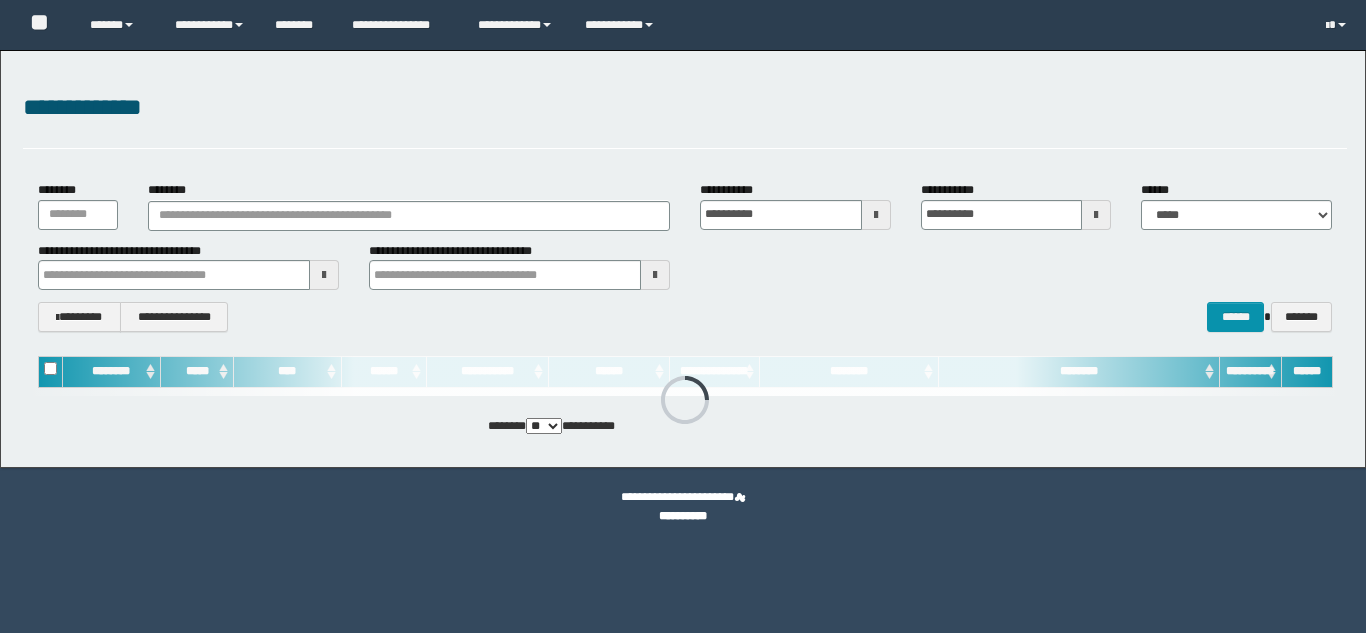 scroll, scrollTop: 0, scrollLeft: 0, axis: both 